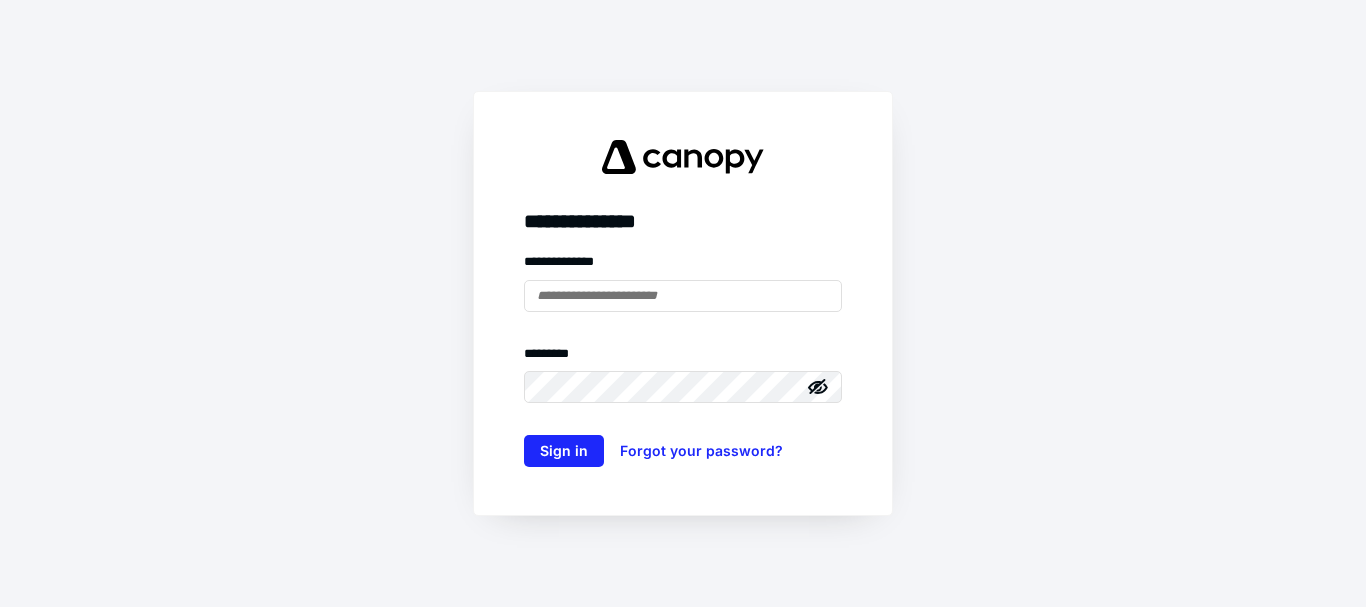 scroll, scrollTop: 0, scrollLeft: 0, axis: both 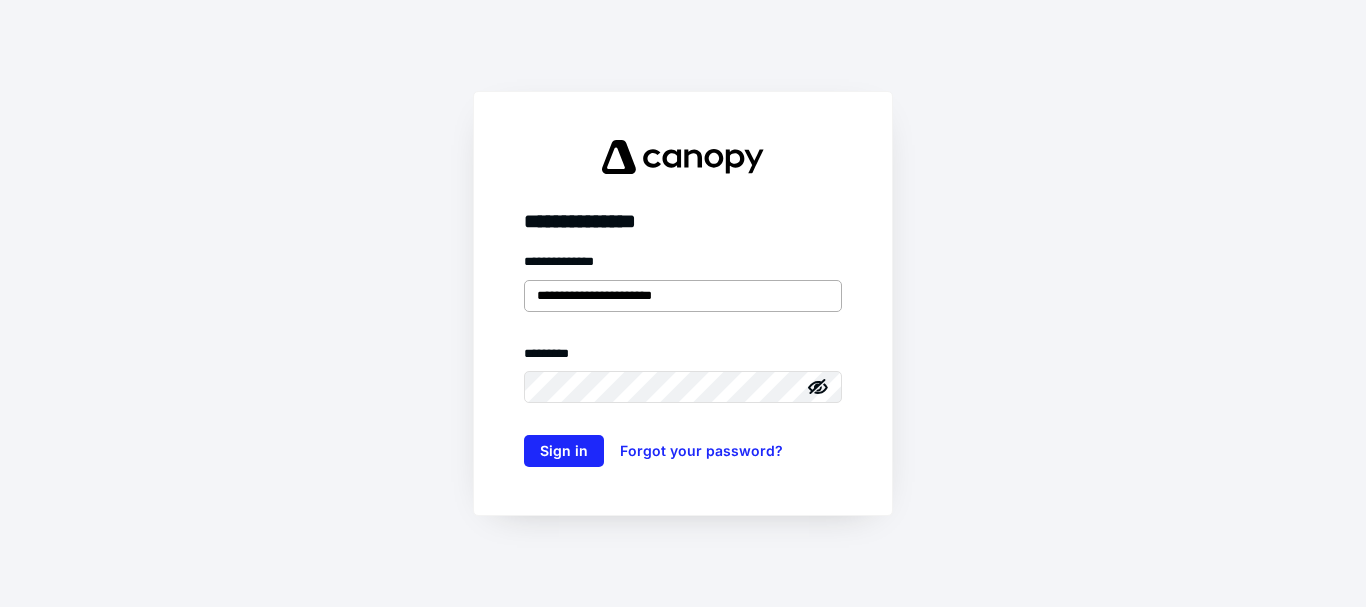 click on "**********" at bounding box center [683, 296] 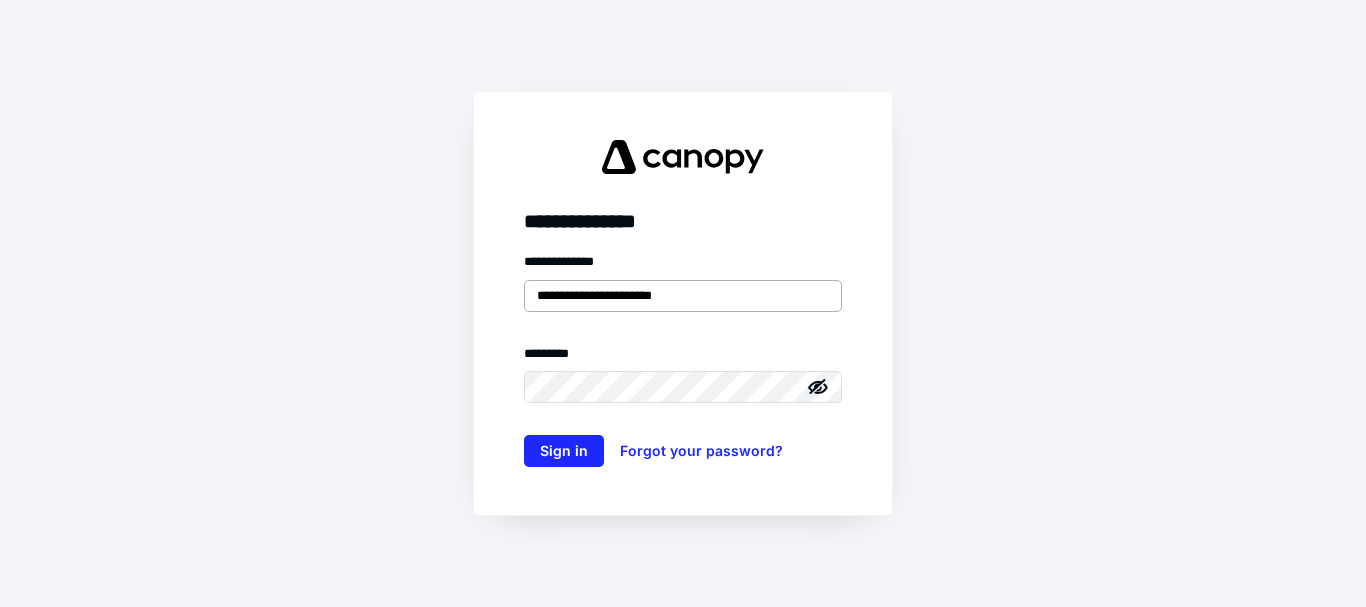 type on "**********" 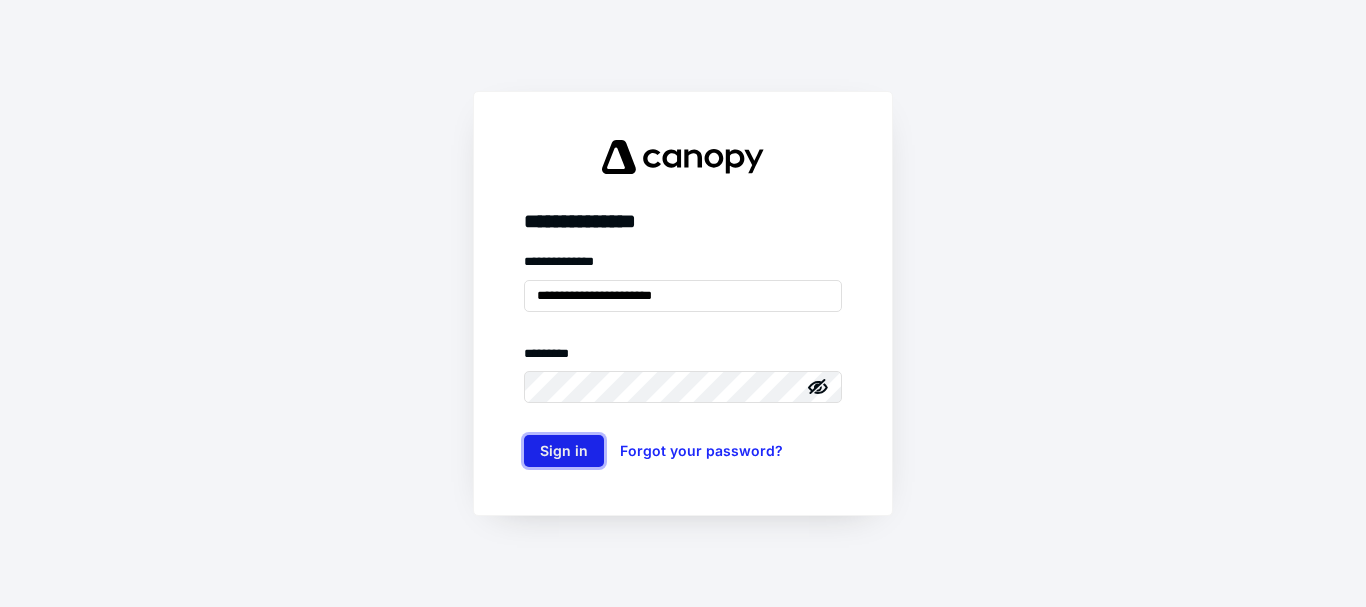 click on "Sign in" at bounding box center (564, 451) 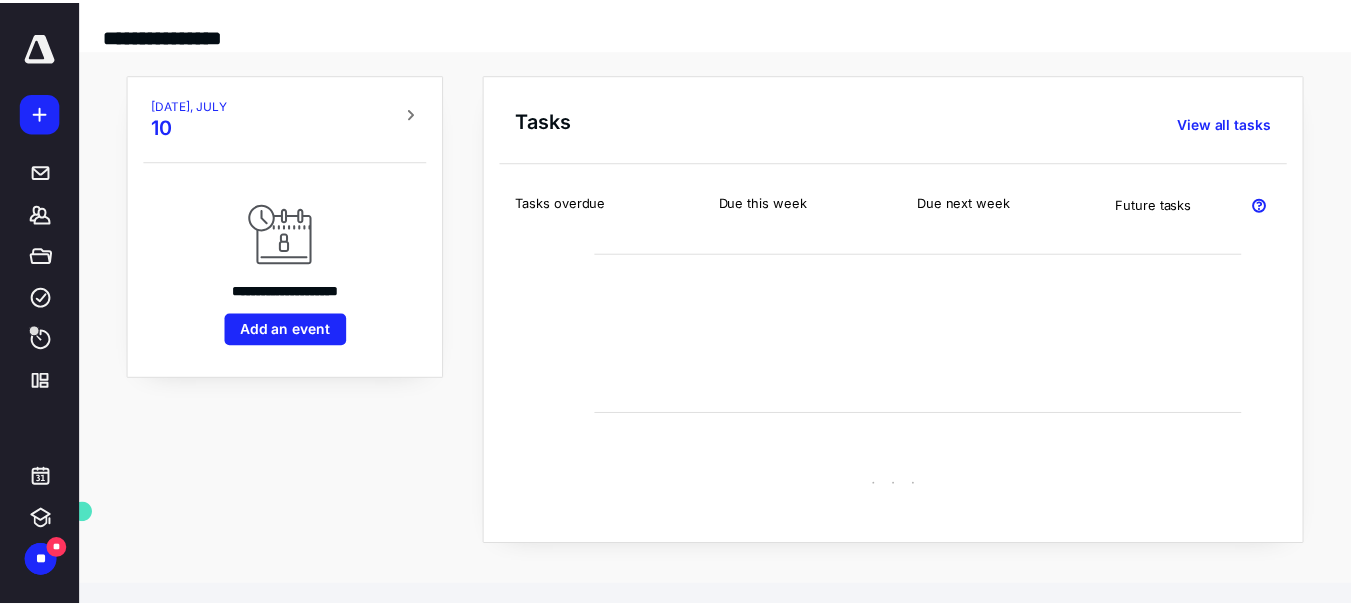 scroll, scrollTop: 0, scrollLeft: 0, axis: both 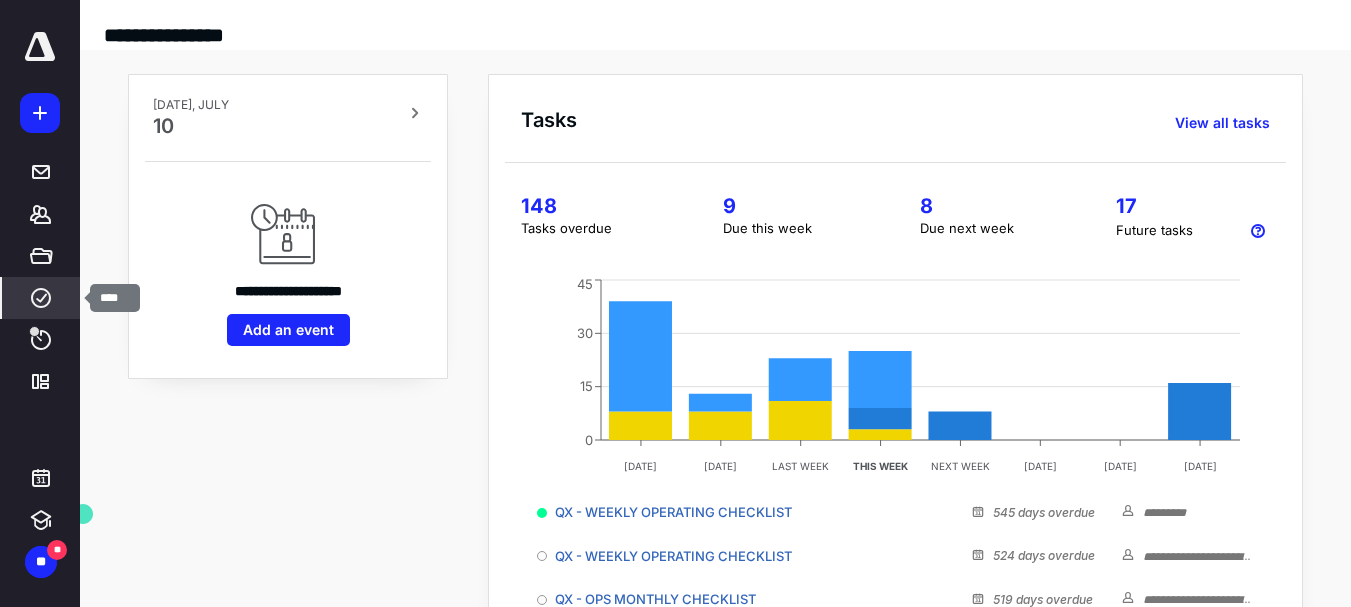 click 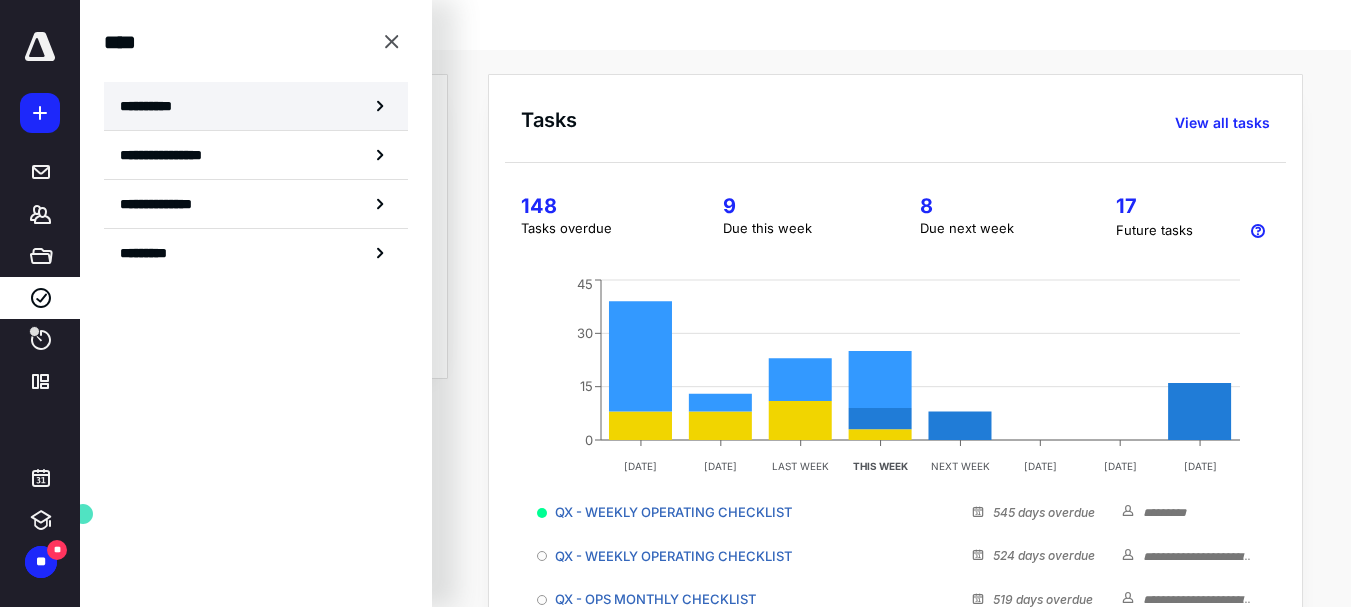 click on "**********" at bounding box center [256, 106] 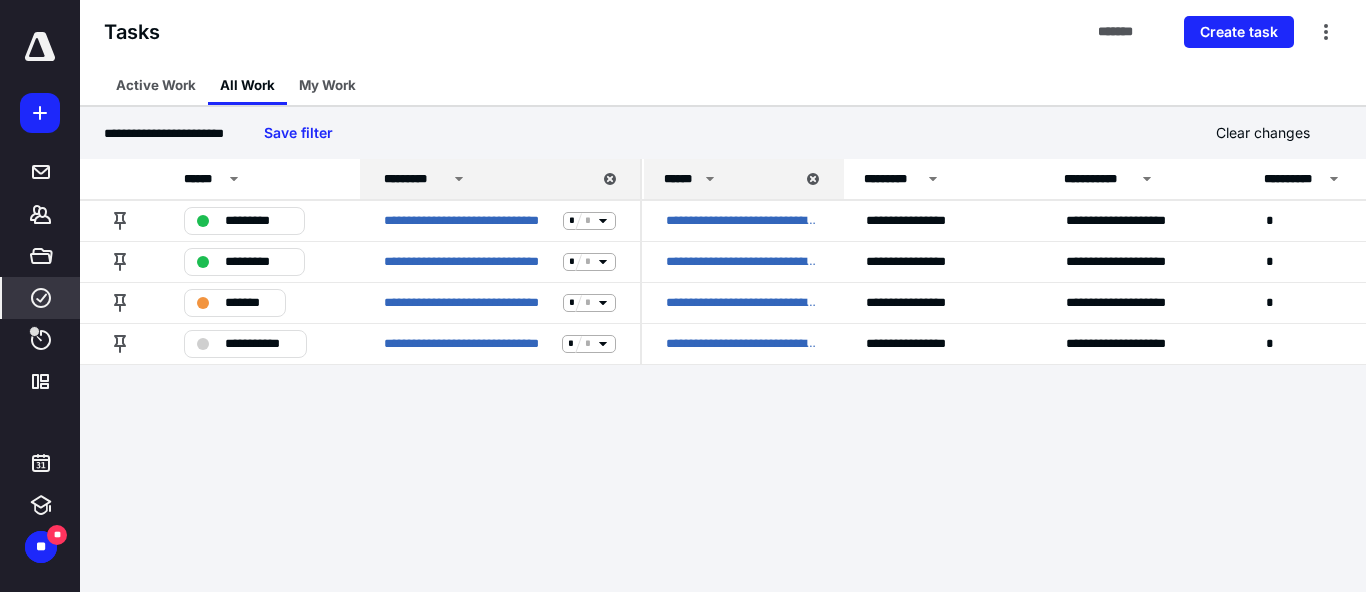 click on "******" at bounding box center [681, 179] 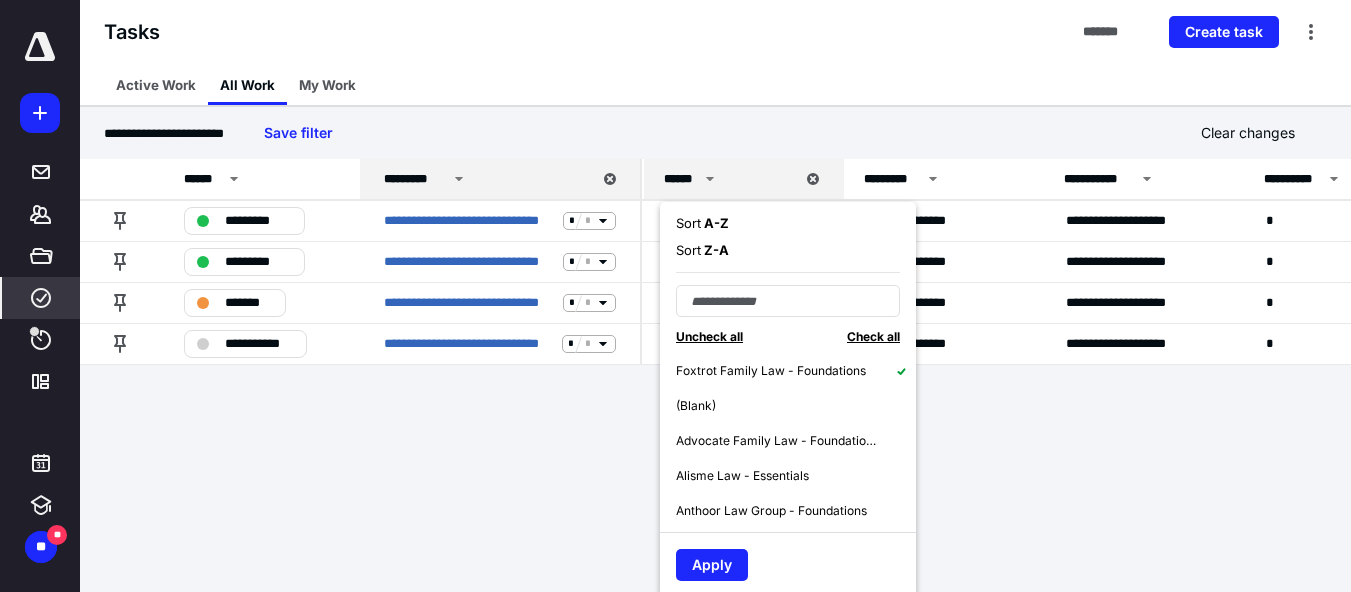 click 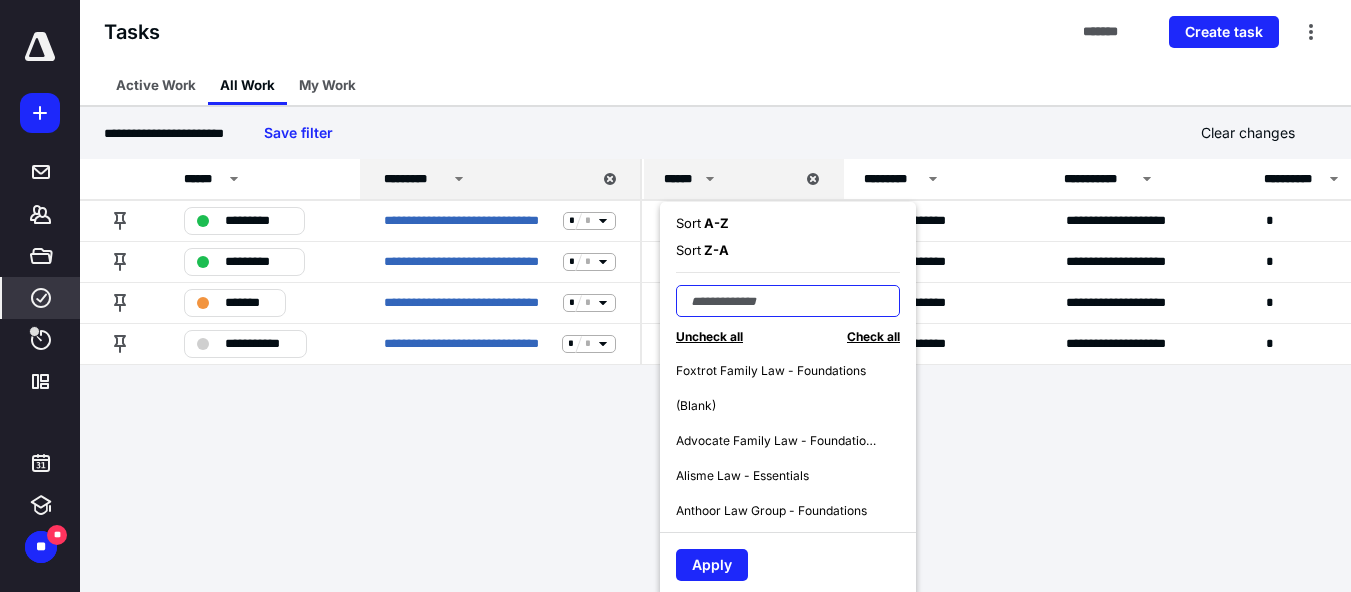 click at bounding box center [788, 301] 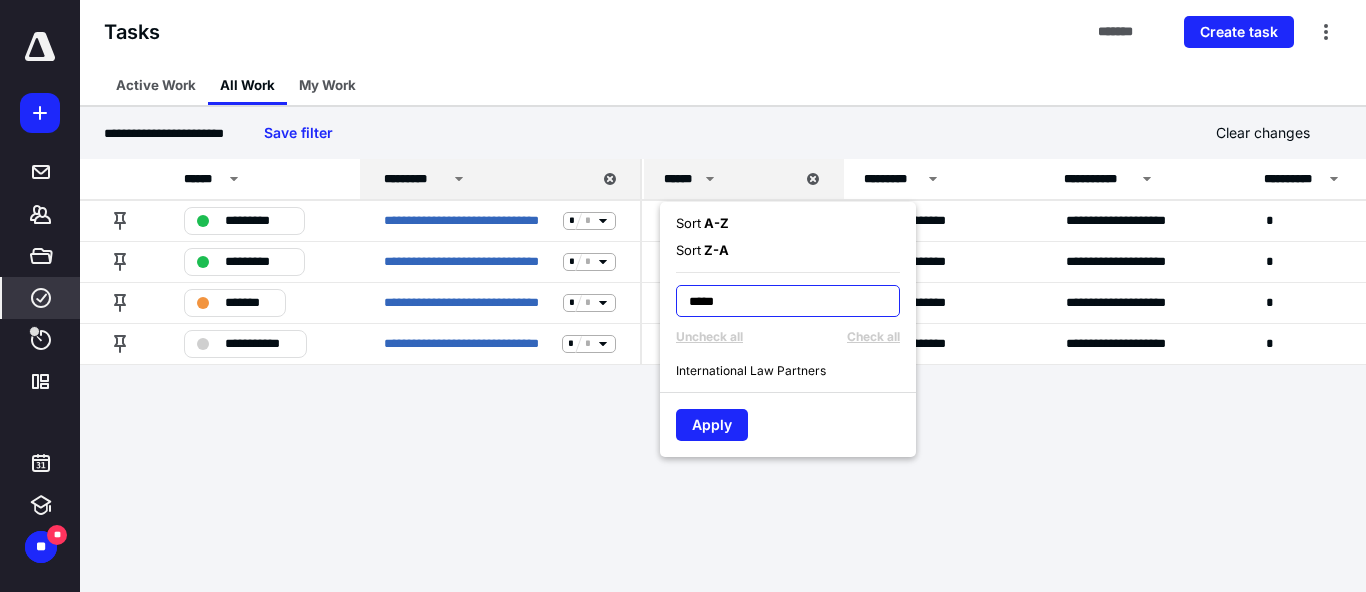 type on "*****" 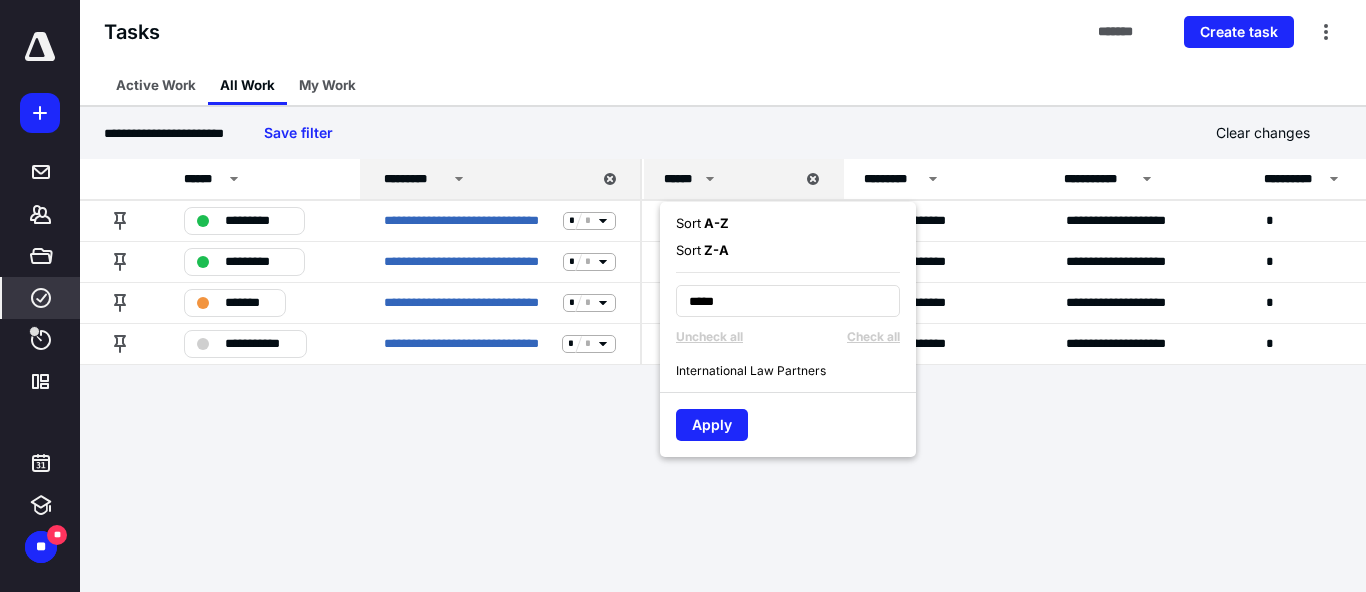 click on "International Law Partners" at bounding box center [751, 371] 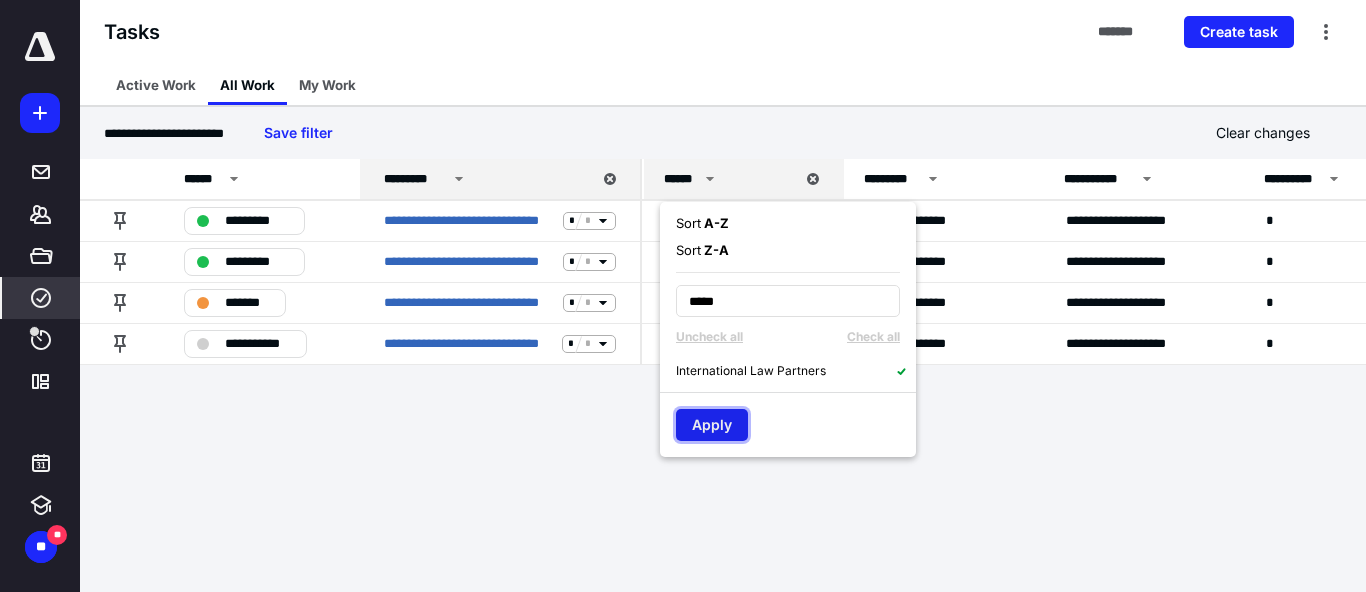 click on "Apply" at bounding box center [712, 425] 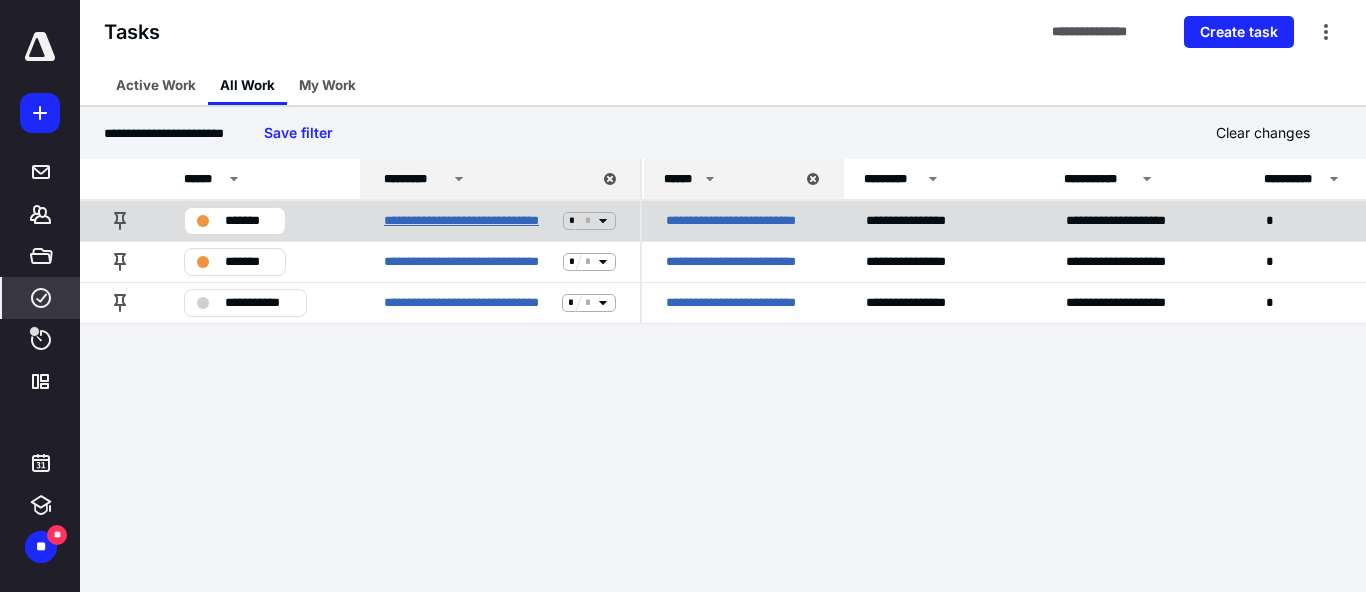 click on "**********" at bounding box center [469, 221] 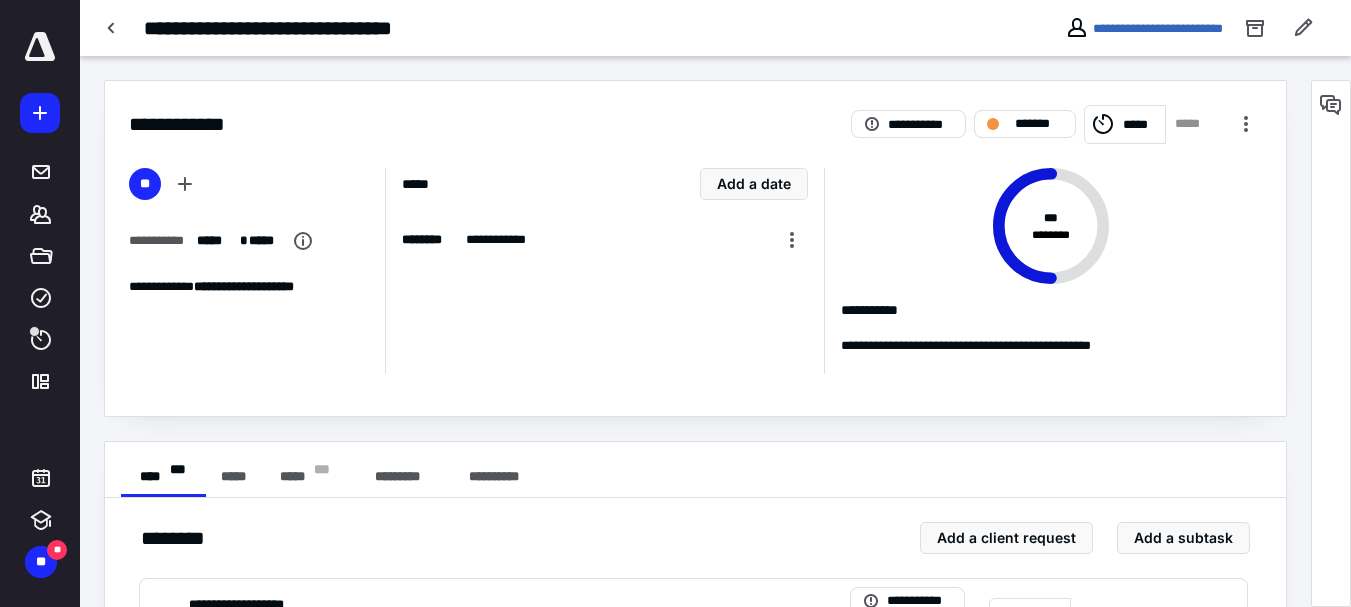 scroll, scrollTop: 200, scrollLeft: 0, axis: vertical 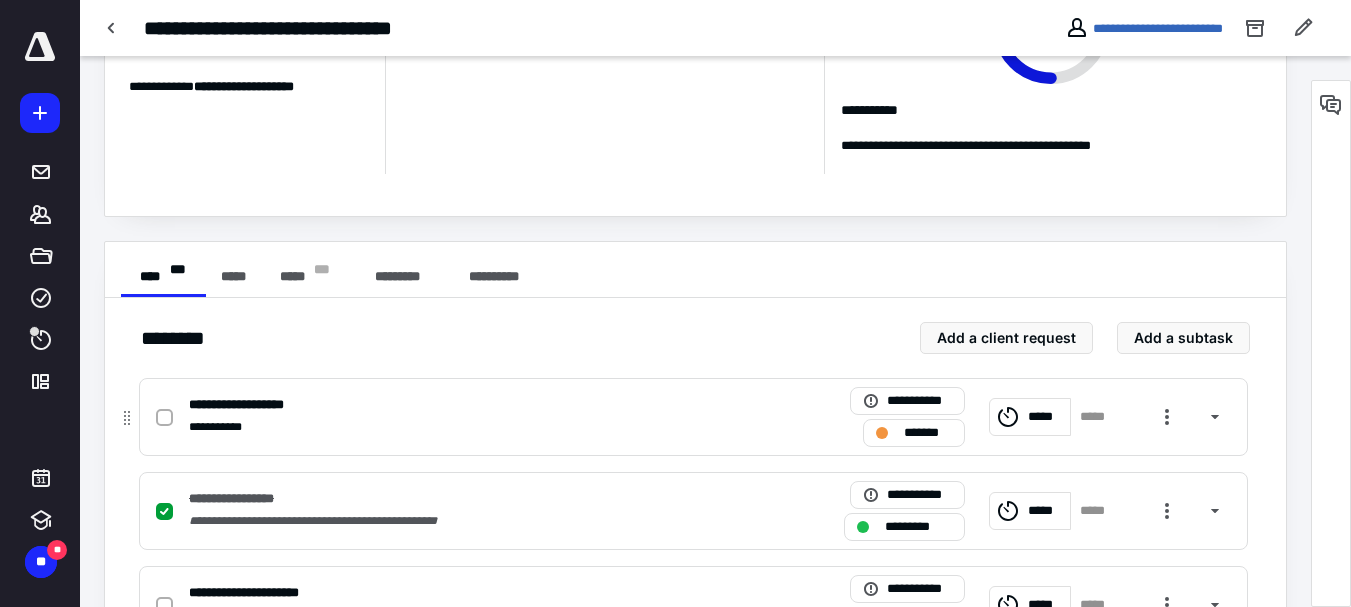click on "**********" at bounding box center (258, 405) 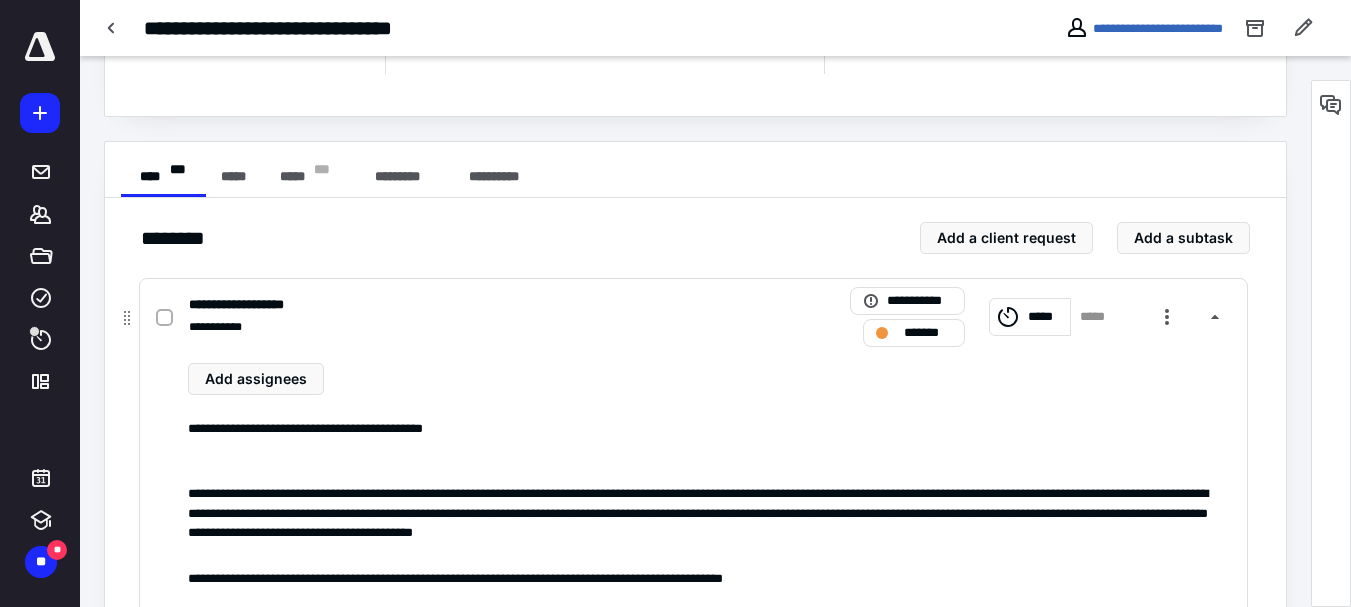 scroll, scrollTop: 500, scrollLeft: 0, axis: vertical 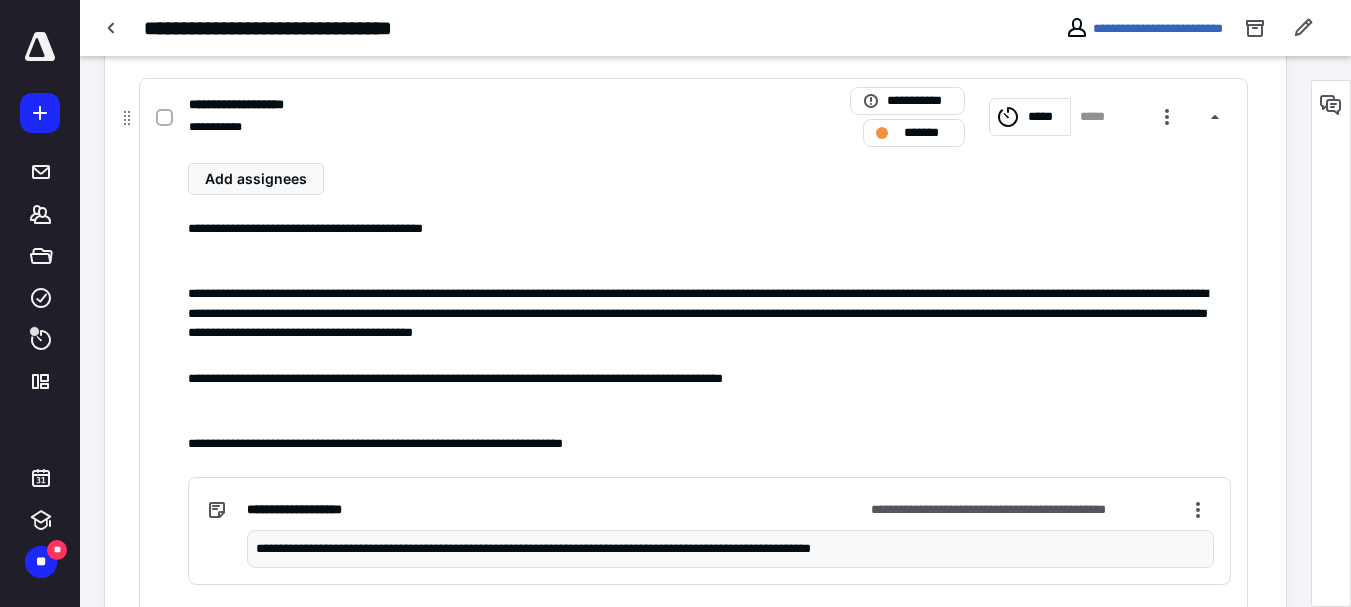 click 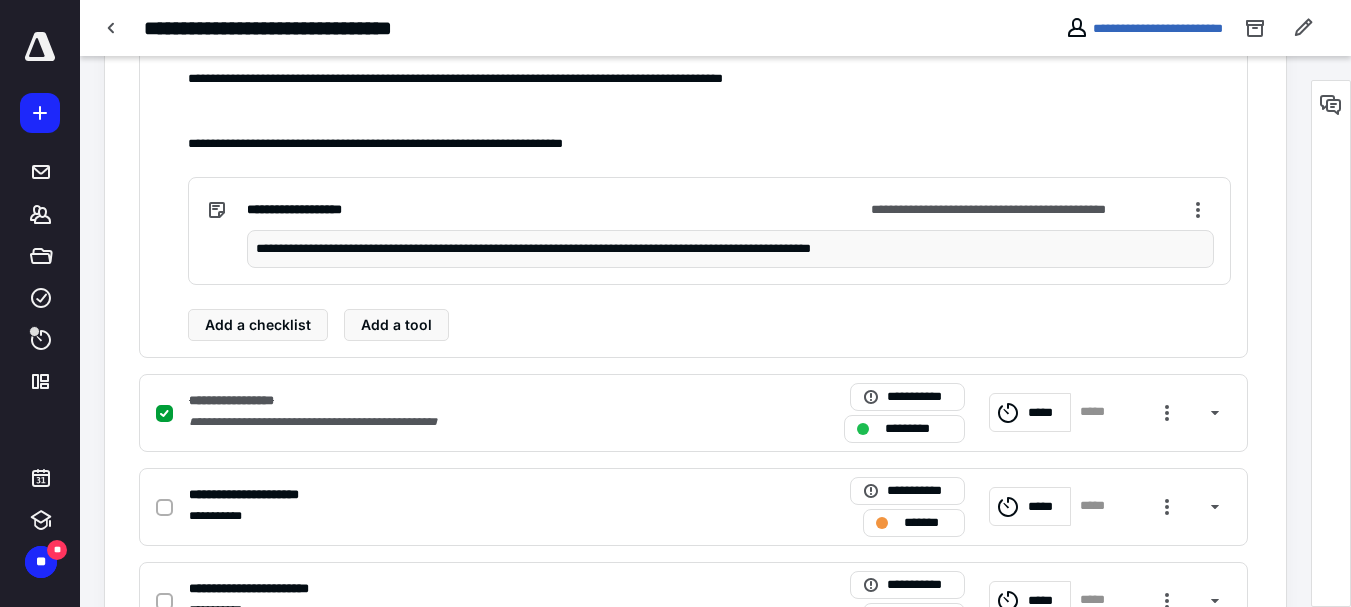 scroll, scrollTop: 900, scrollLeft: 0, axis: vertical 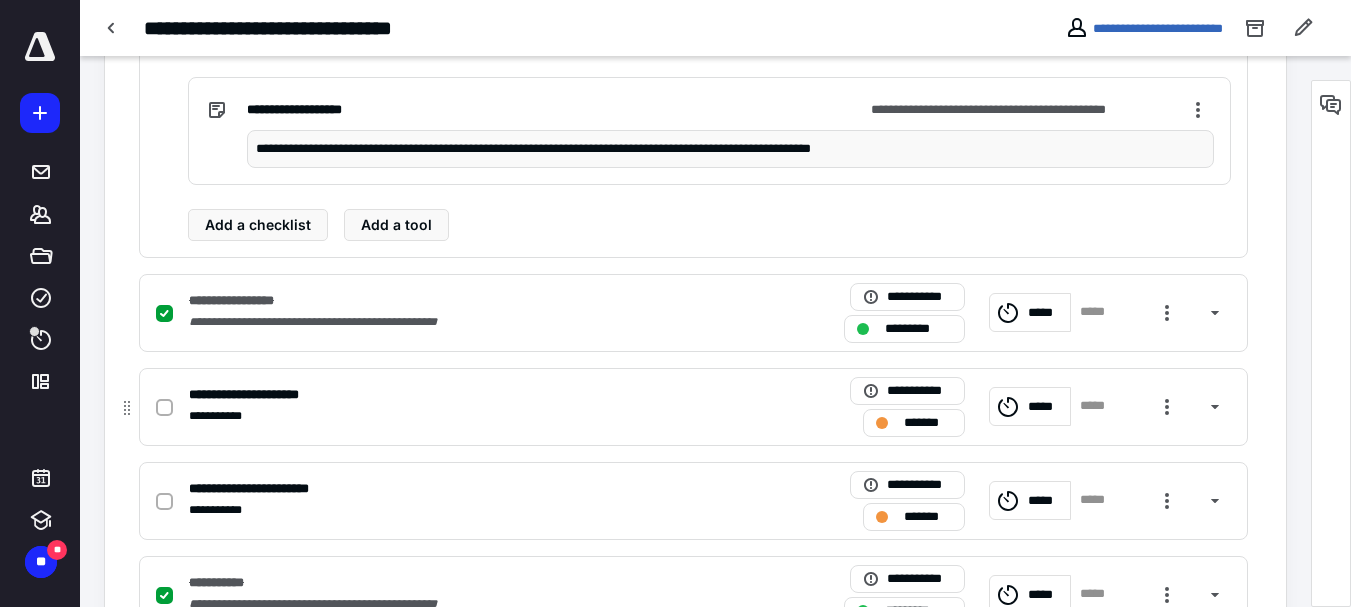 click on "**********" at bounding box center (223, 416) 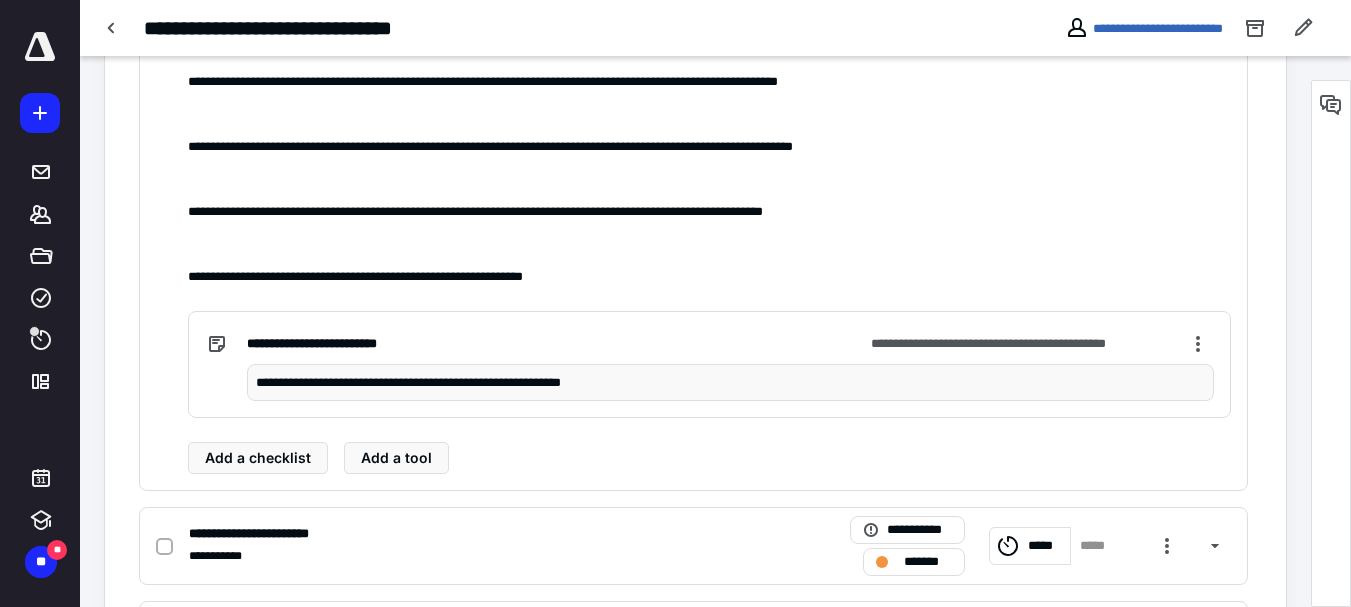 click on "**********" at bounding box center (693, 212) 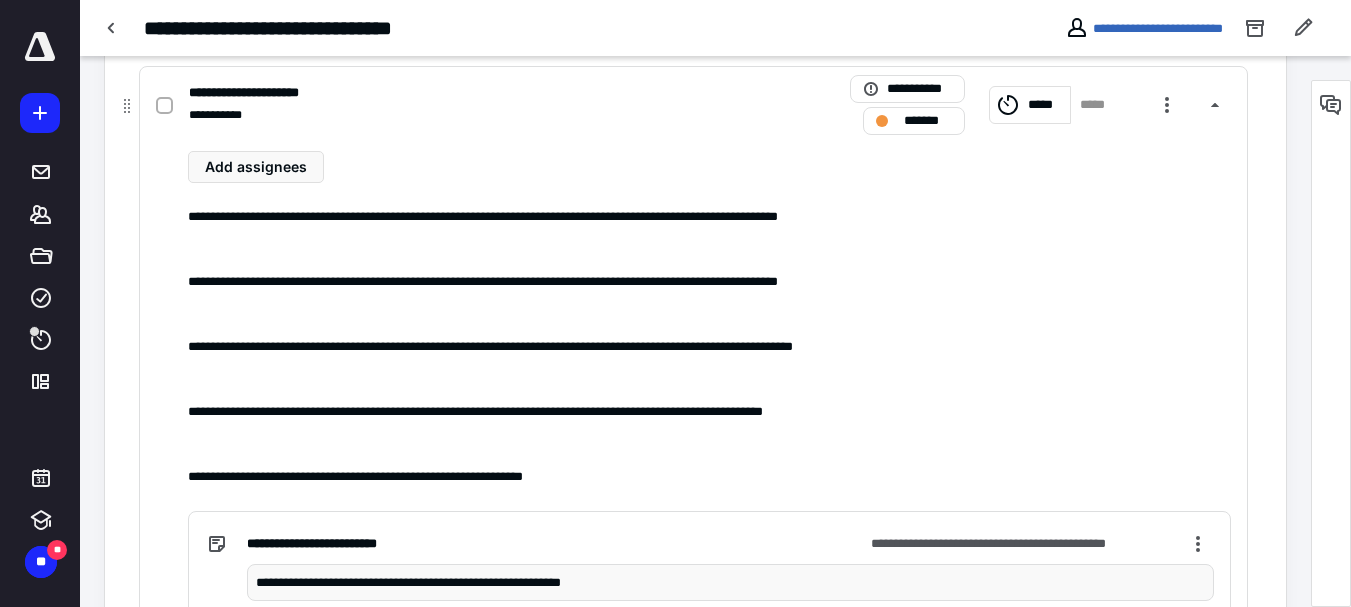 click at bounding box center [164, 106] 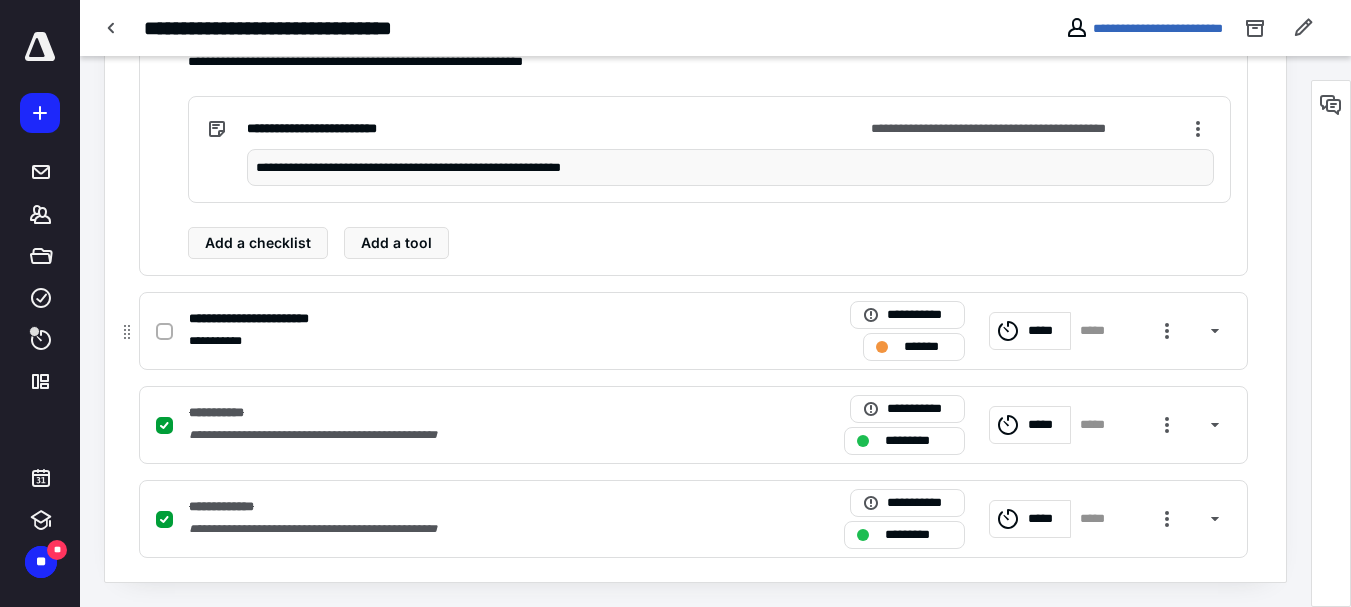 click on "**********" at bounding box center (265, 319) 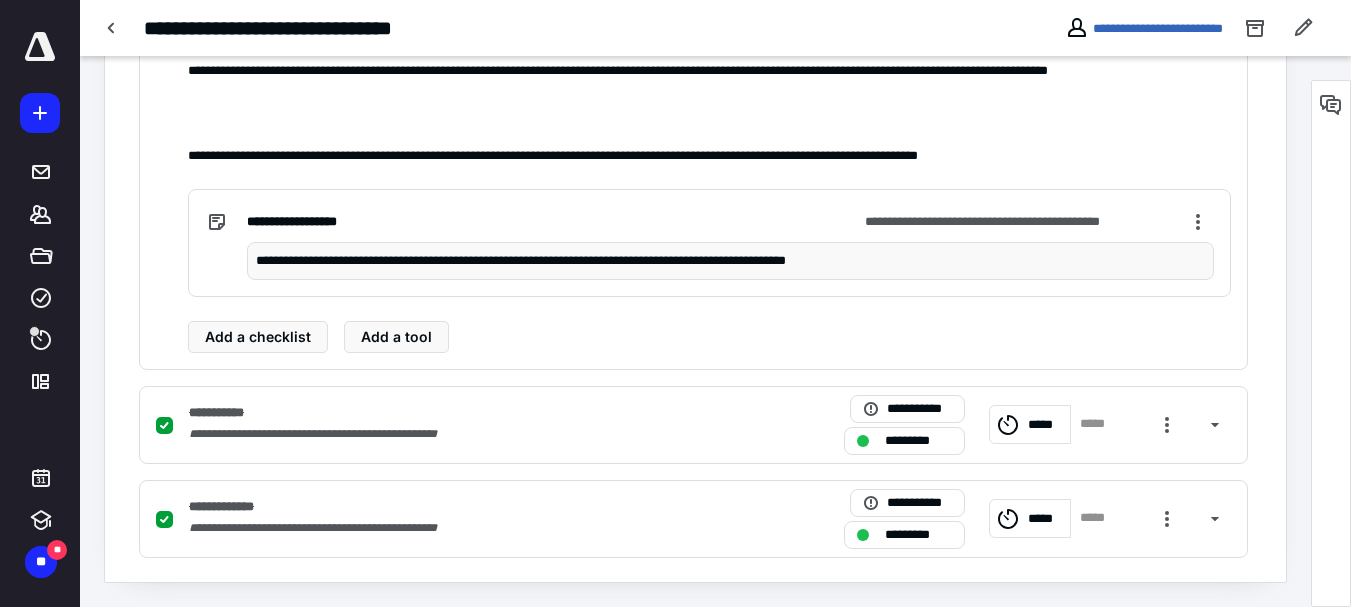 scroll, scrollTop: 840, scrollLeft: 0, axis: vertical 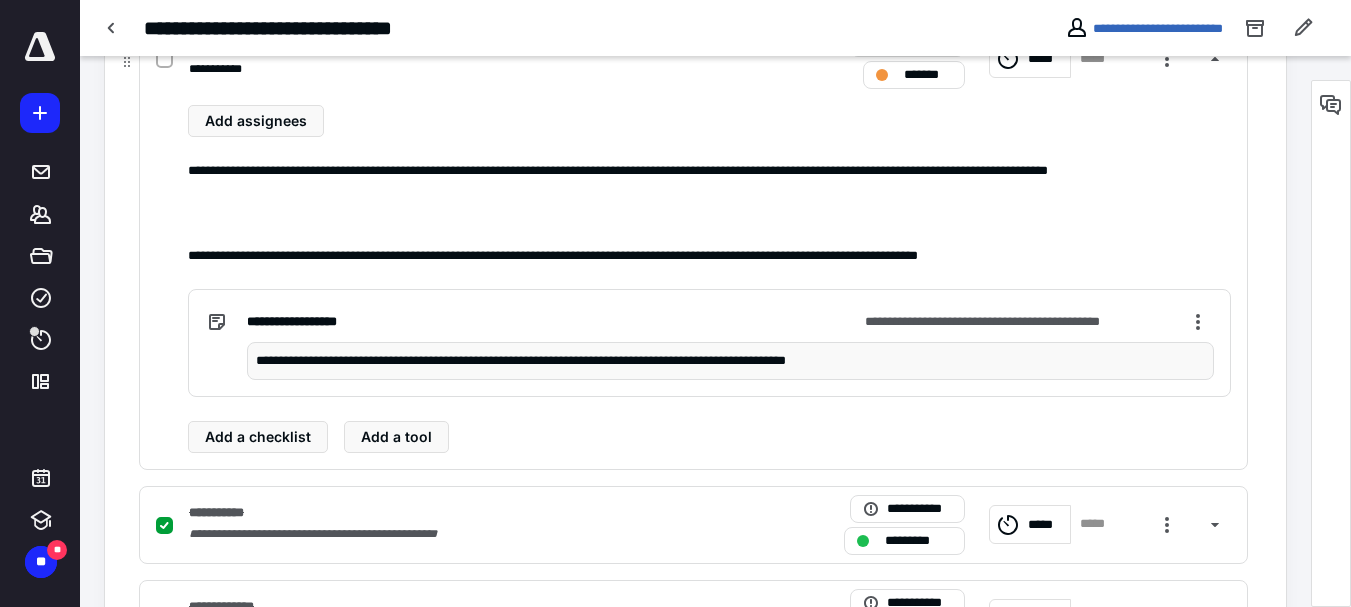 click 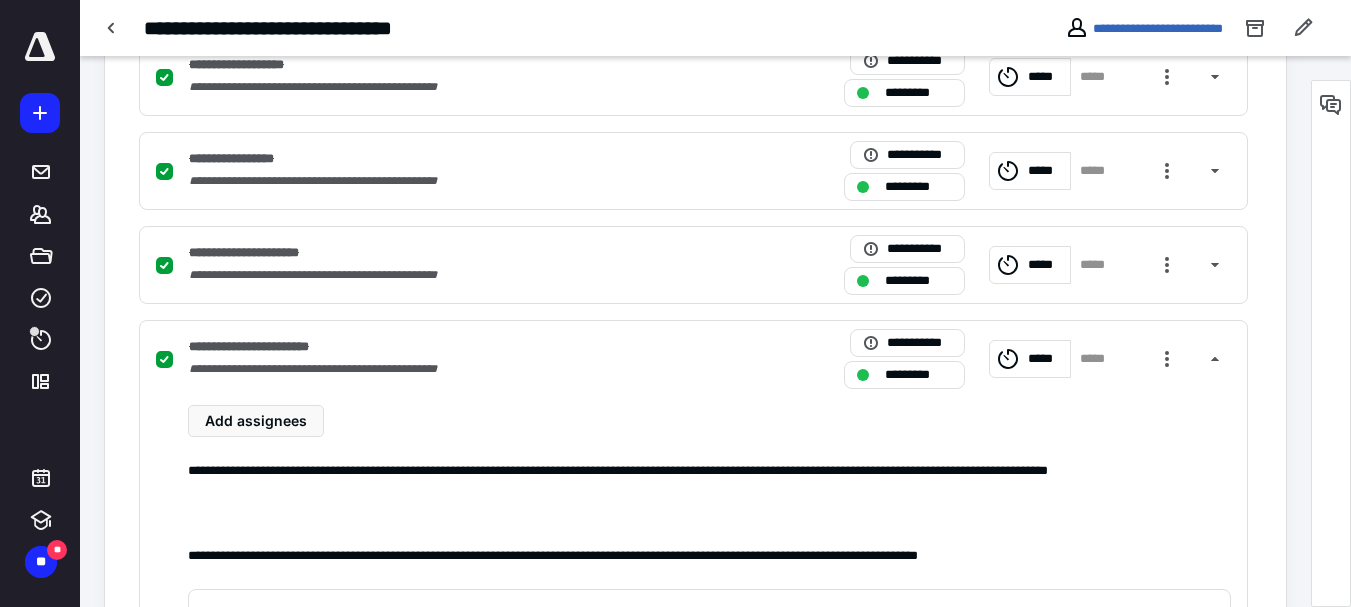 scroll, scrollTop: 240, scrollLeft: 0, axis: vertical 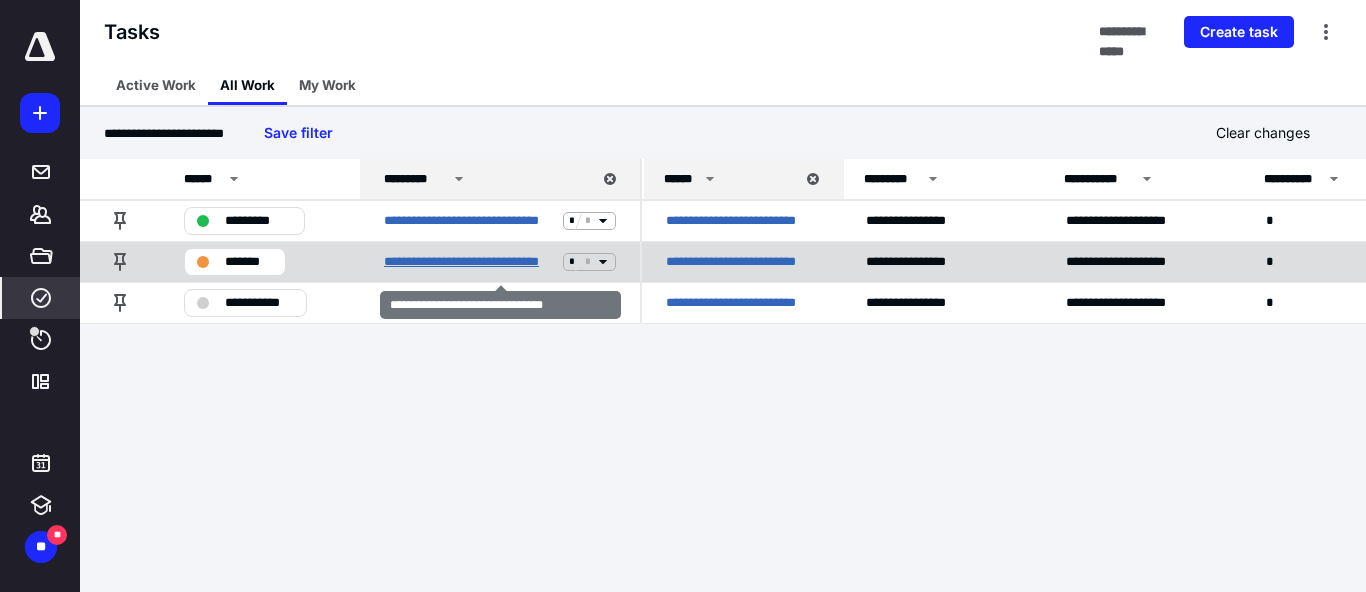 click on "**********" at bounding box center (469, 262) 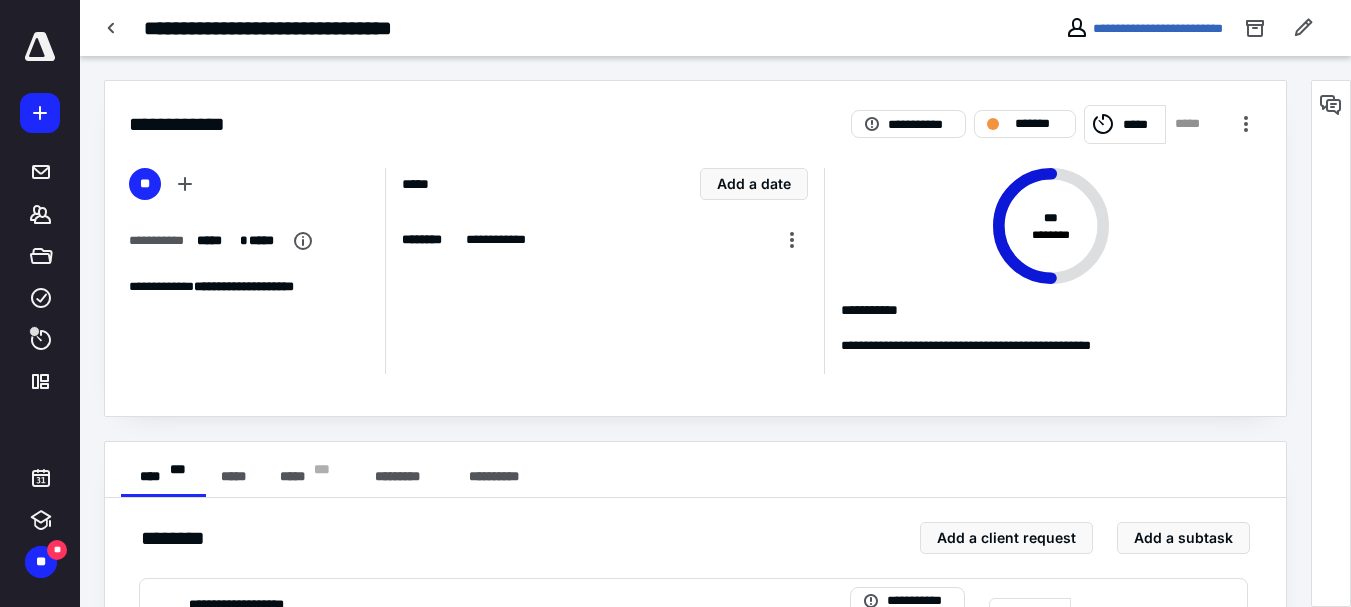 scroll, scrollTop: 300, scrollLeft: 0, axis: vertical 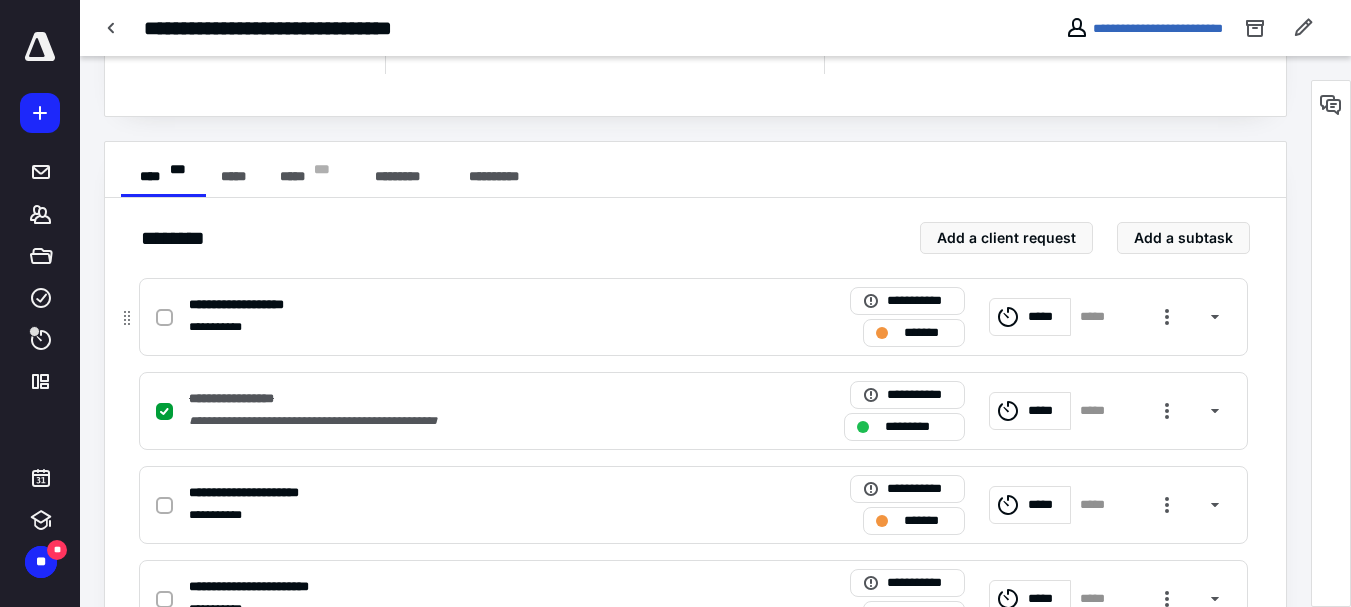 click 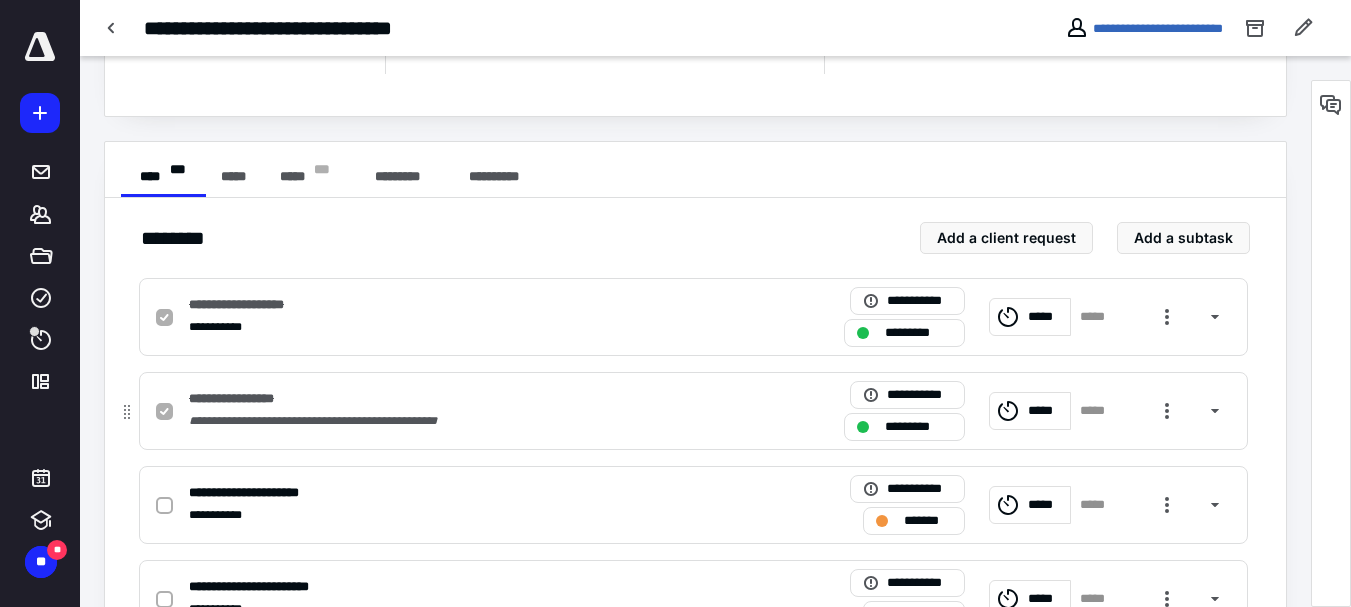 scroll, scrollTop: 500, scrollLeft: 0, axis: vertical 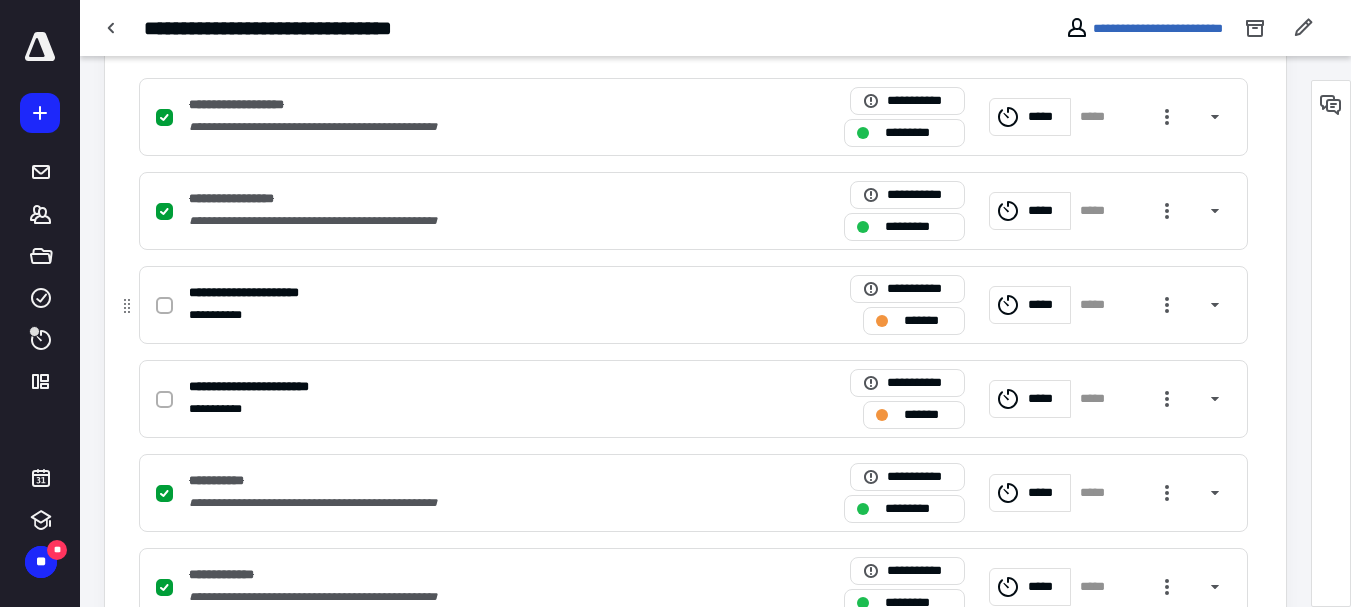 click at bounding box center [164, 306] 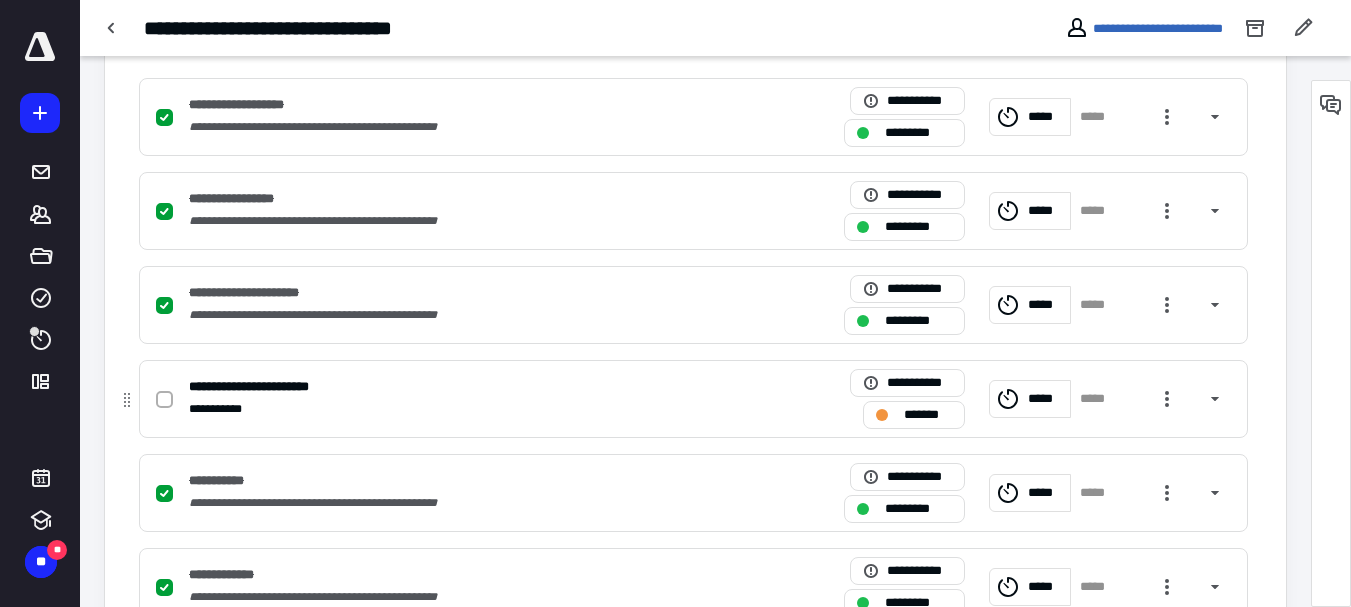 click on "**********" at bounding box center [265, 387] 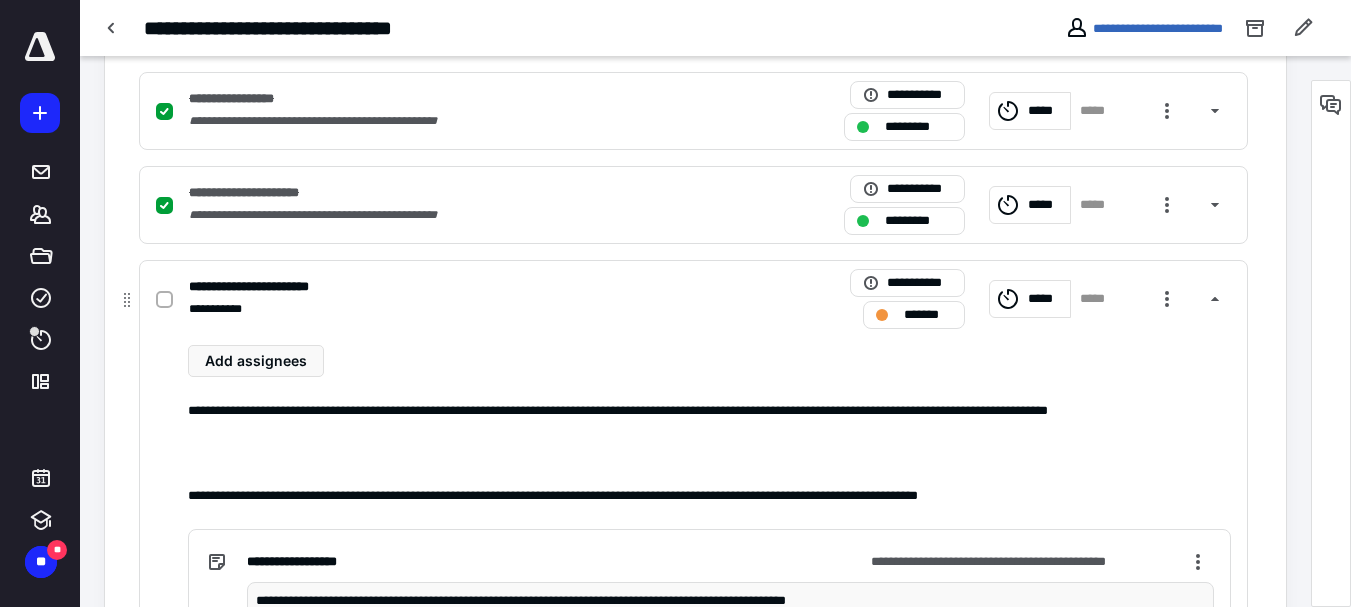 scroll, scrollTop: 700, scrollLeft: 0, axis: vertical 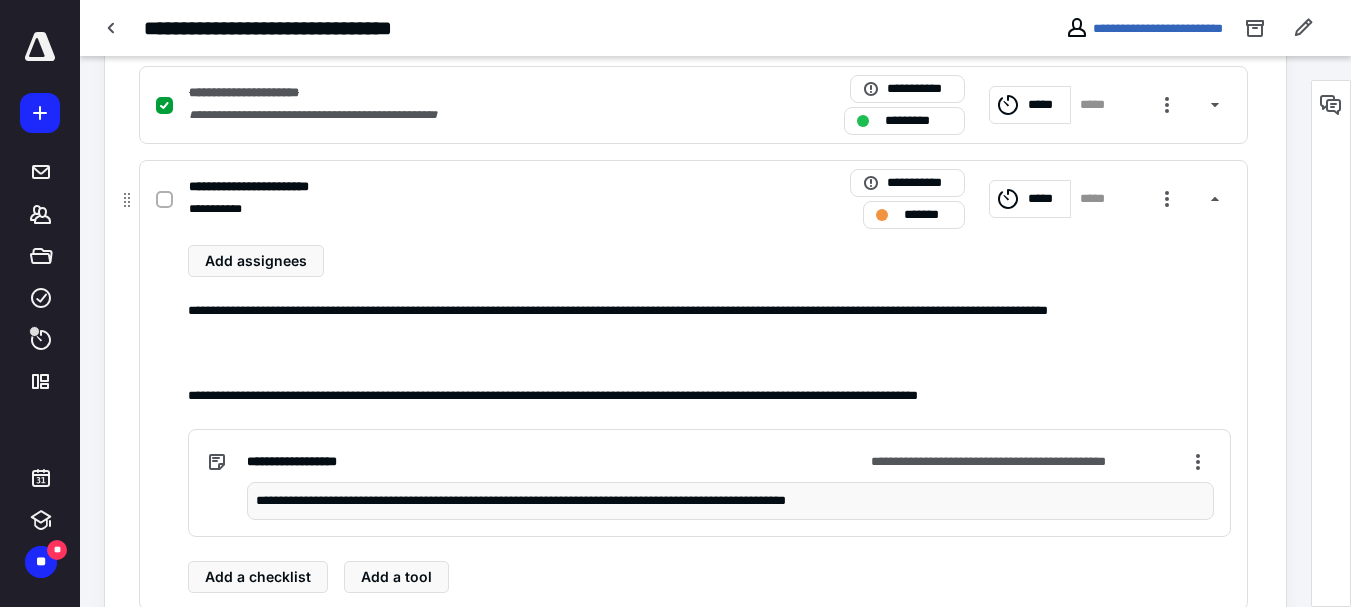 click at bounding box center [164, 200] 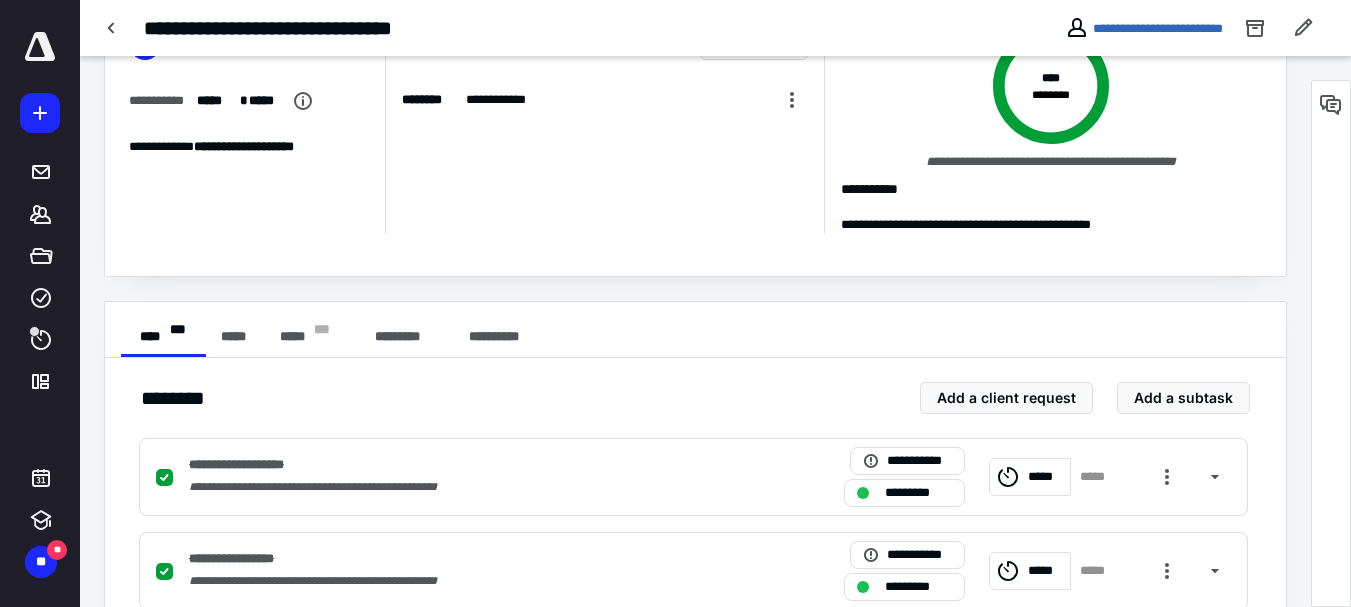 scroll, scrollTop: 540, scrollLeft: 0, axis: vertical 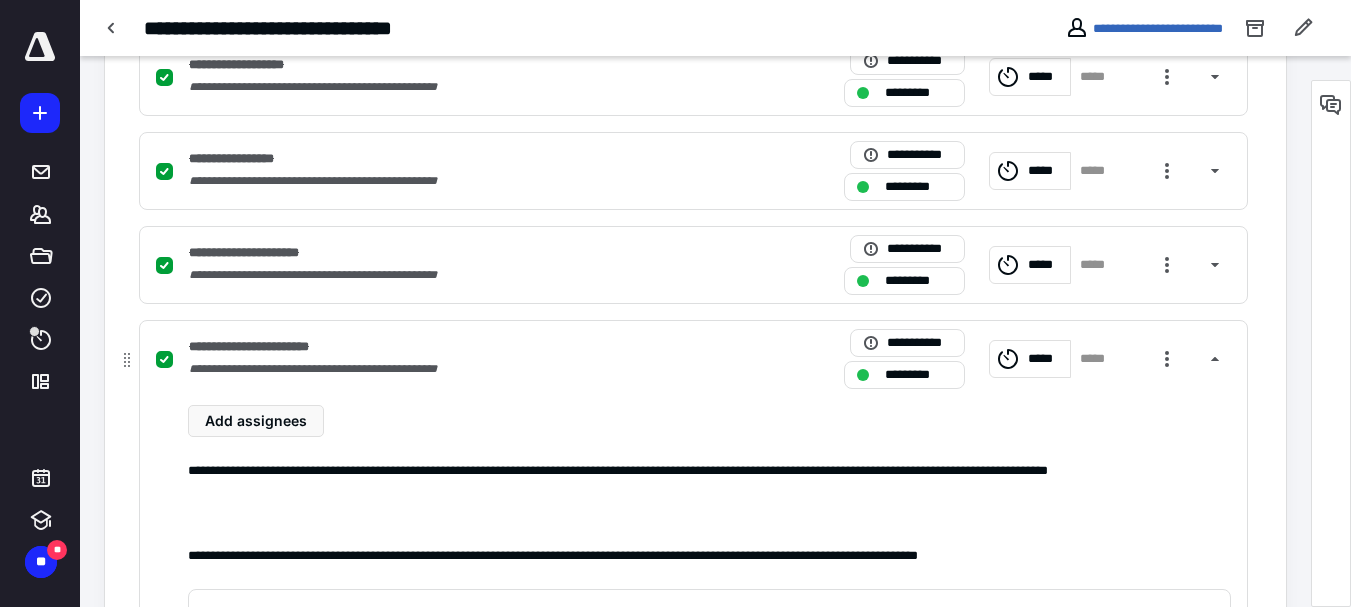 click at bounding box center (164, 360) 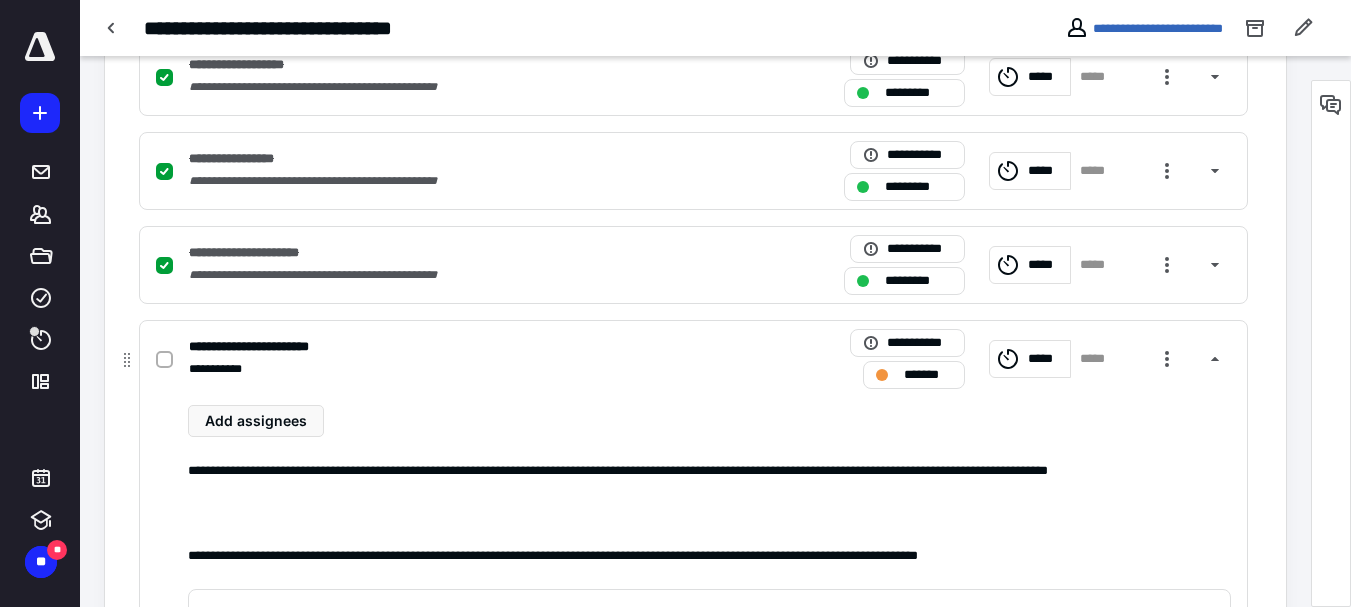 click at bounding box center (168, 359) 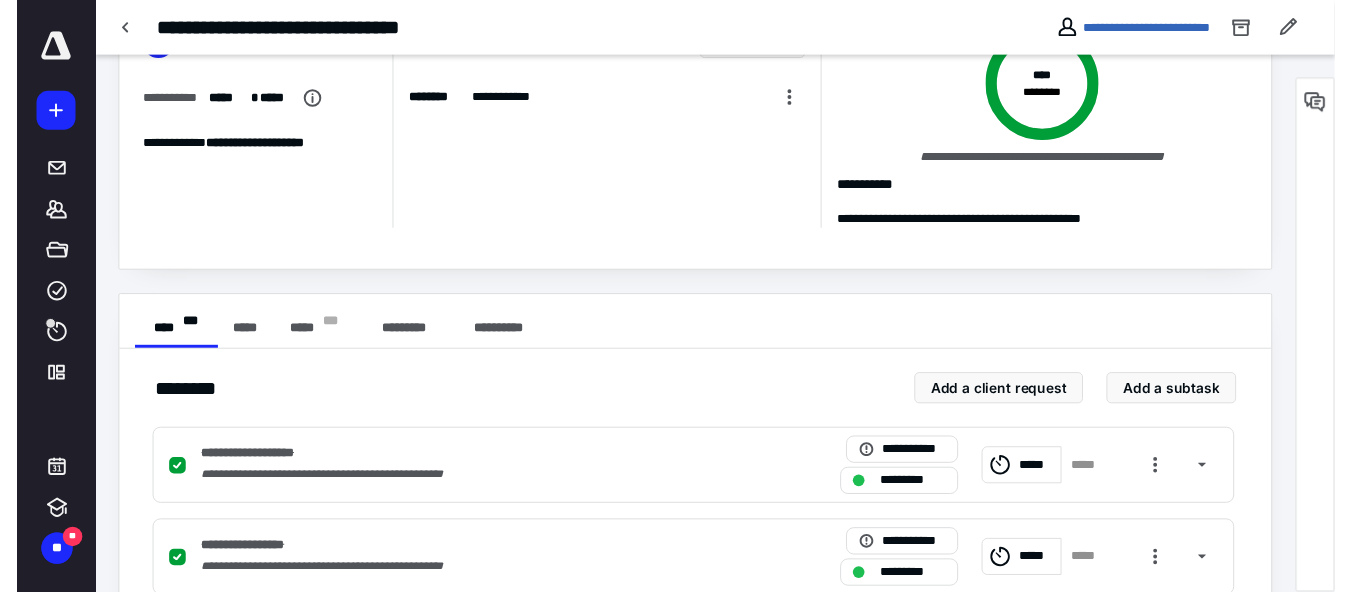 scroll, scrollTop: 0, scrollLeft: 0, axis: both 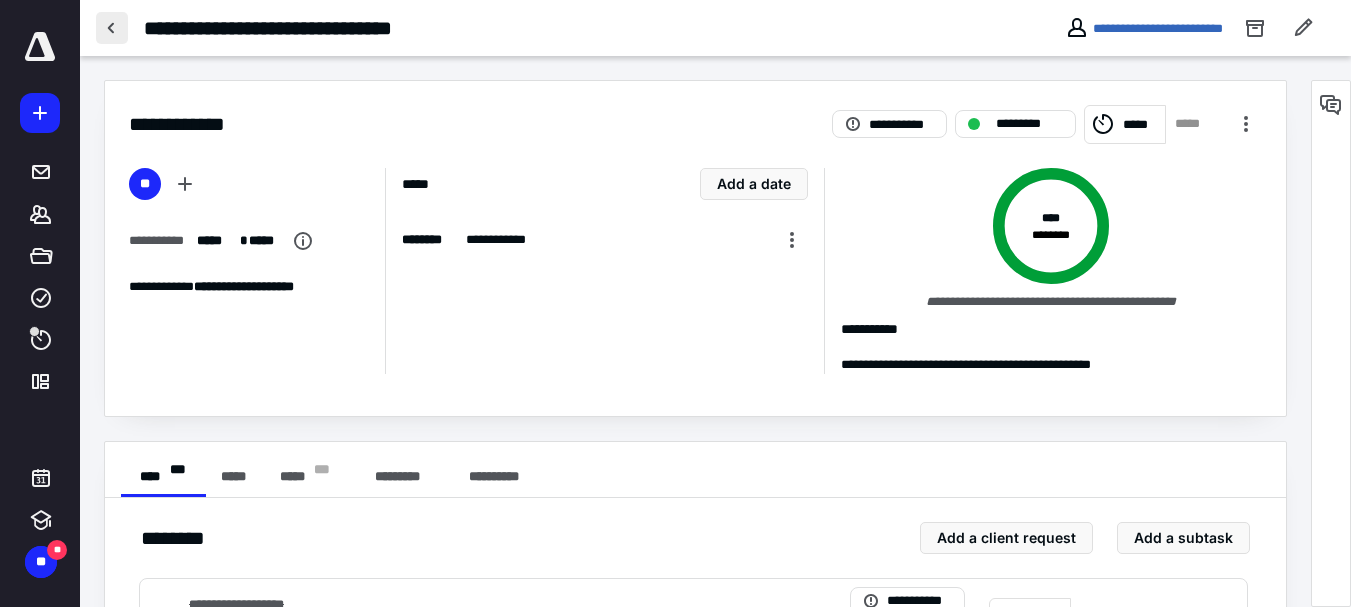 click at bounding box center (112, 28) 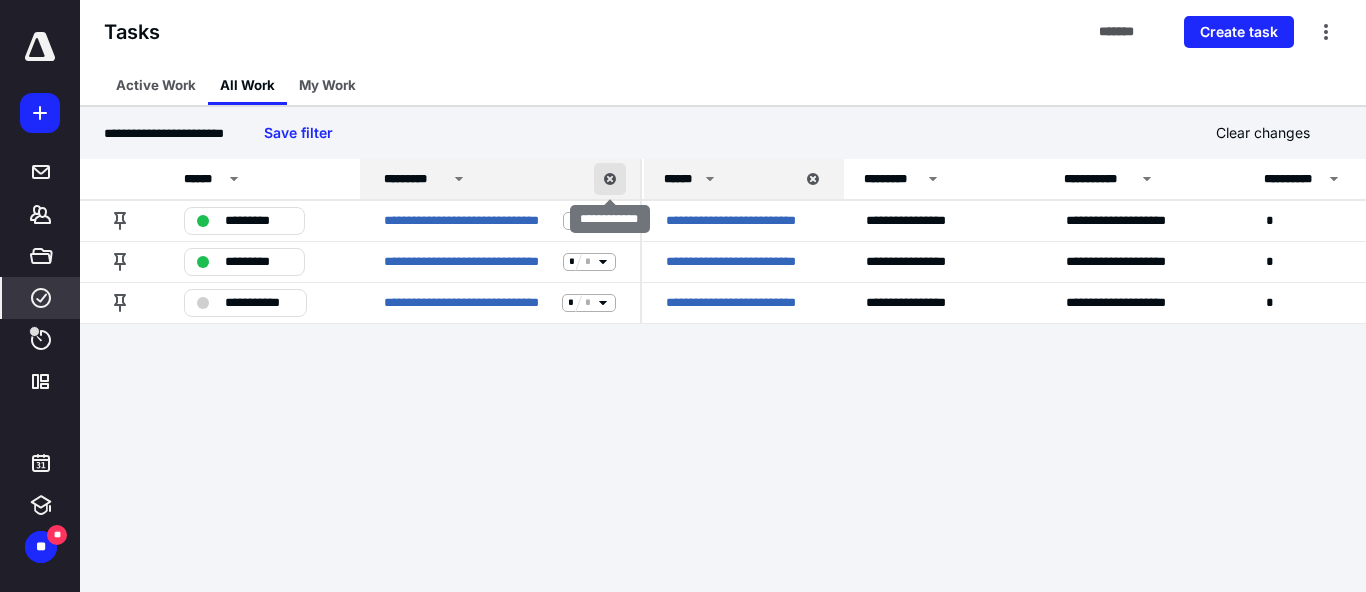 click at bounding box center (610, 179) 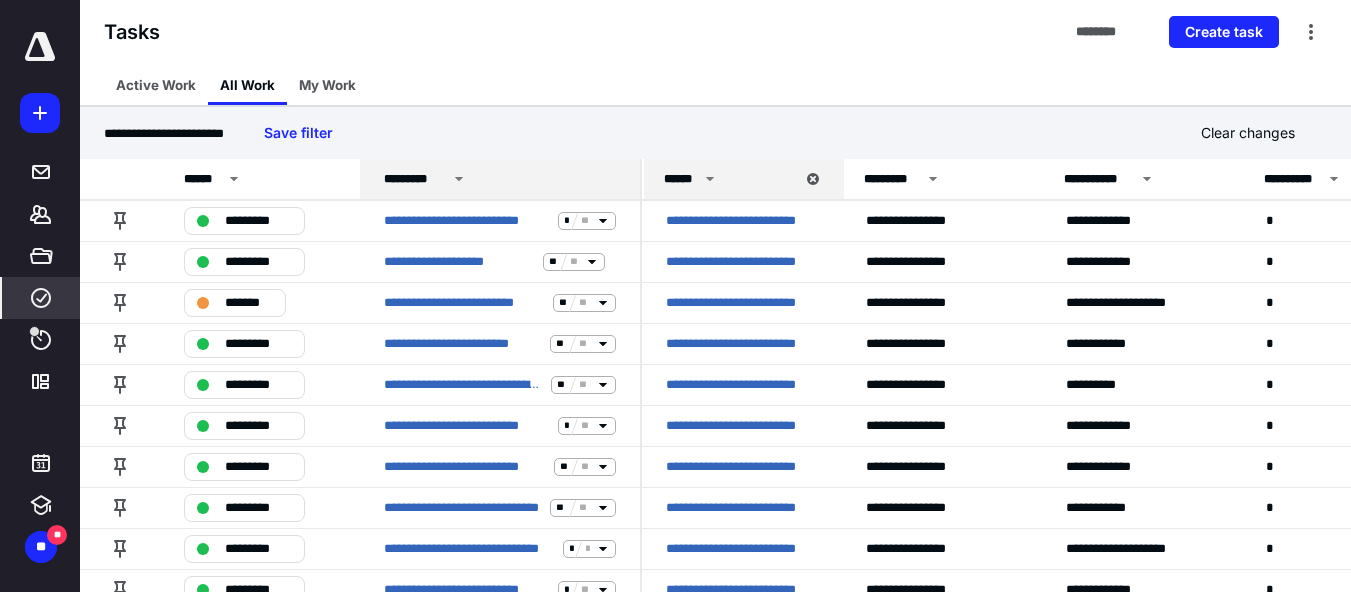 click 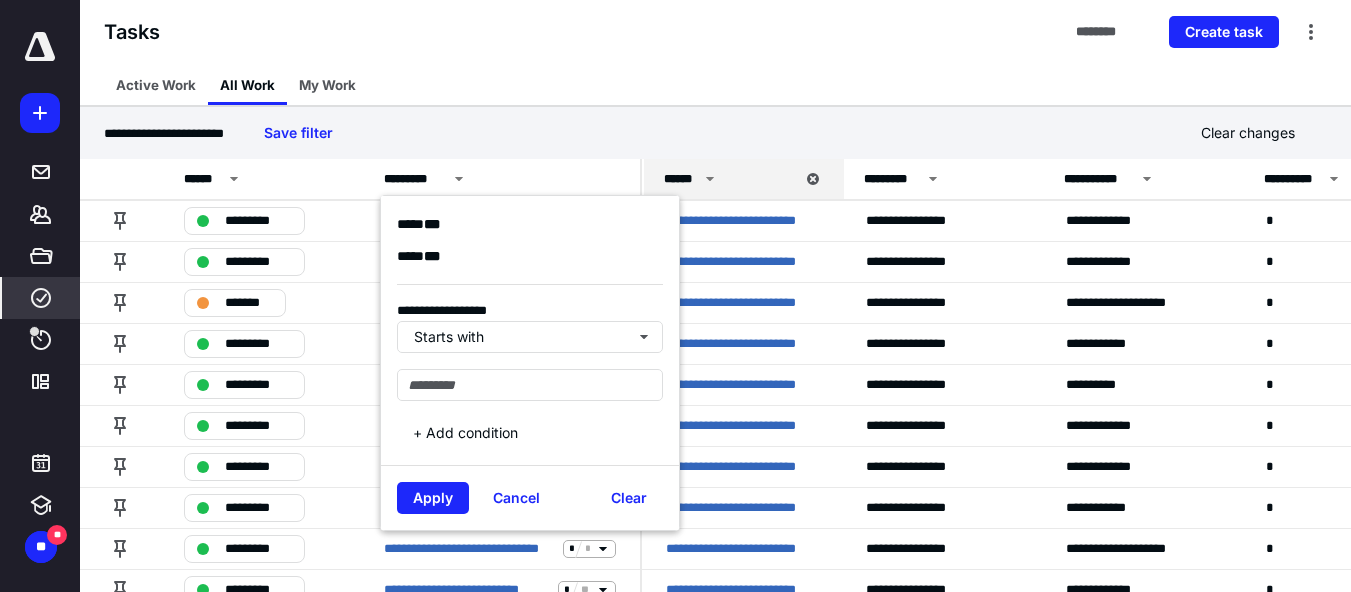 click on "**********" at bounding box center [715, 133] 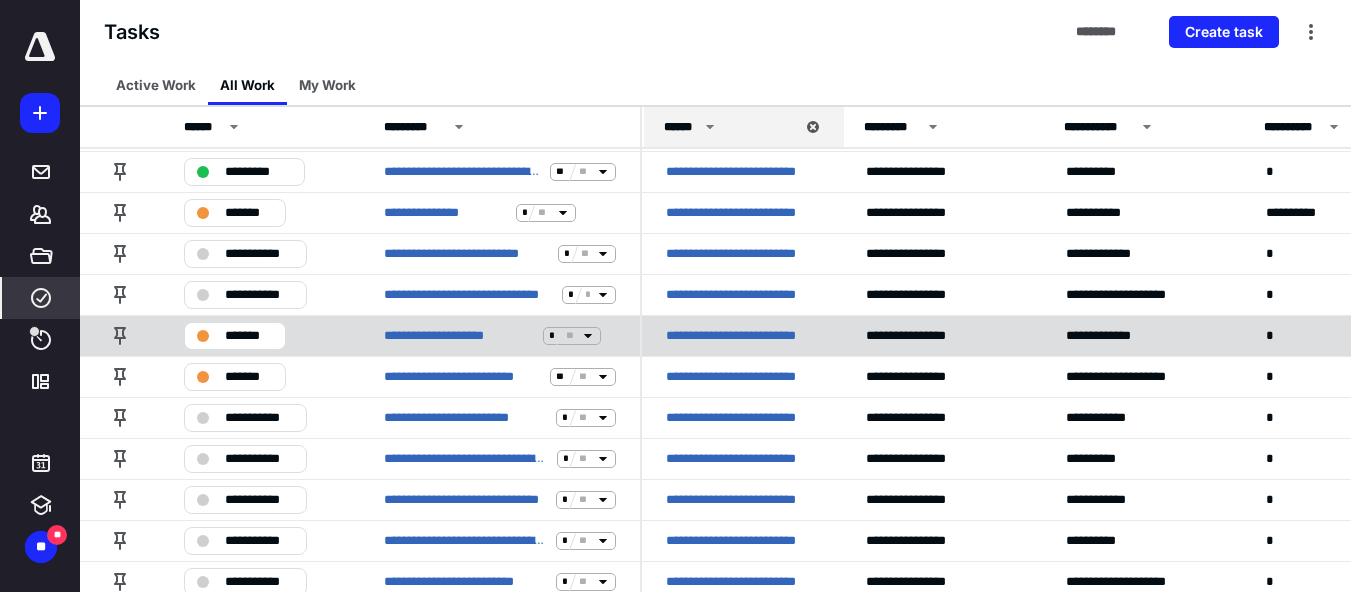 scroll, scrollTop: 535, scrollLeft: 0, axis: vertical 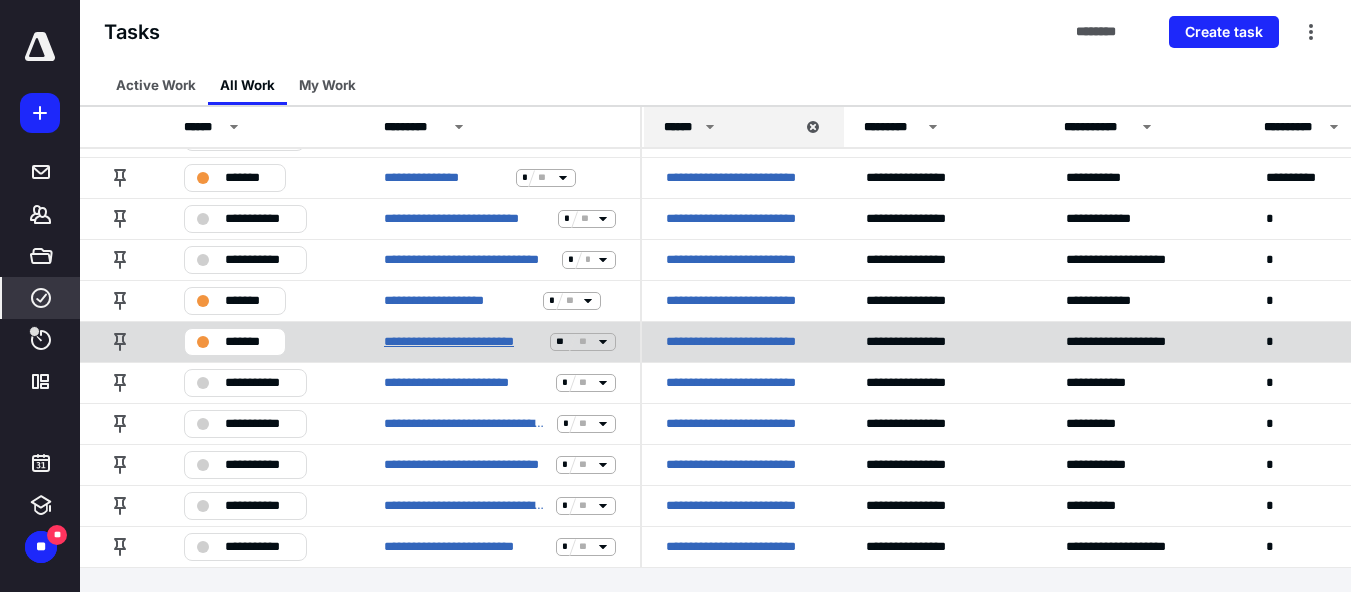 click on "**********" at bounding box center (463, 342) 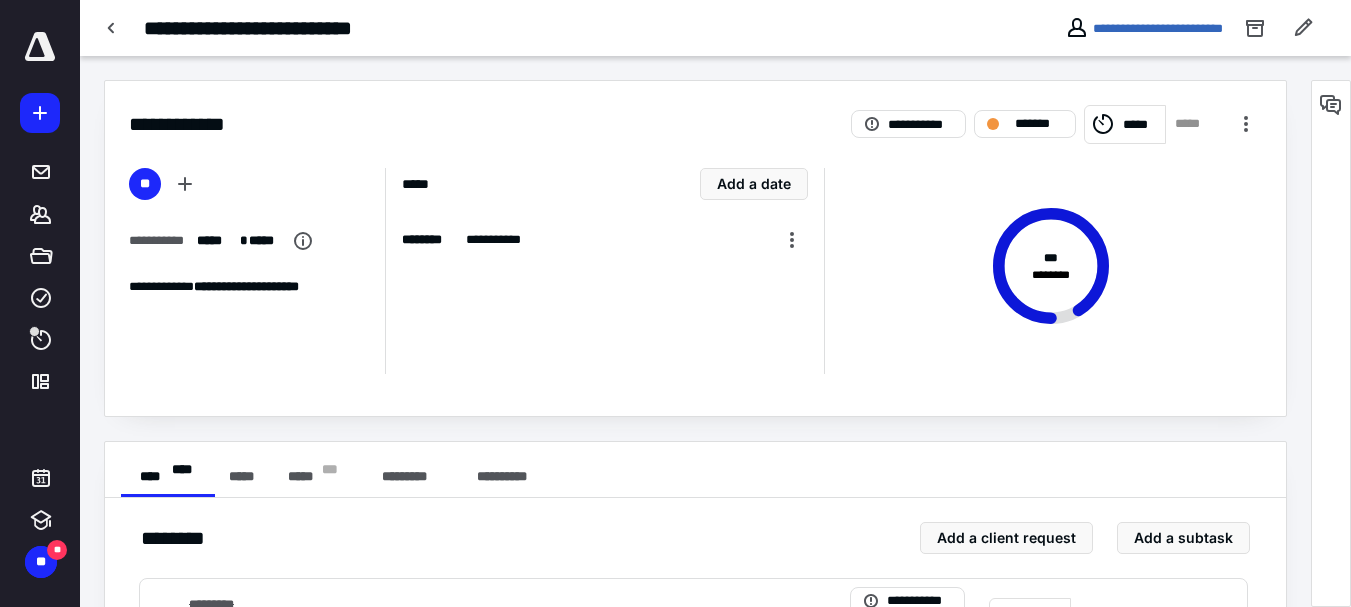 scroll, scrollTop: 300, scrollLeft: 0, axis: vertical 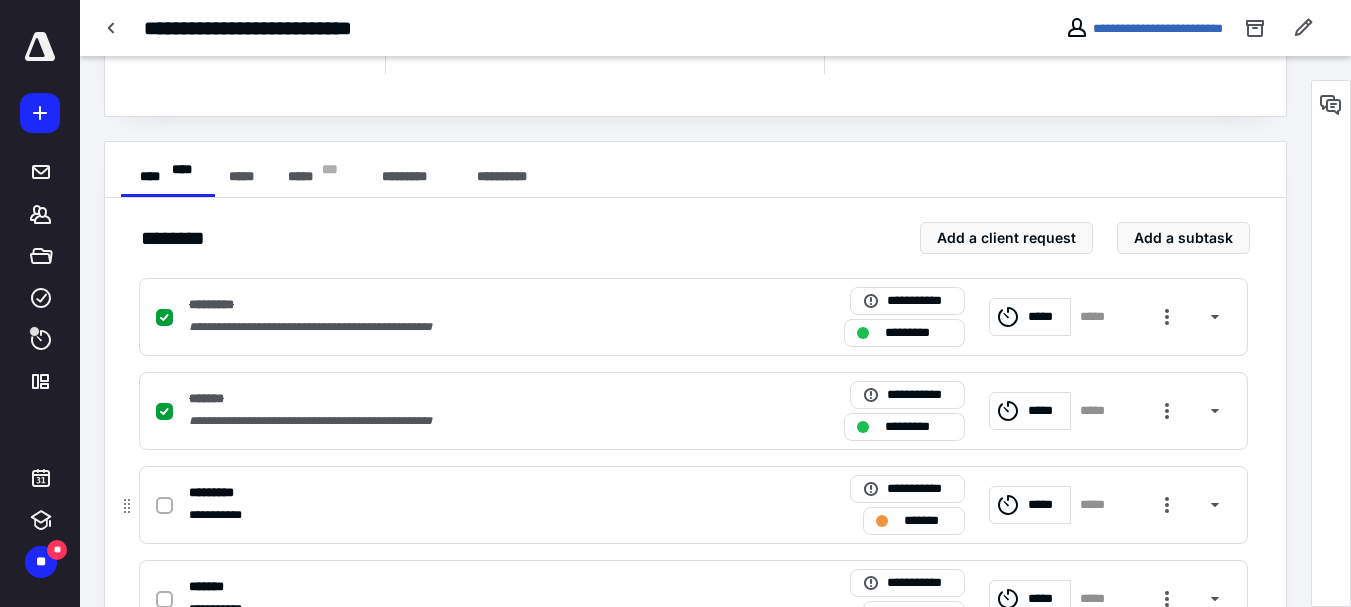 click on "*********" at bounding box center [222, 493] 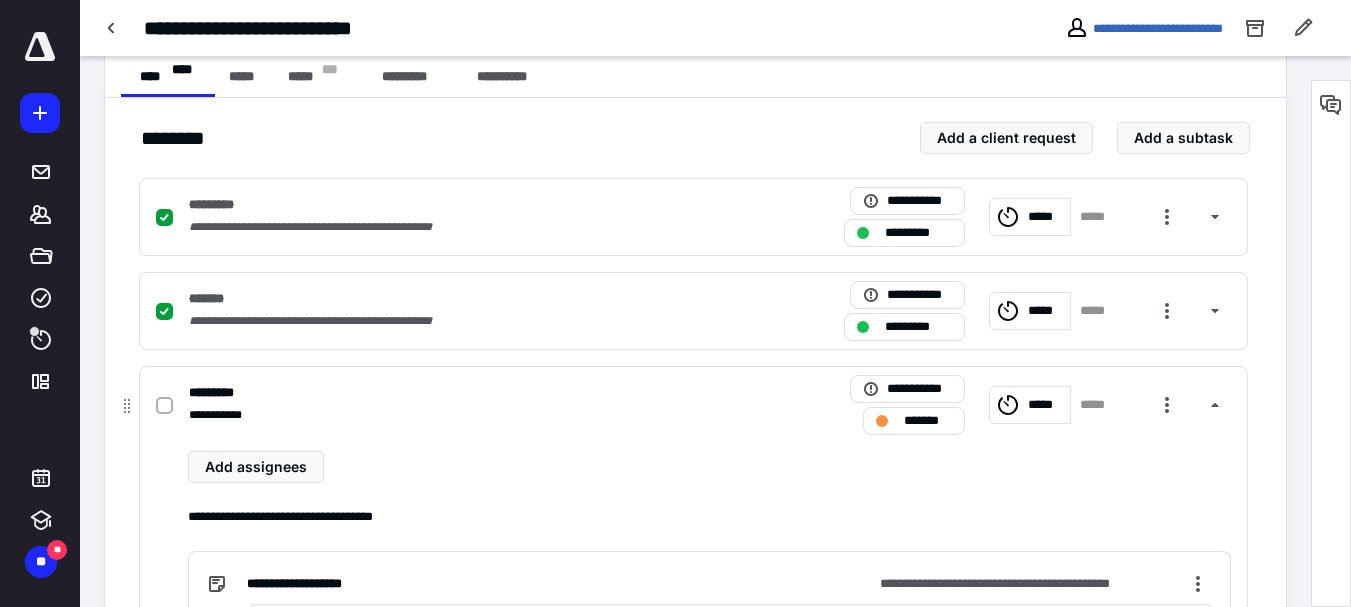 scroll, scrollTop: 600, scrollLeft: 0, axis: vertical 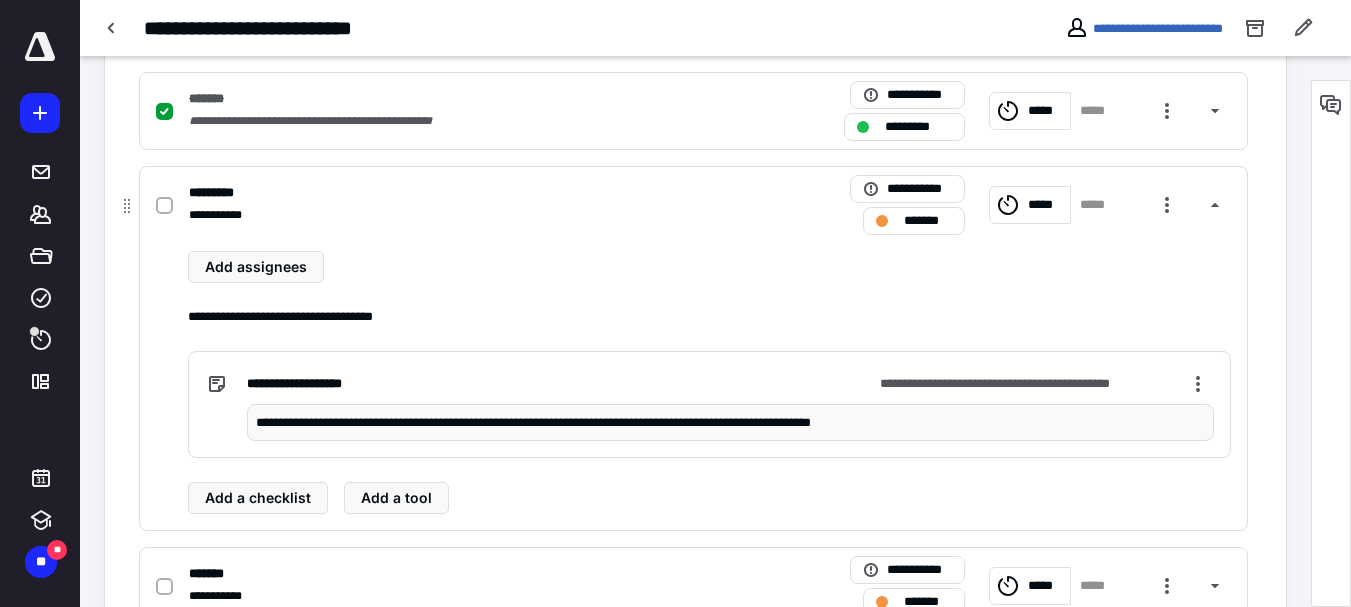 click at bounding box center (164, 206) 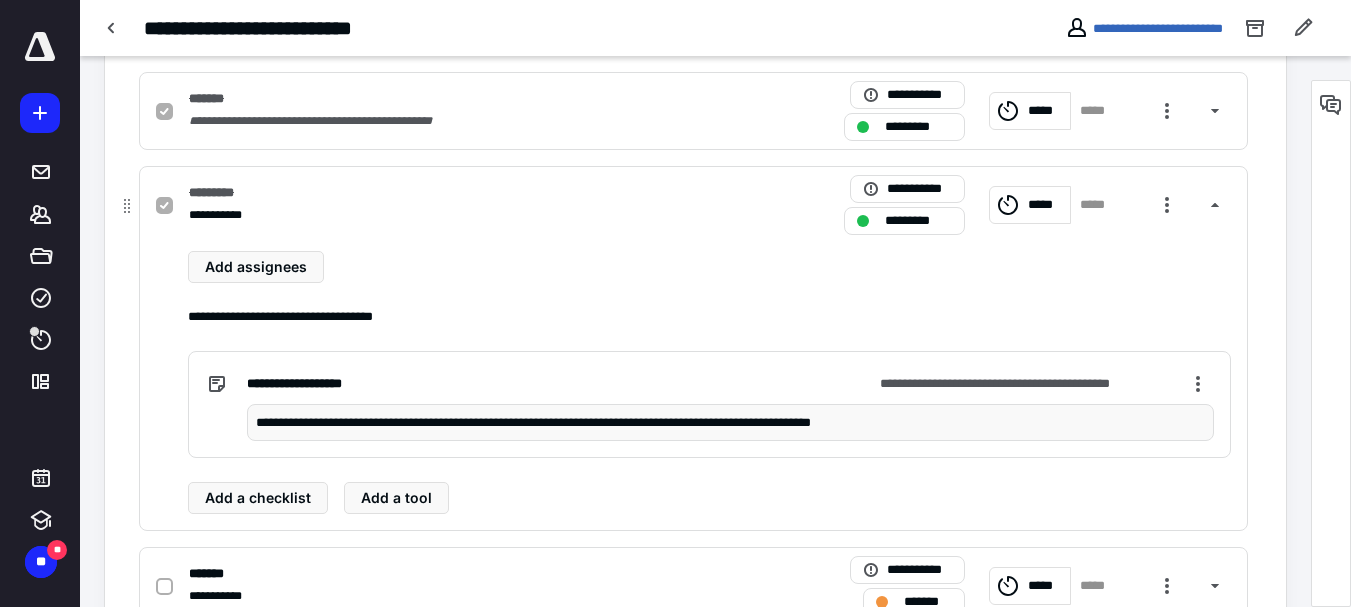 scroll, scrollTop: 800, scrollLeft: 0, axis: vertical 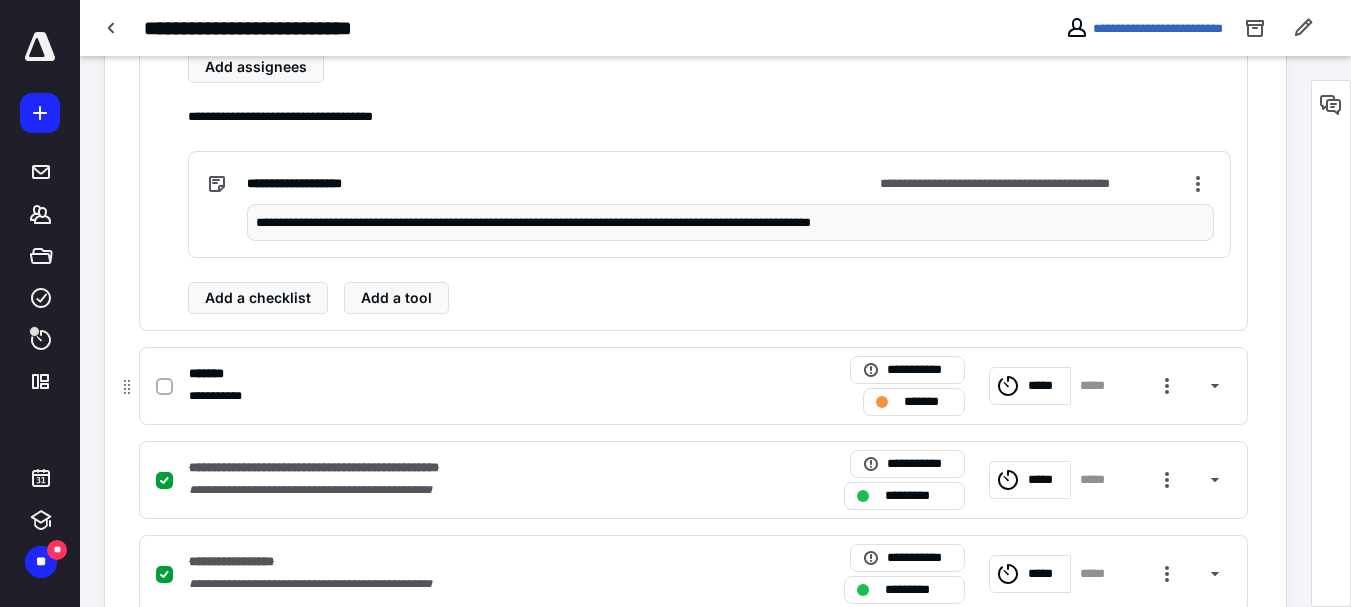 click on "**********" at bounding box center (431, 396) 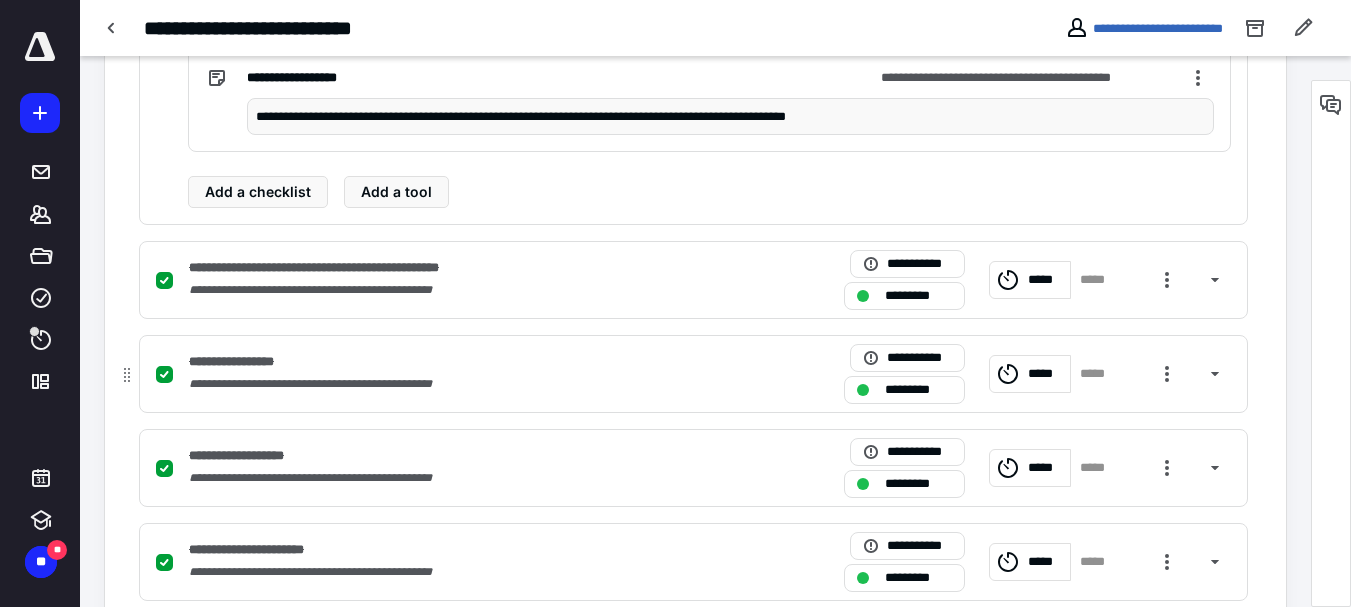 scroll, scrollTop: 800, scrollLeft: 0, axis: vertical 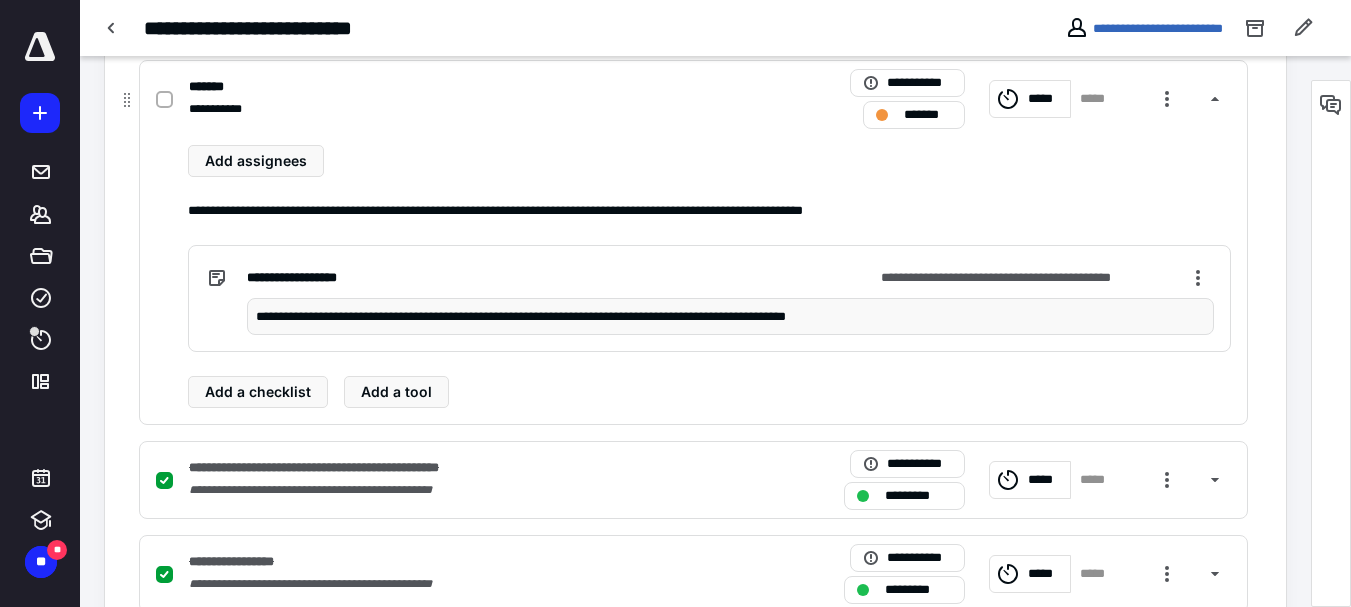 click on "**********" at bounding box center [730, 317] 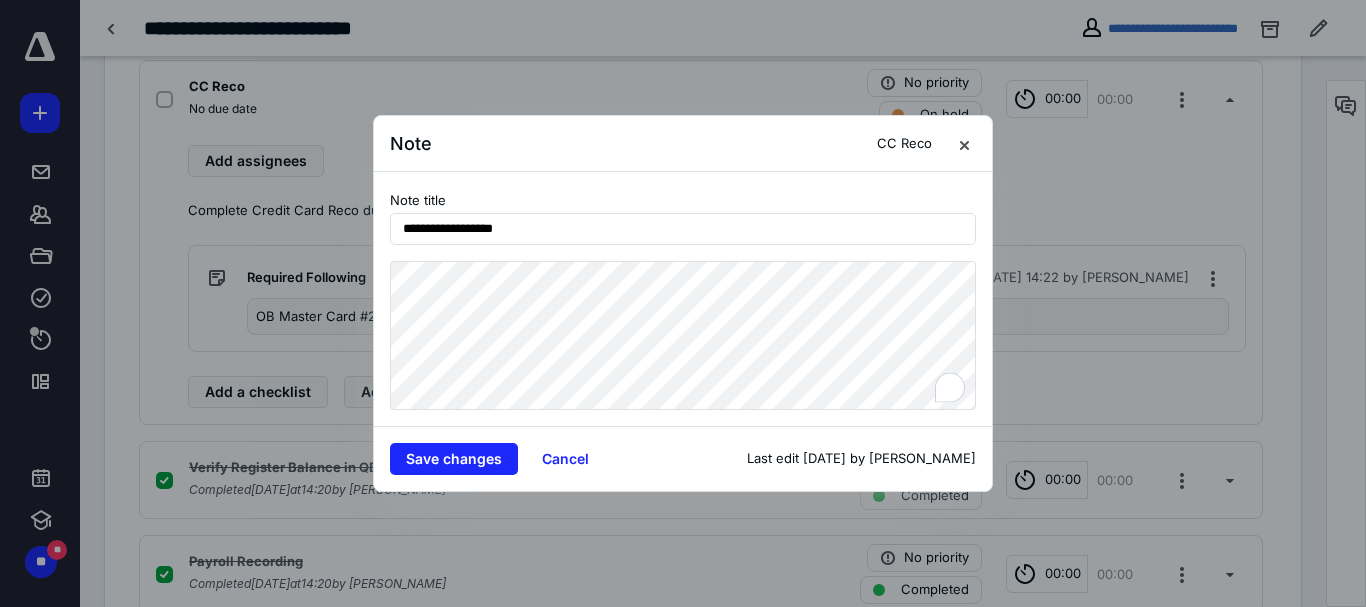 click on "Cancel" at bounding box center (565, 459) 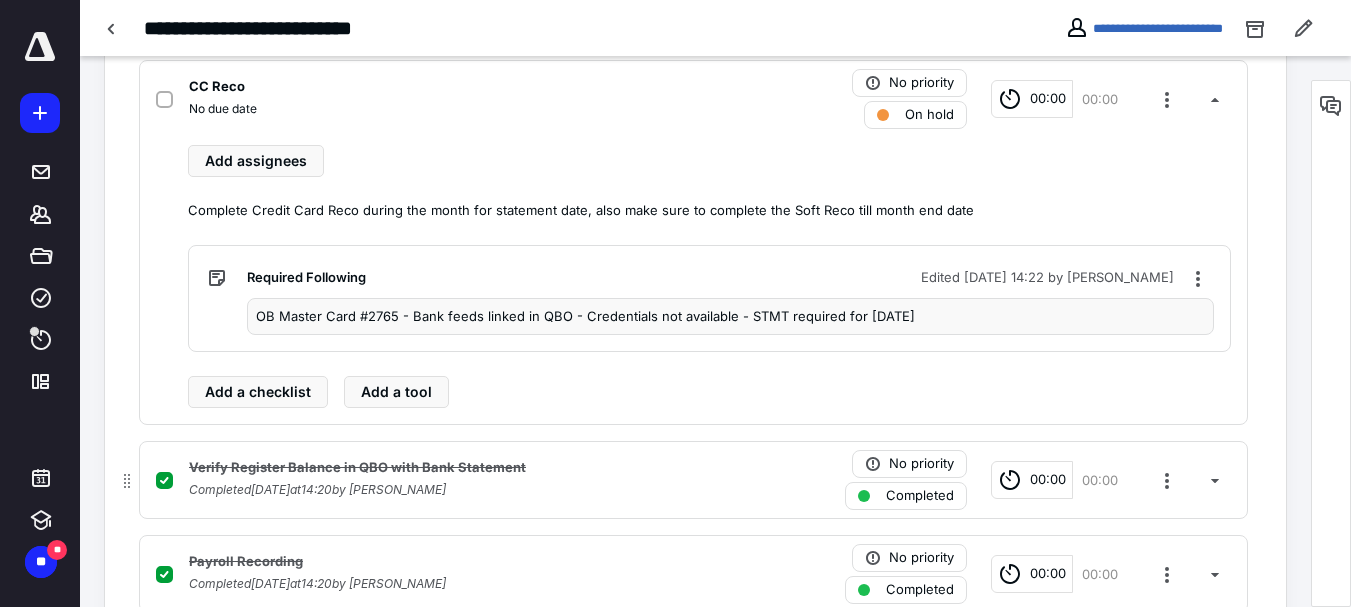 click on "Verify Register Balance in QBO with Bank Statement" at bounding box center [431, 468] 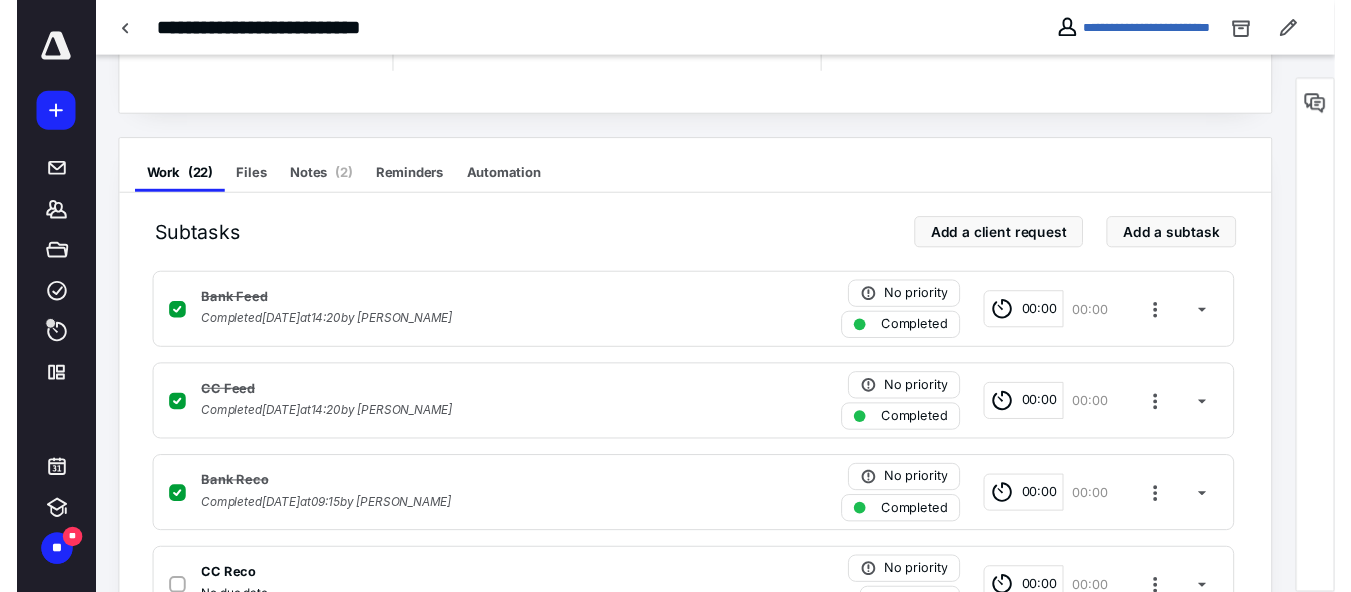 scroll, scrollTop: 0, scrollLeft: 0, axis: both 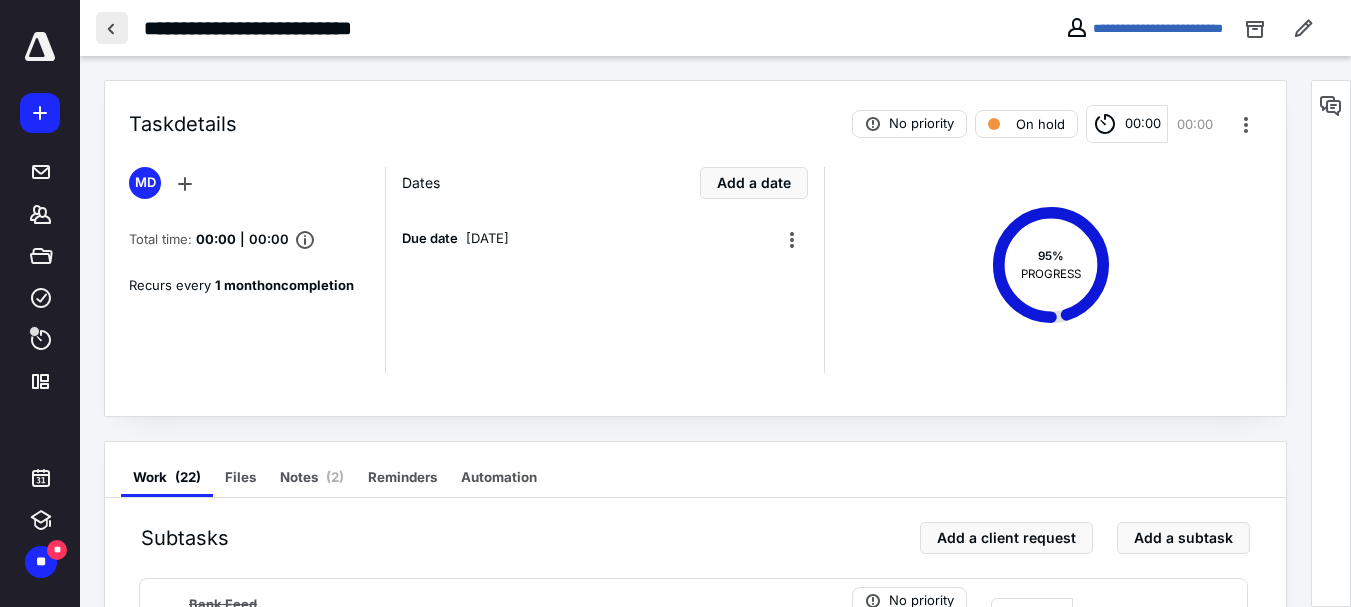 click at bounding box center [112, 28] 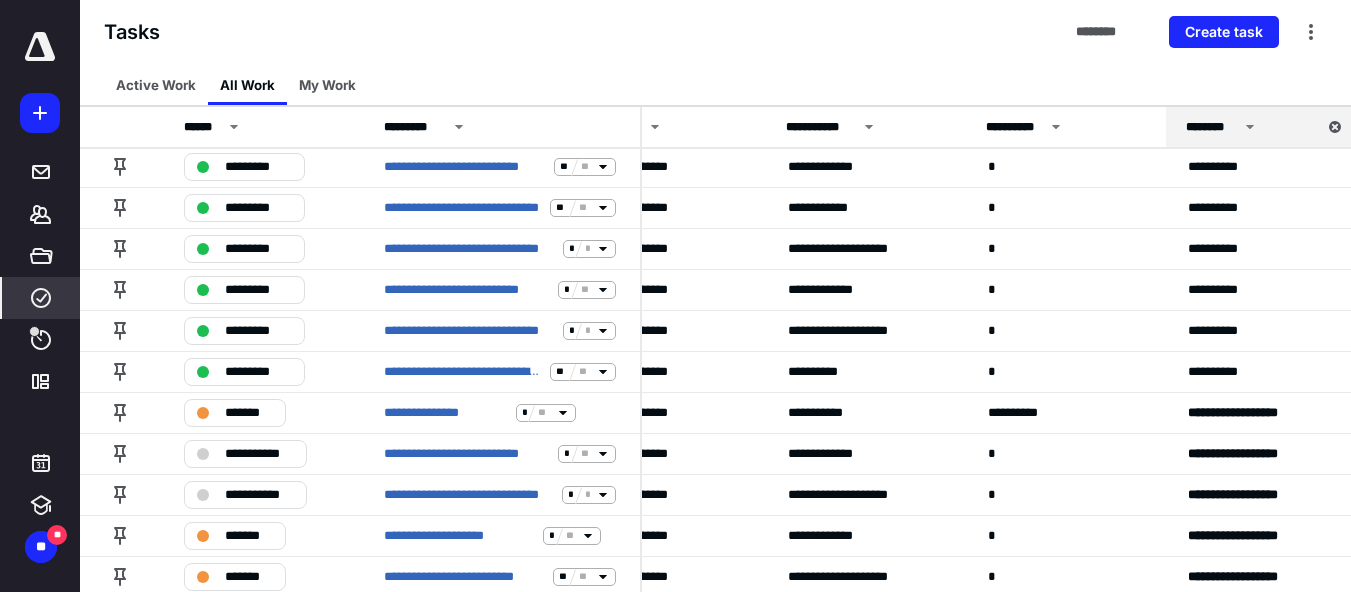 scroll, scrollTop: 500, scrollLeft: 278, axis: both 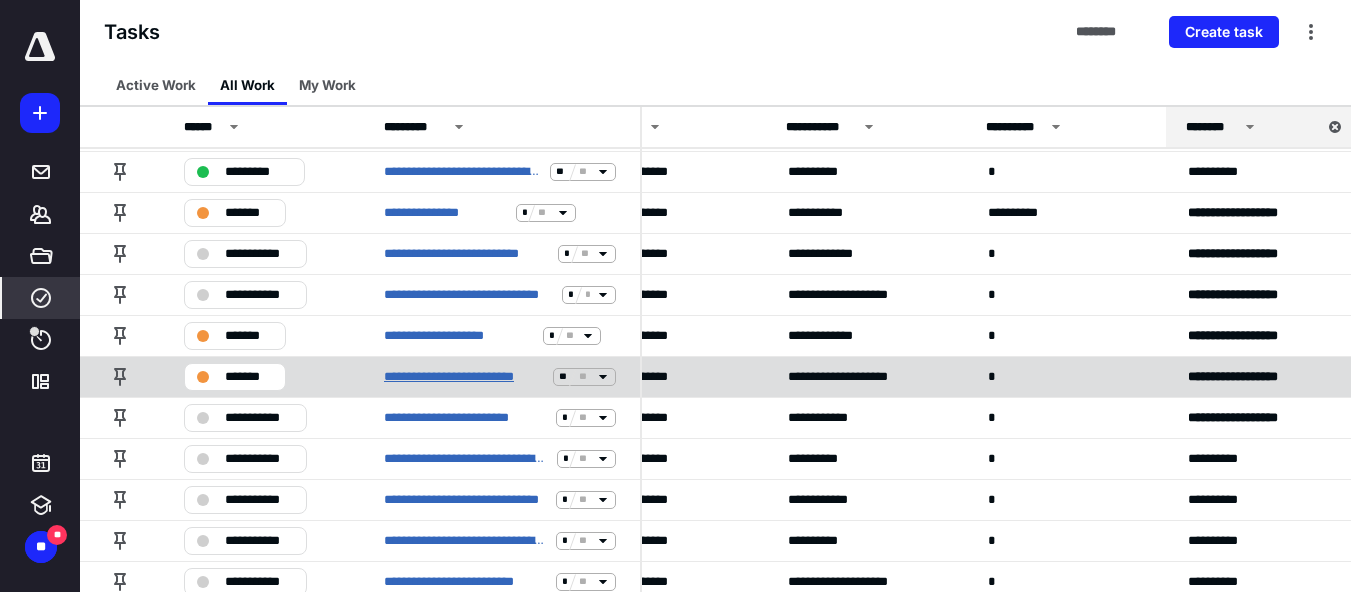 click on "**********" at bounding box center (464, 377) 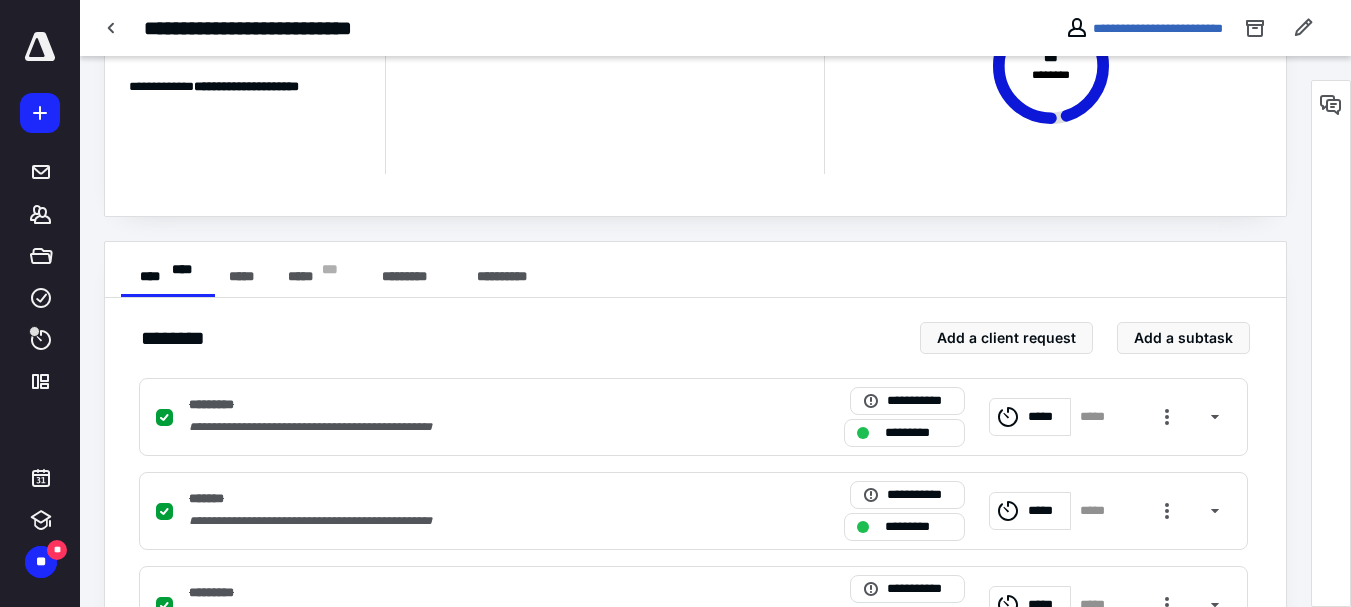 scroll, scrollTop: 400, scrollLeft: 0, axis: vertical 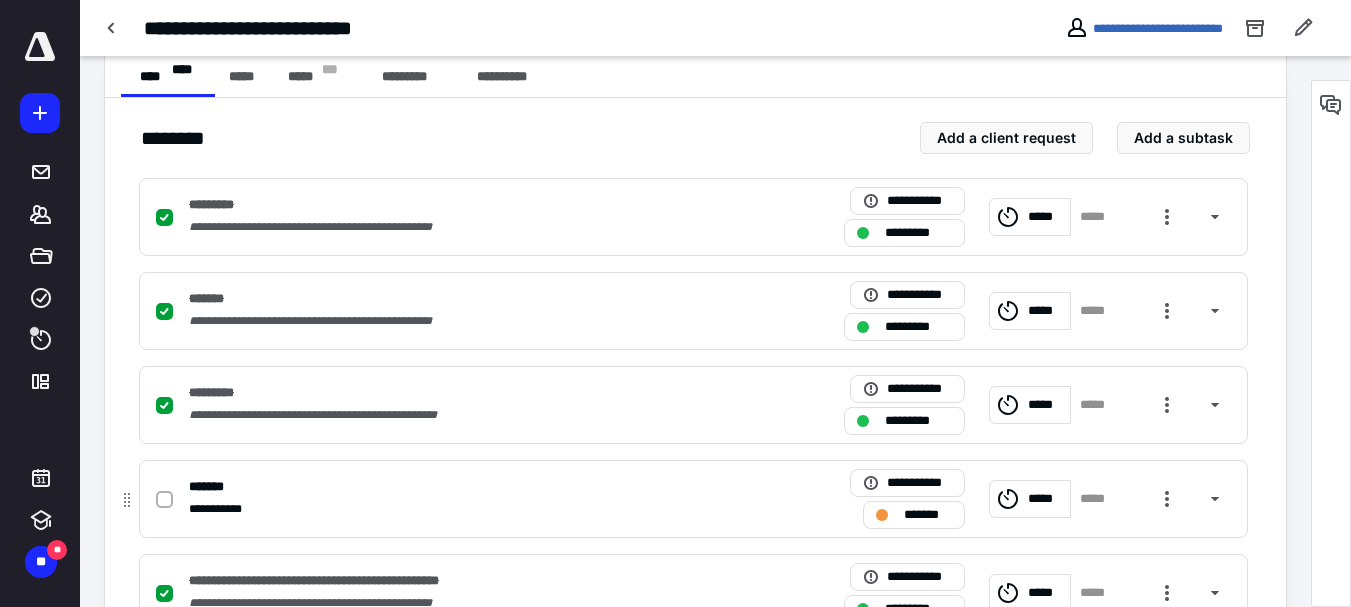 click on "*******" at bounding box center (216, 487) 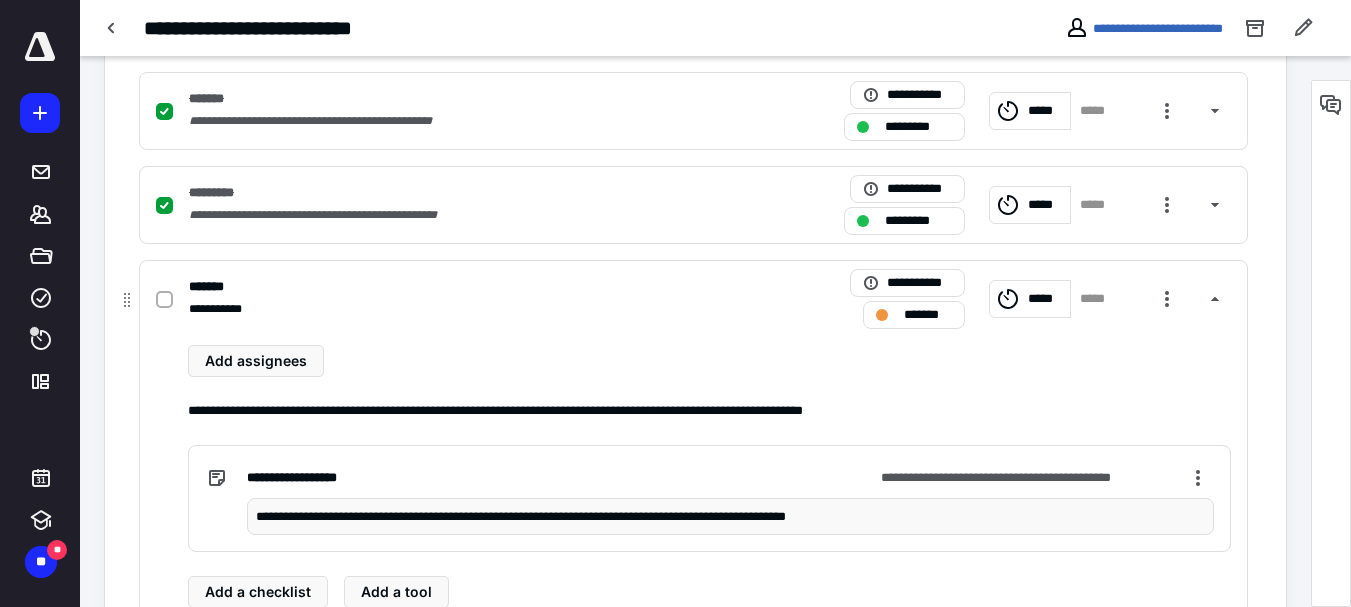 scroll, scrollTop: 700, scrollLeft: 0, axis: vertical 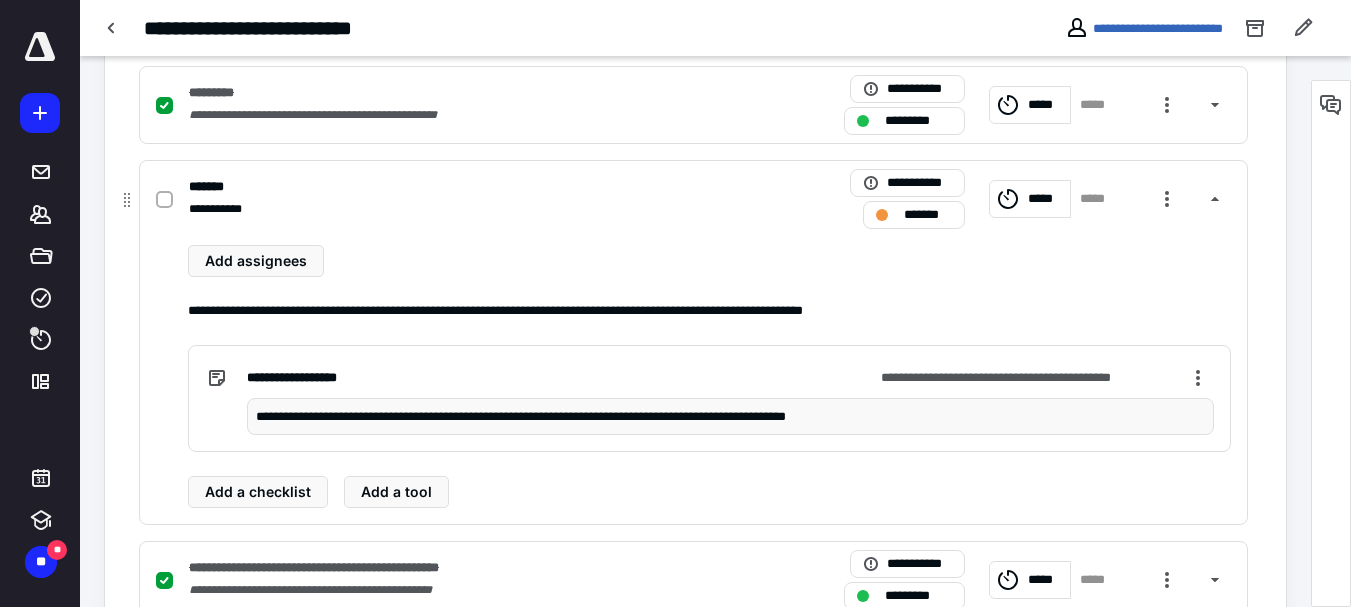 click on "**********" at bounding box center [730, 417] 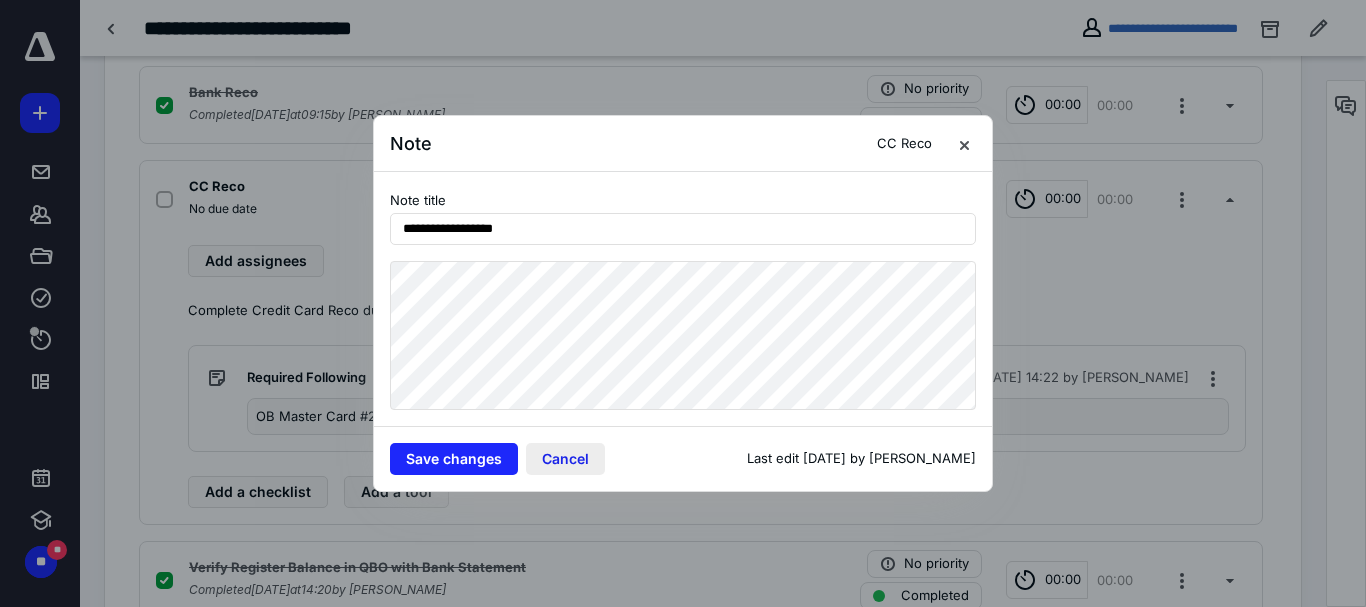 click on "Cancel" at bounding box center (565, 459) 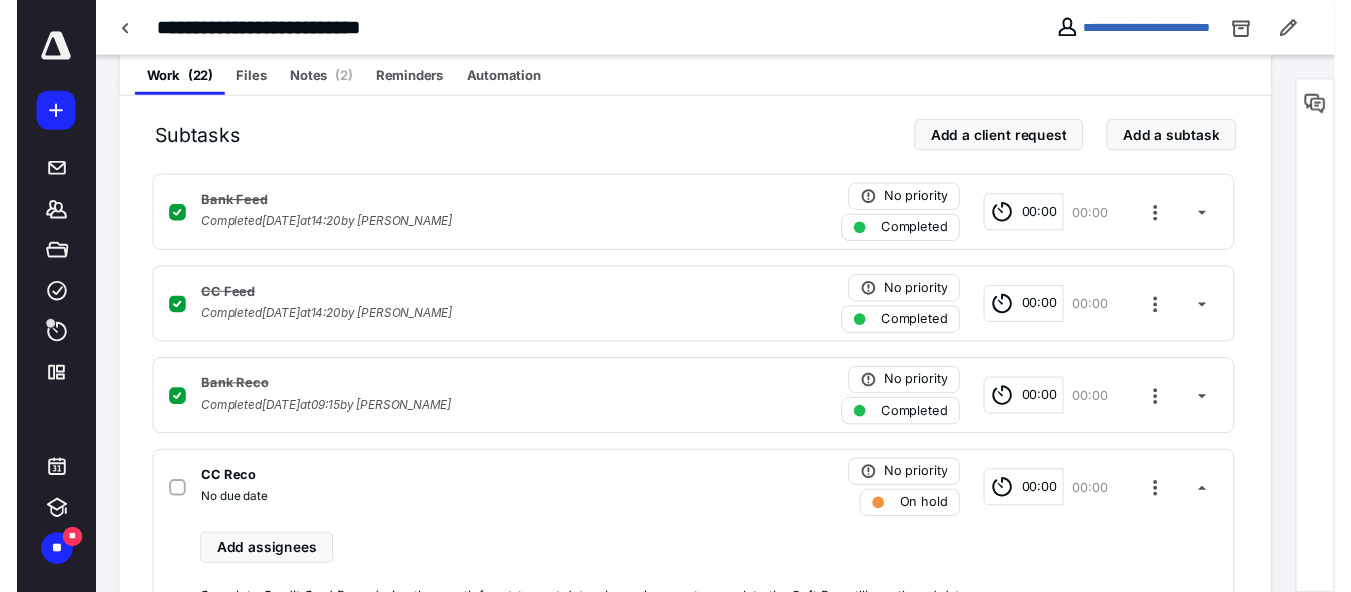 scroll, scrollTop: 0, scrollLeft: 0, axis: both 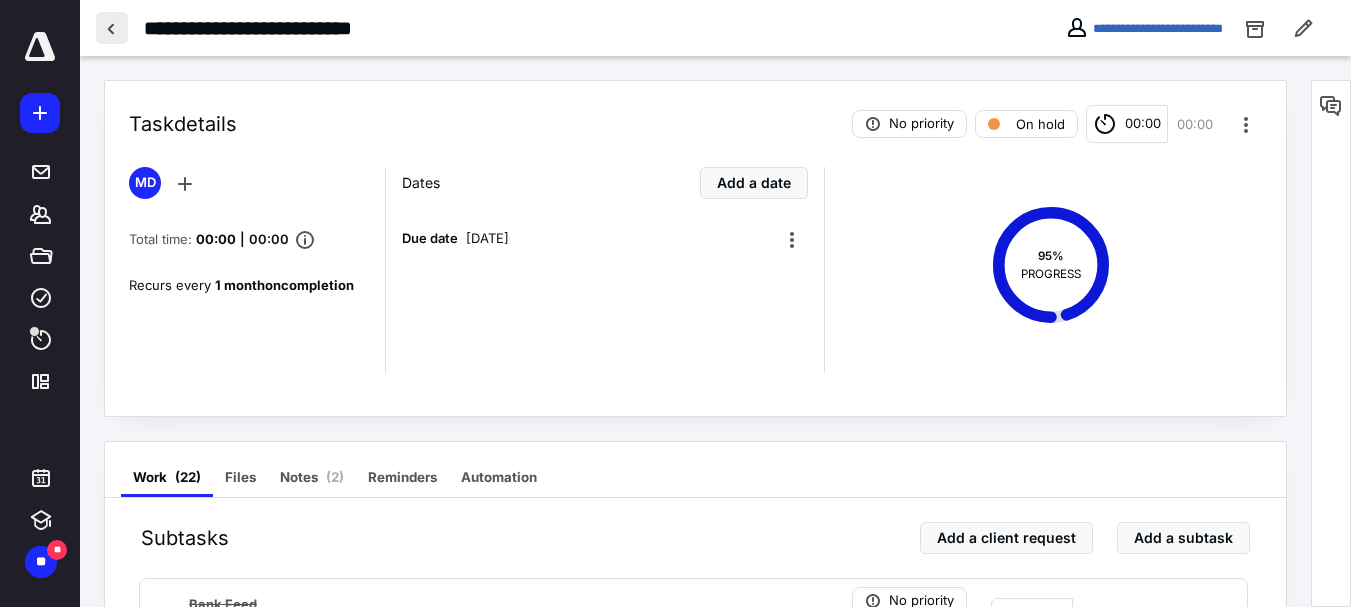 click at bounding box center [112, 28] 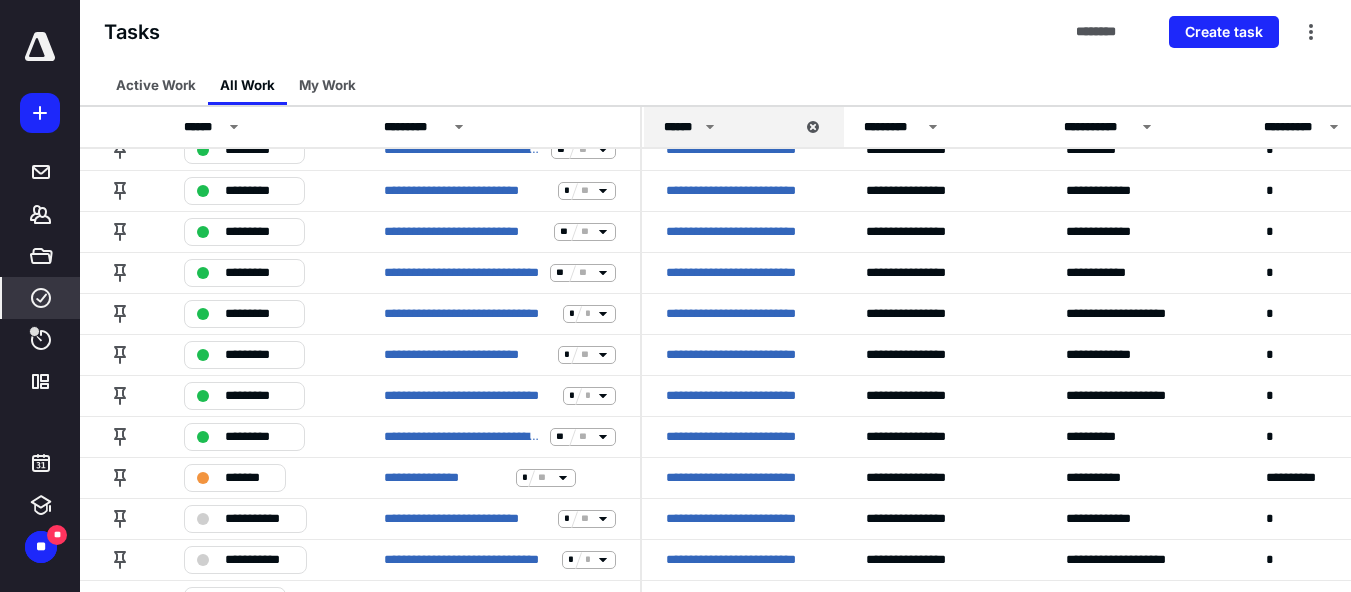 scroll, scrollTop: 0, scrollLeft: 0, axis: both 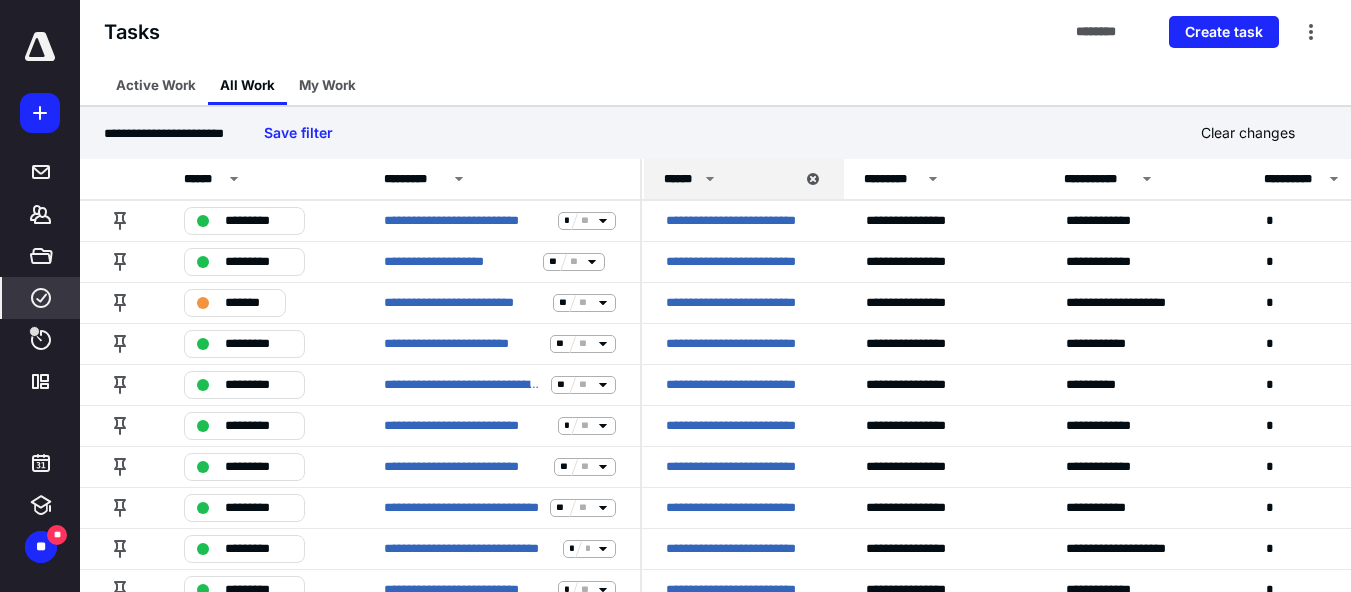 click 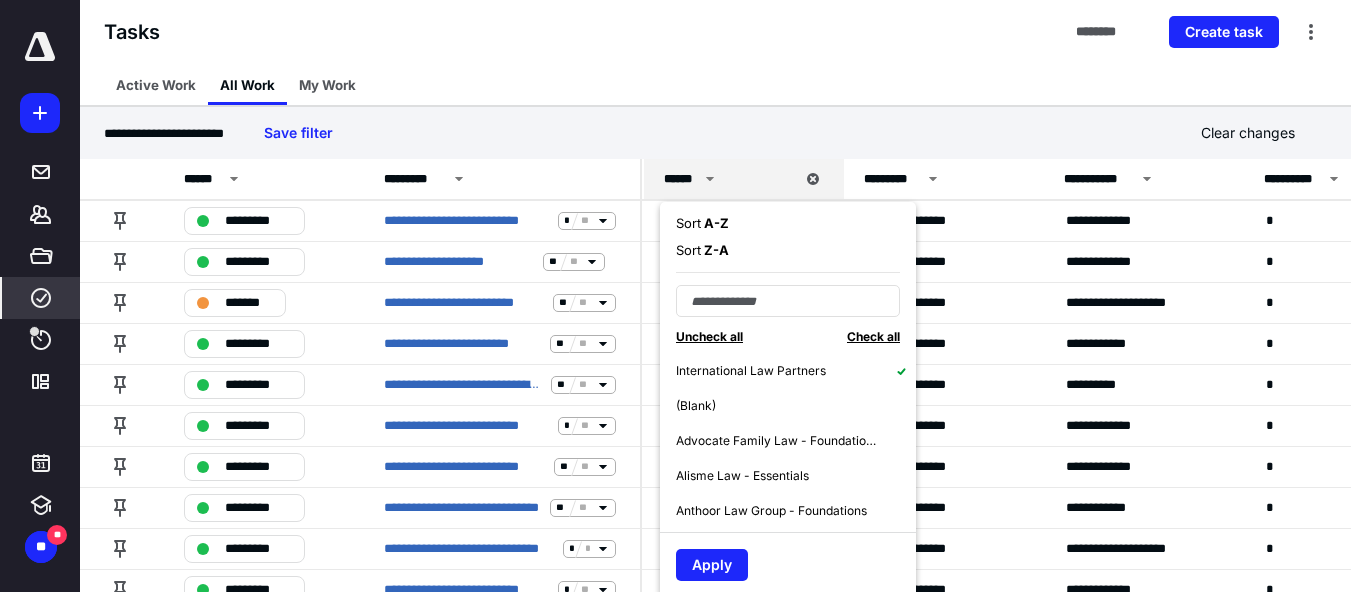 click 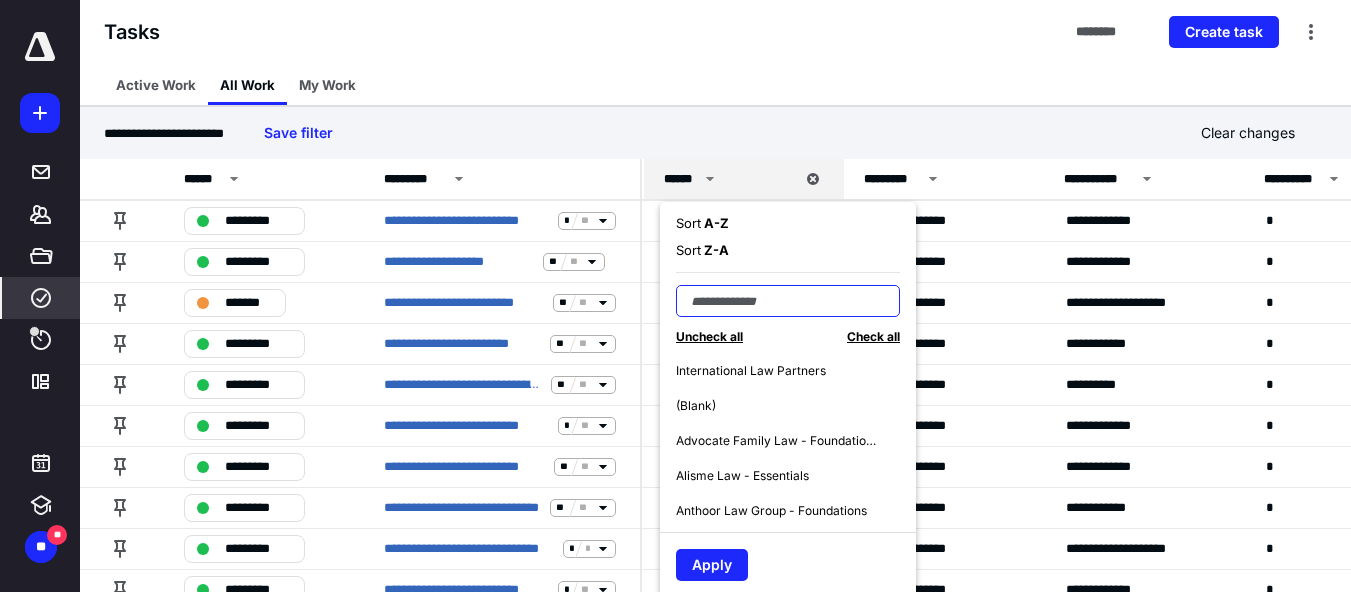 click at bounding box center (788, 301) 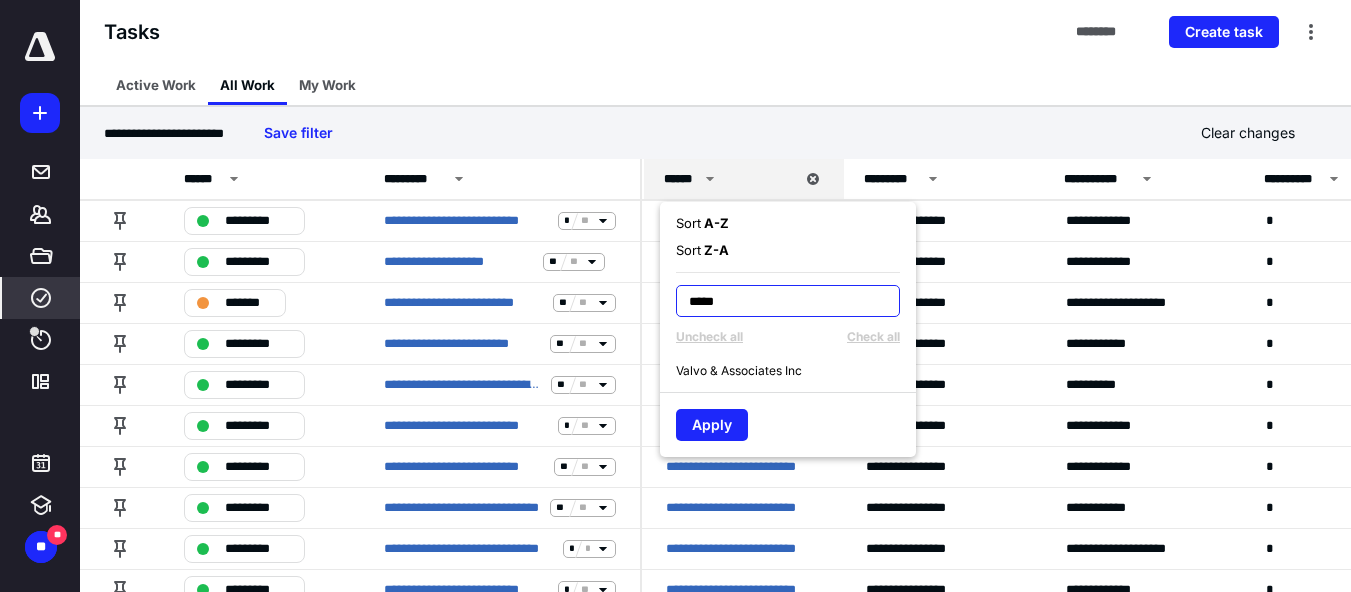 type on "*****" 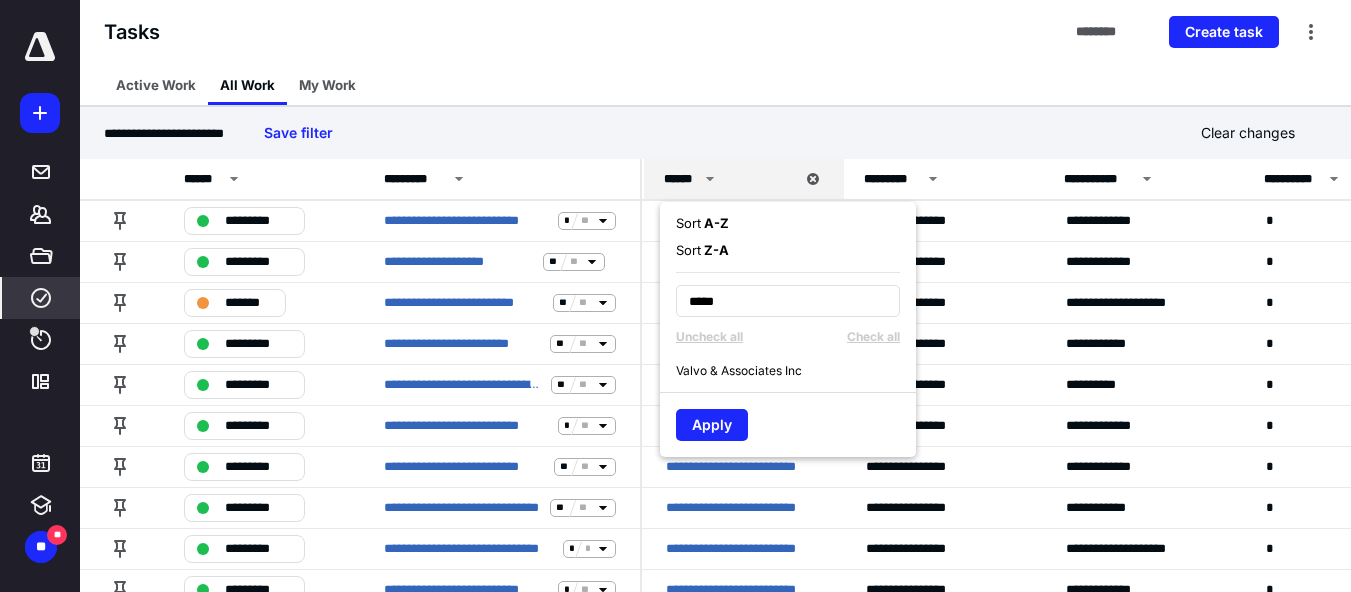 click on "Valvo & Associates Inc" at bounding box center (739, 371) 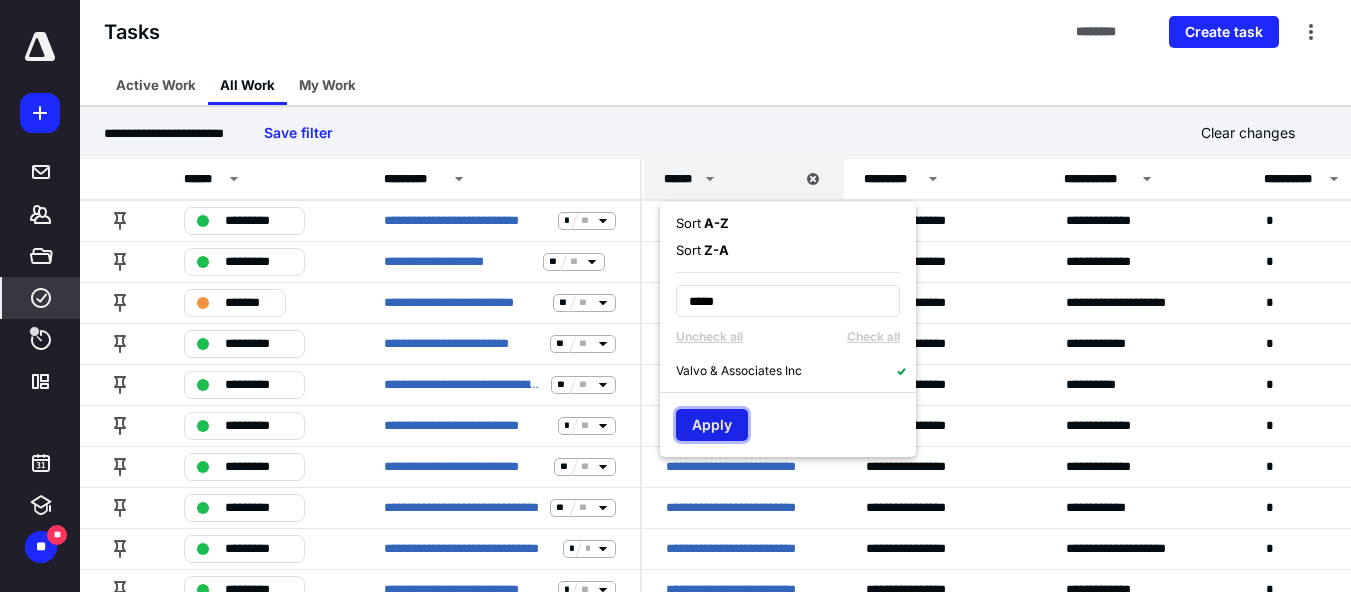 click on "Apply" at bounding box center (712, 425) 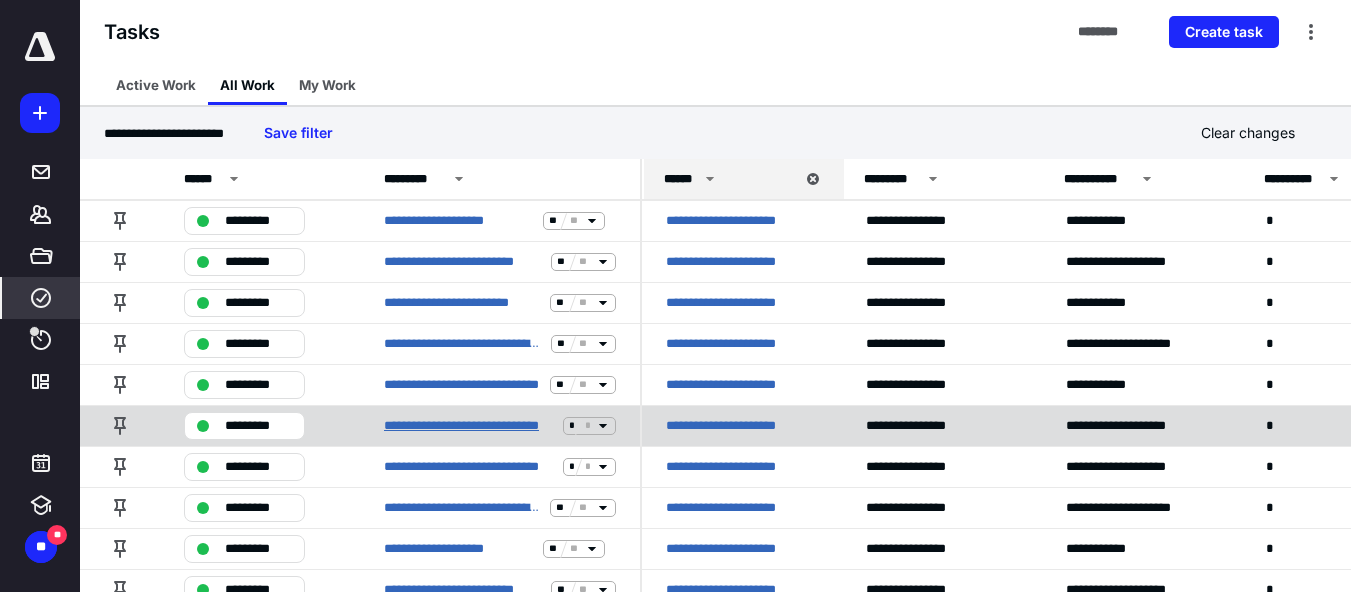 click on "**********" at bounding box center [469, 426] 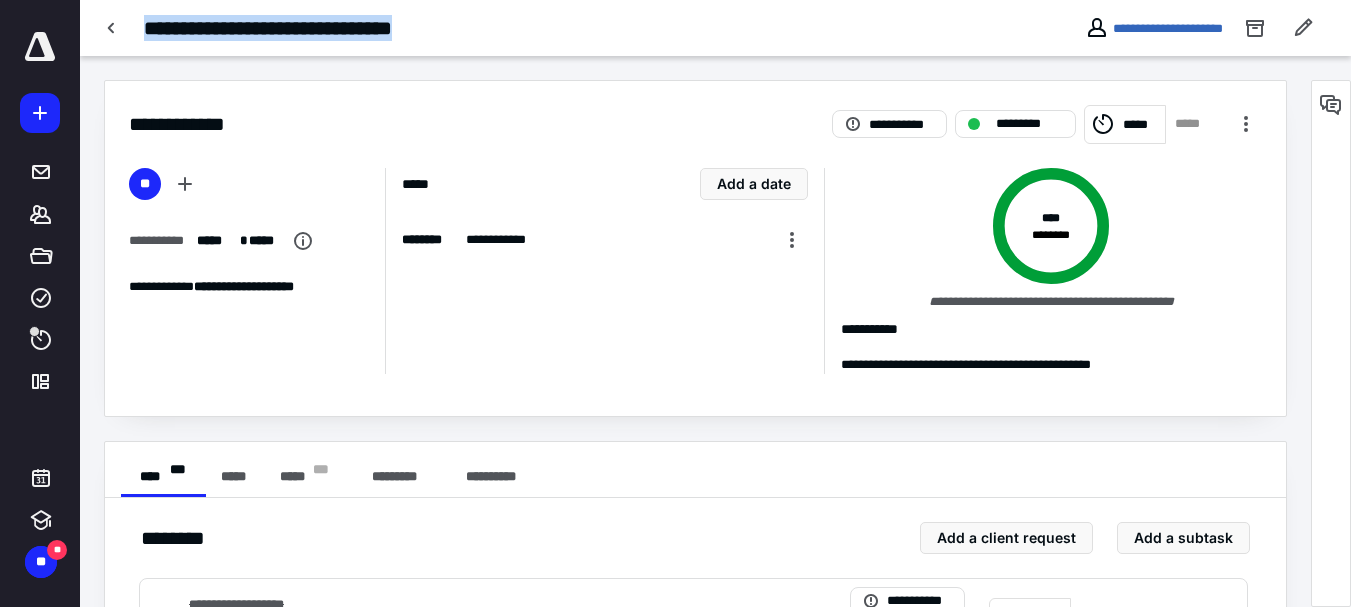 drag, startPoint x: 541, startPoint y: 27, endPoint x: 145, endPoint y: 33, distance: 396.04544 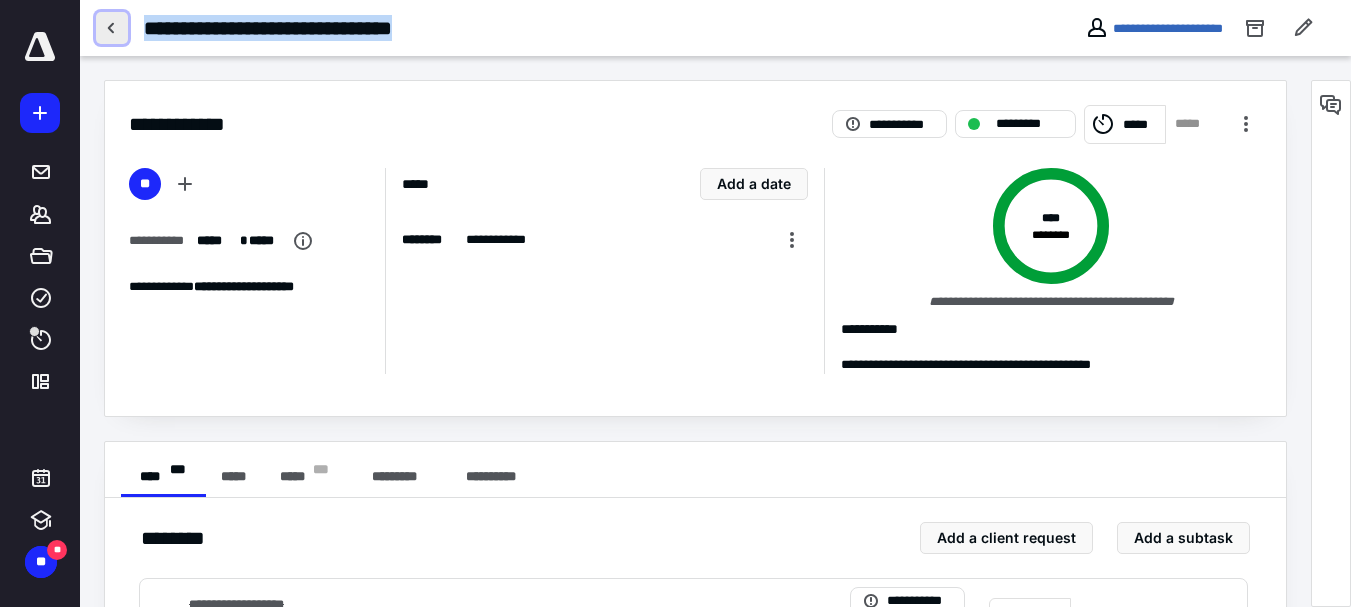 click at bounding box center (112, 28) 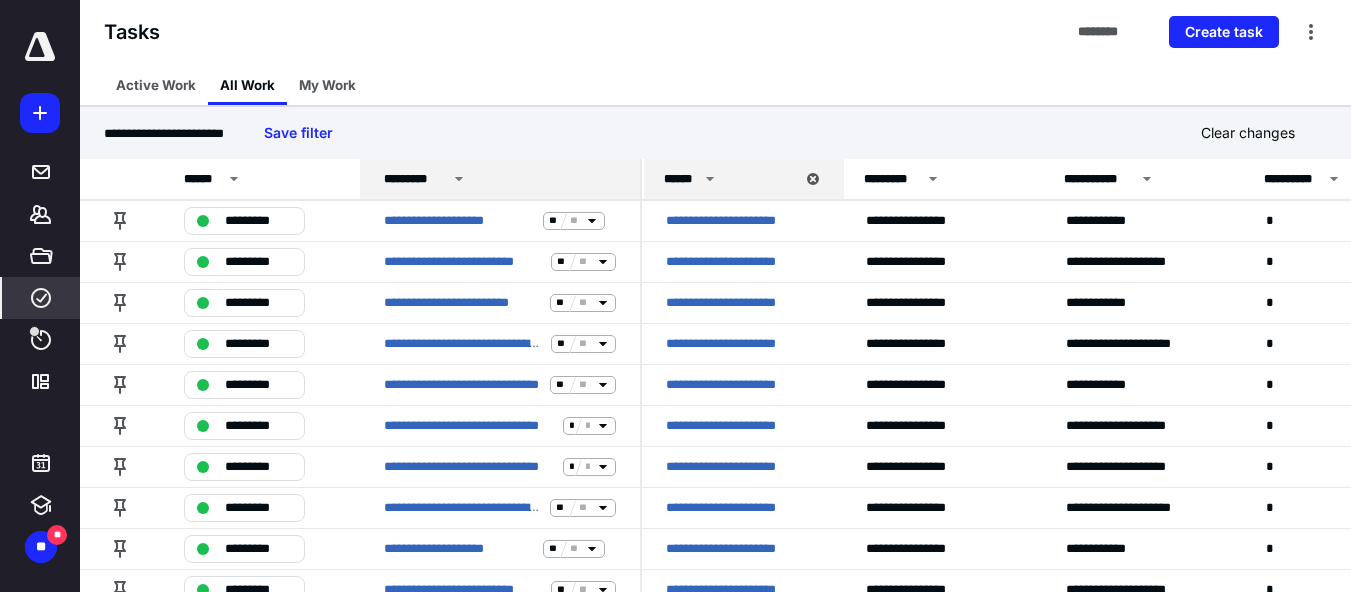 click on "*********" at bounding box center [415, 179] 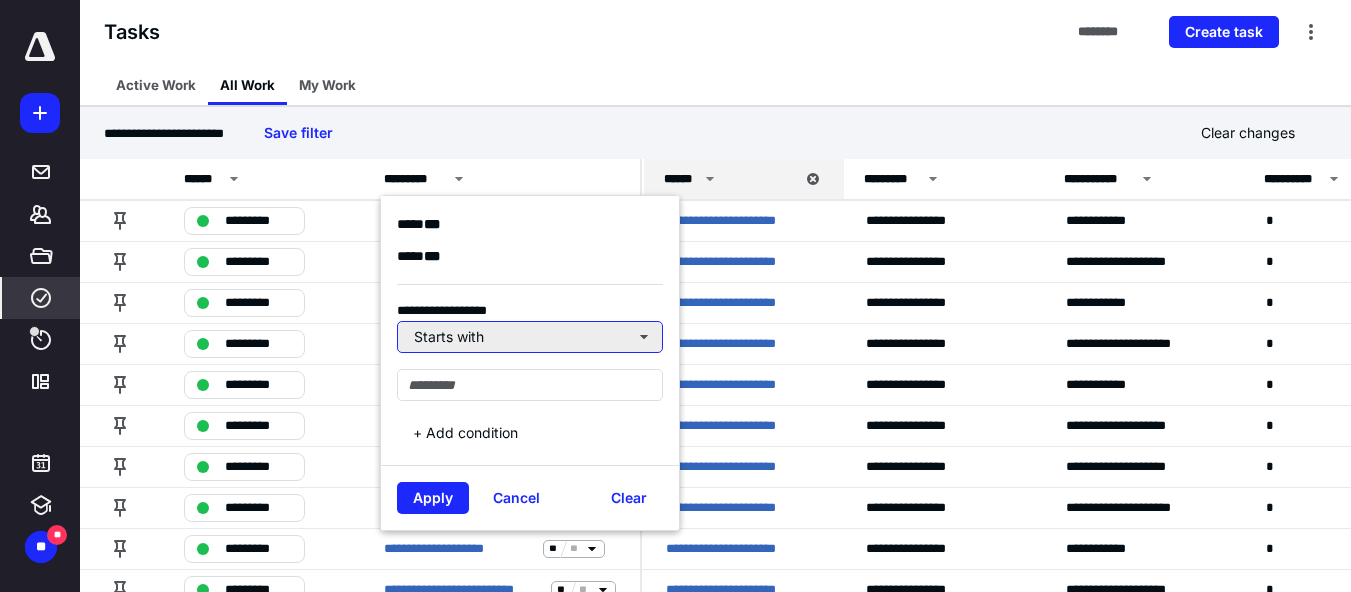 click on "Starts with" at bounding box center (530, 337) 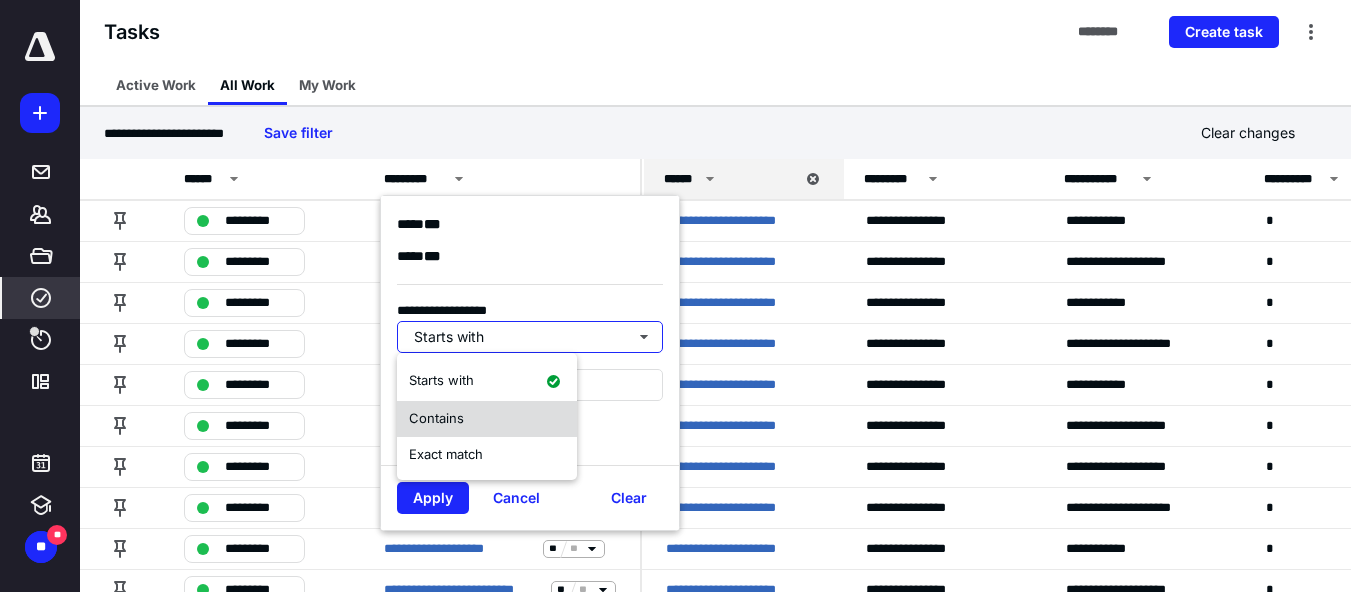 click on "Contains" at bounding box center [487, 419] 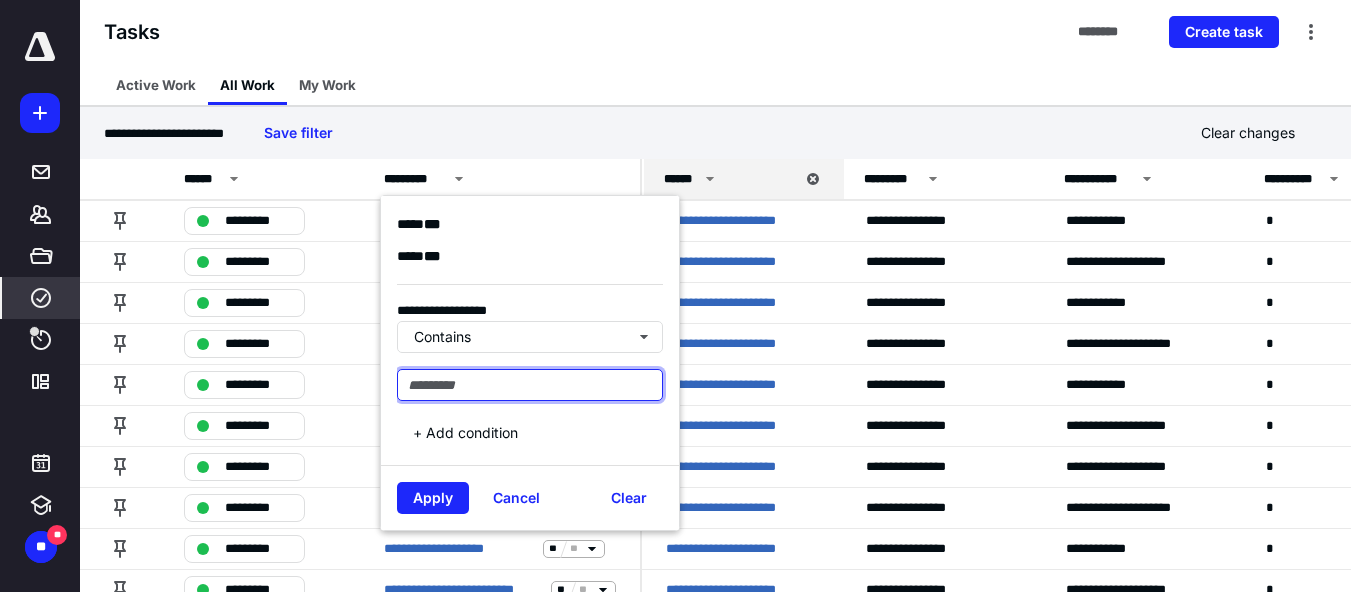 click at bounding box center (530, 385) 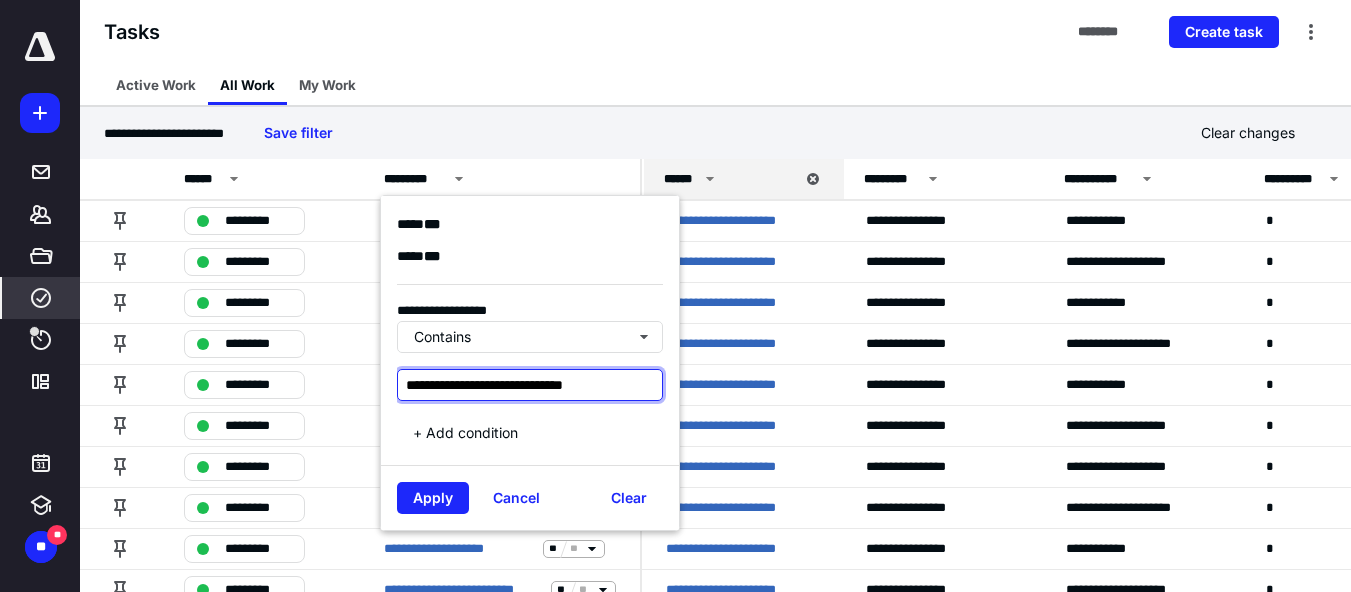 scroll, scrollTop: 0, scrollLeft: 8, axis: horizontal 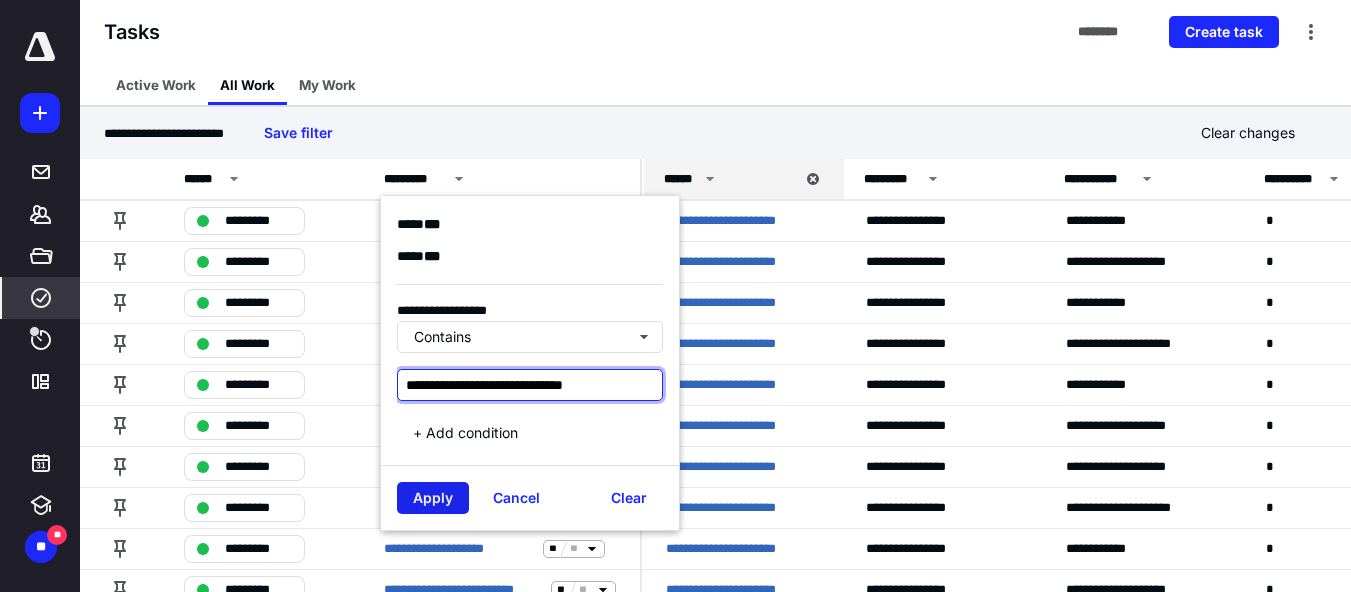 type on "**********" 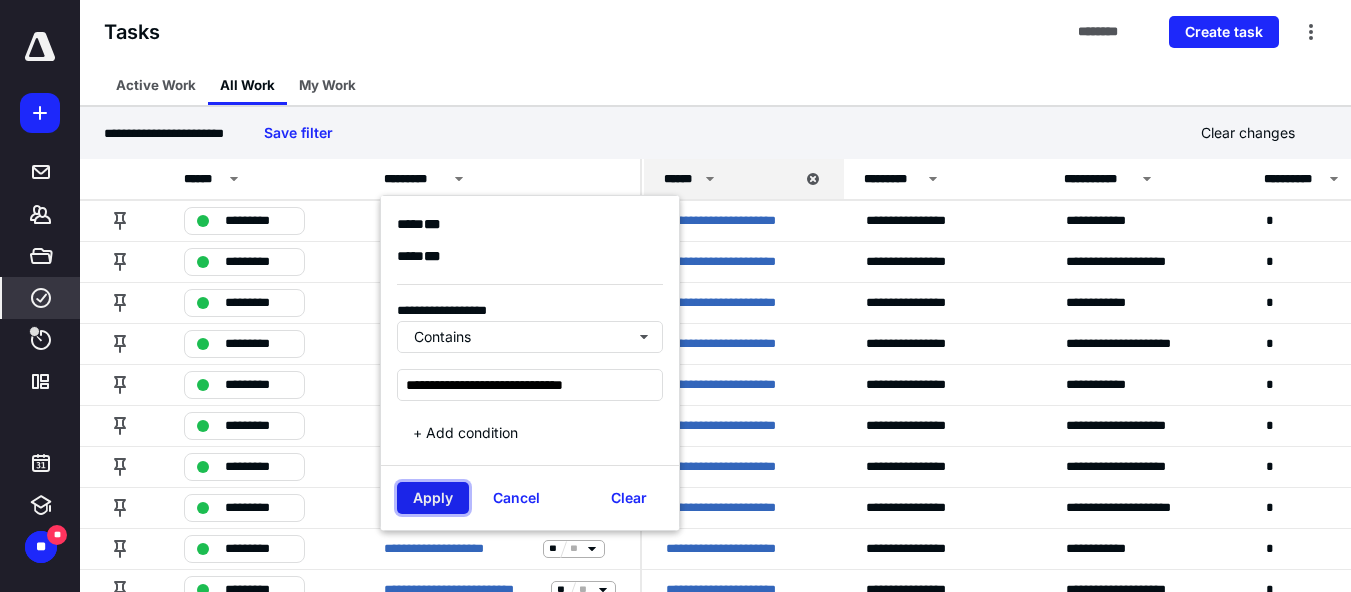 click on "Apply" at bounding box center [433, 498] 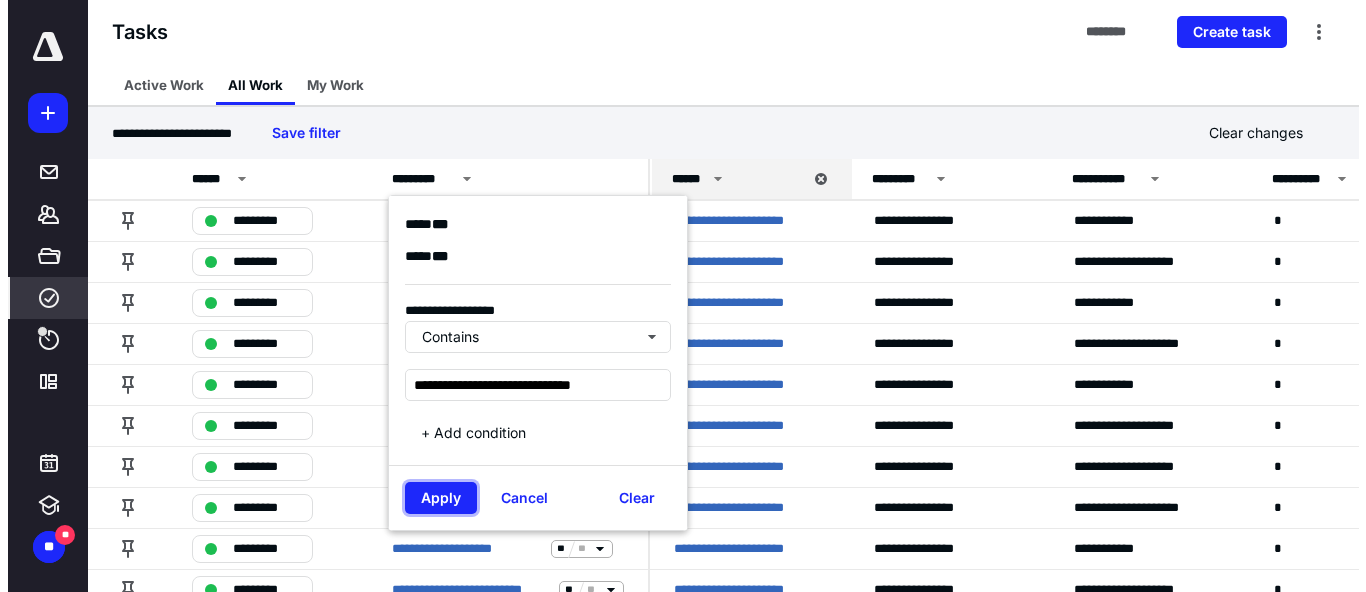 scroll, scrollTop: 0, scrollLeft: 0, axis: both 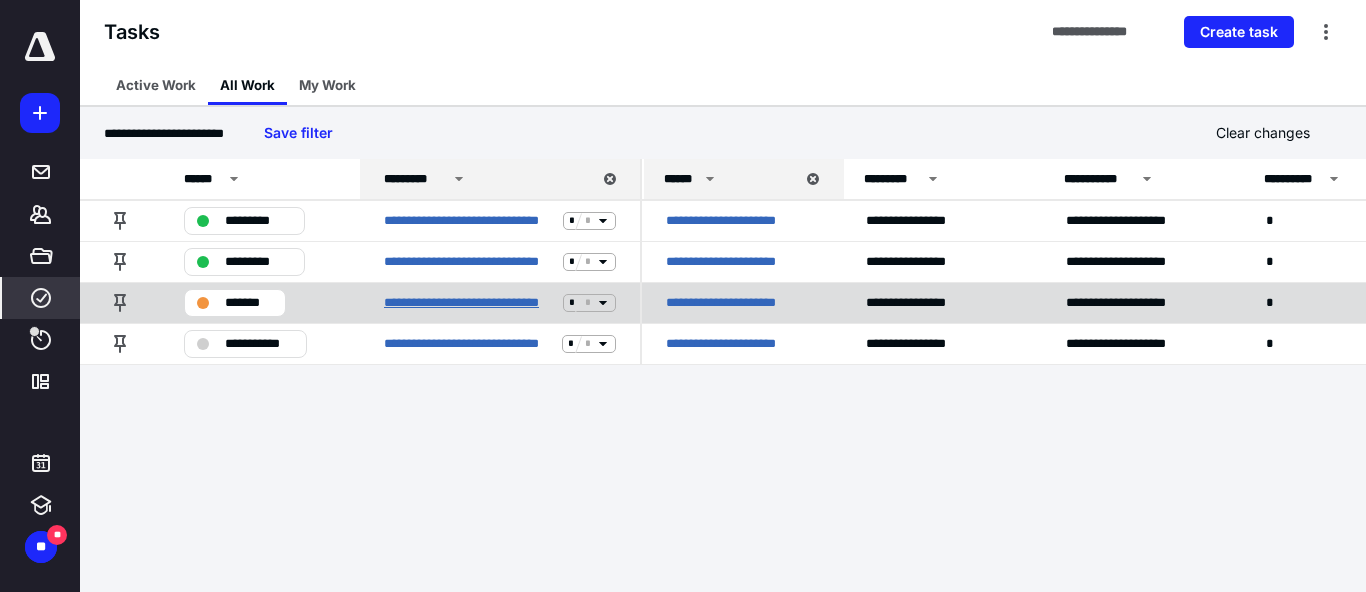 click on "**********" at bounding box center [469, 303] 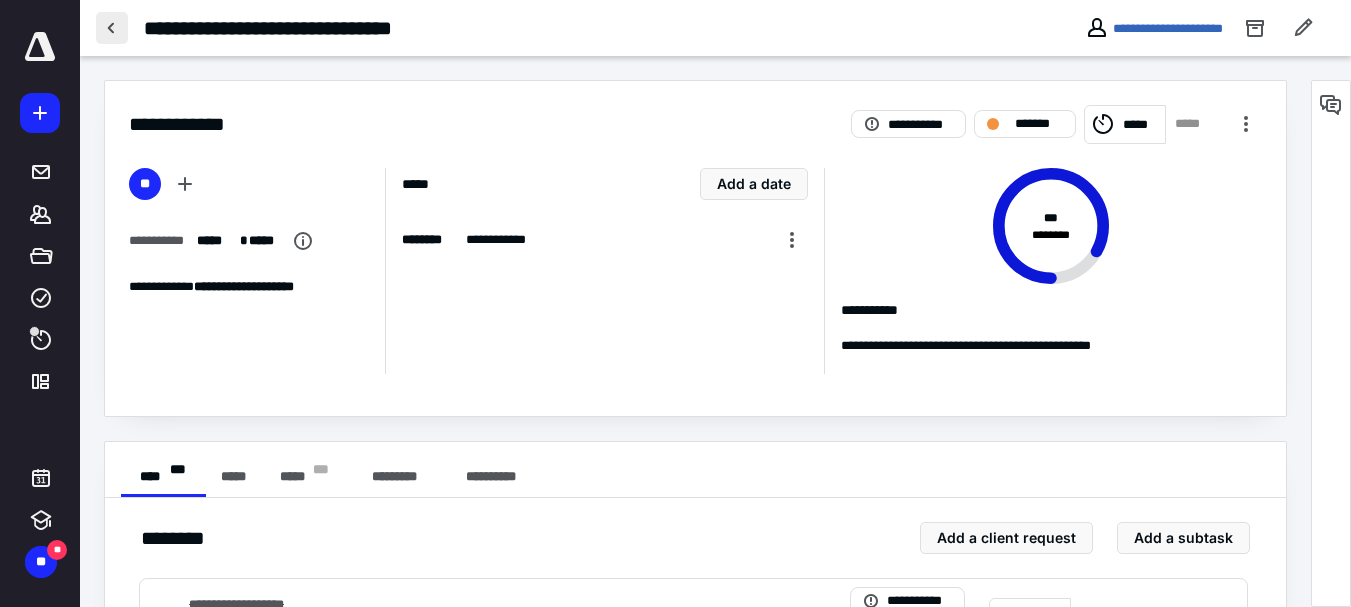click at bounding box center (112, 28) 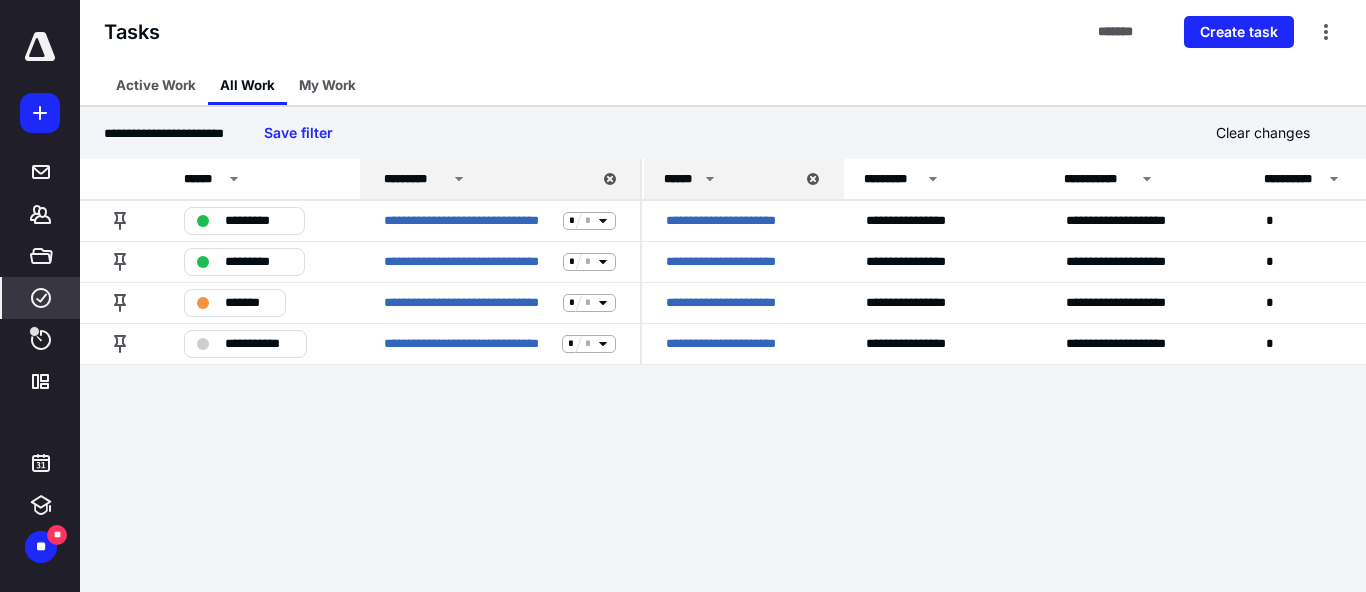 click on "******" at bounding box center [729, 179] 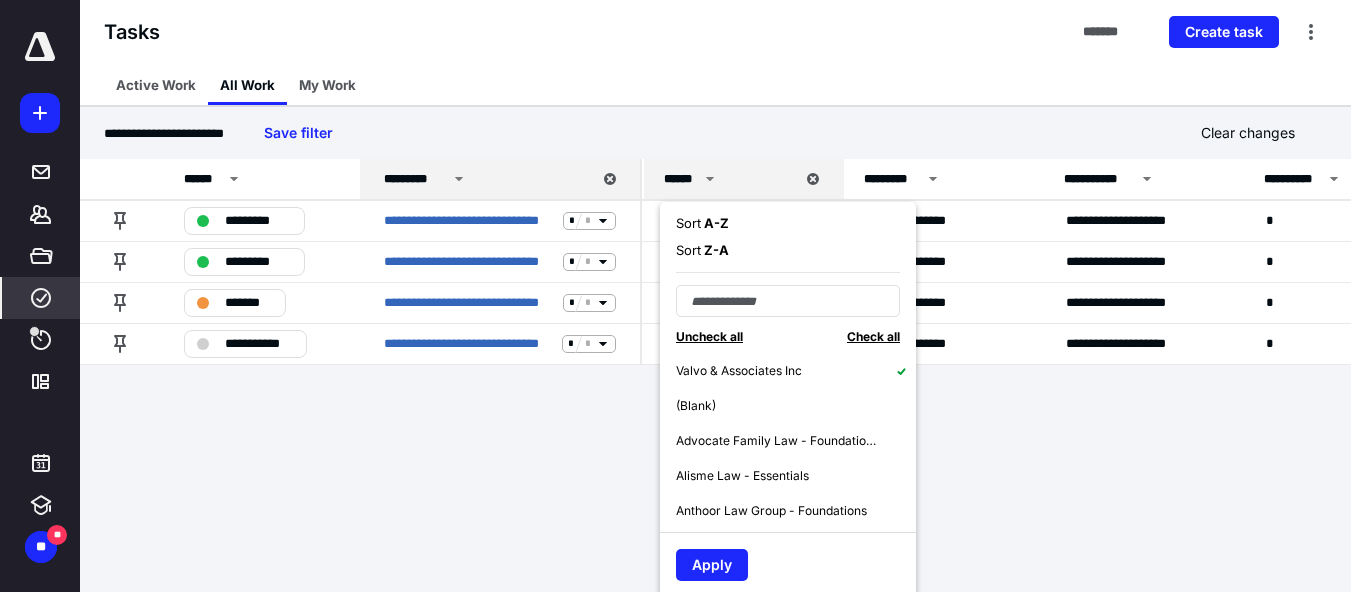 click 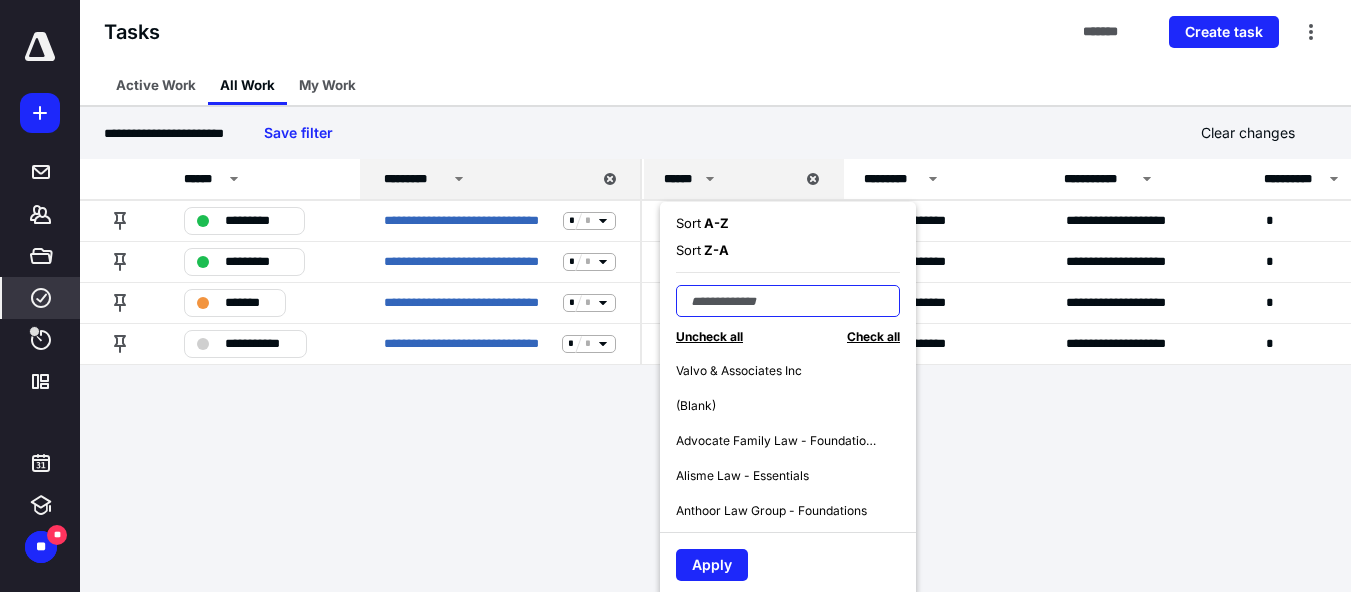 click at bounding box center (788, 301) 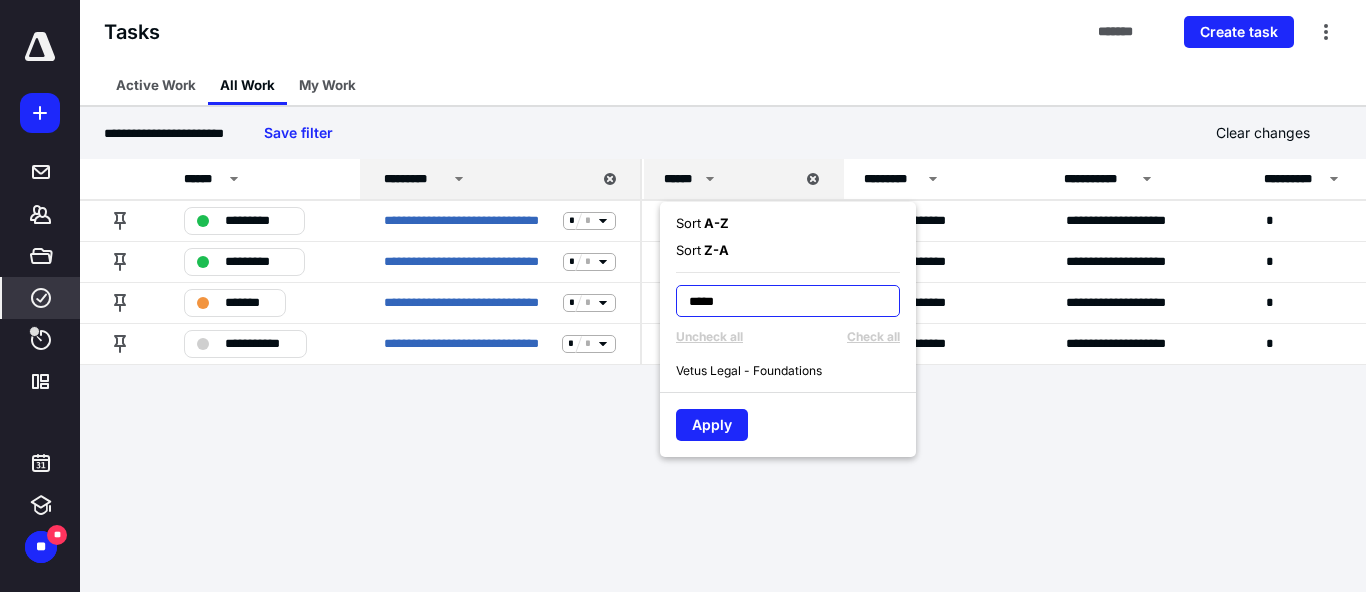 type on "*****" 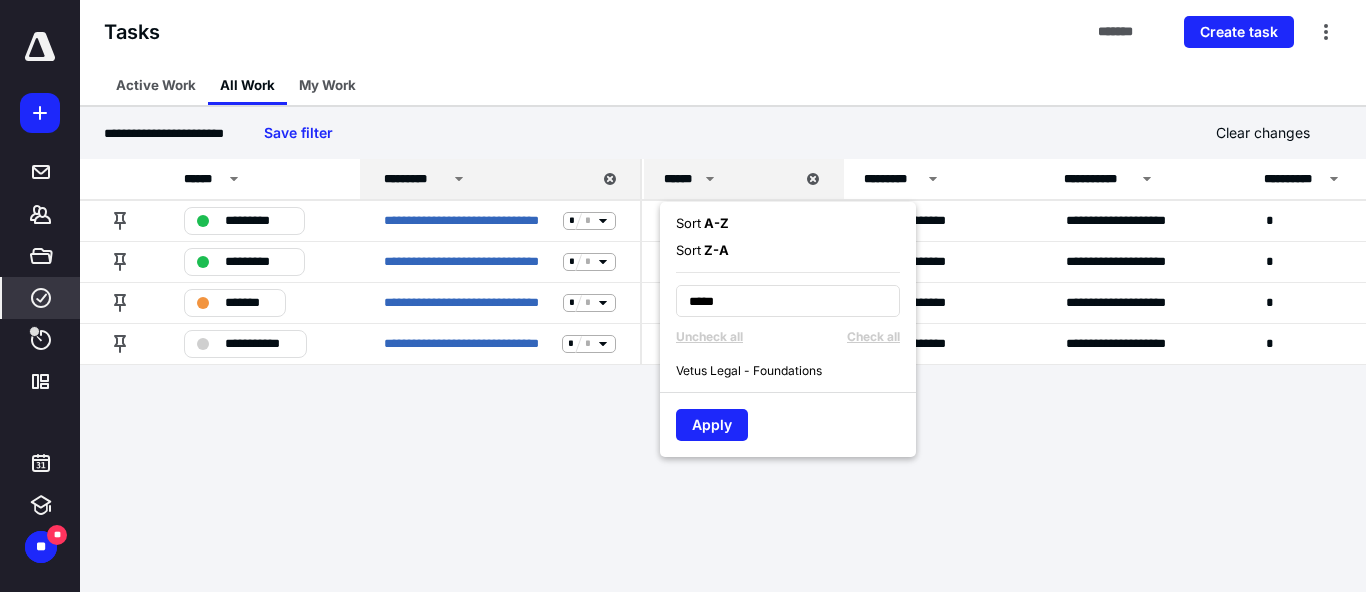 click on "Vetus Legal - Foundations" at bounding box center (749, 371) 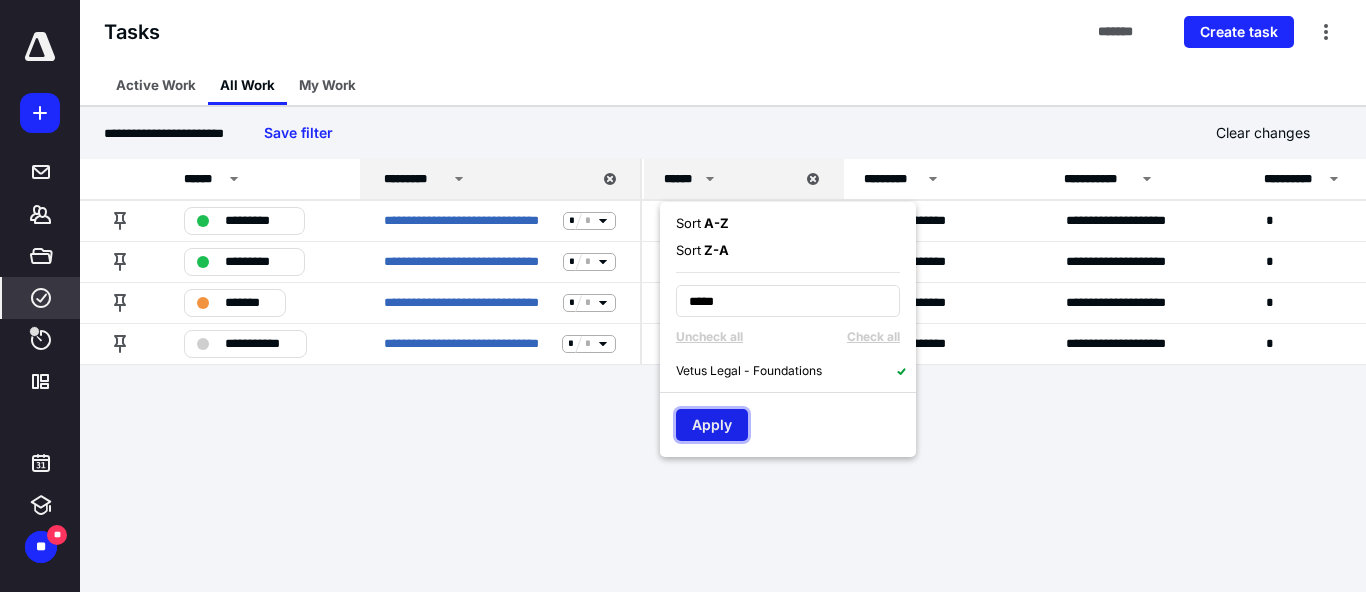 click on "Apply" at bounding box center (712, 425) 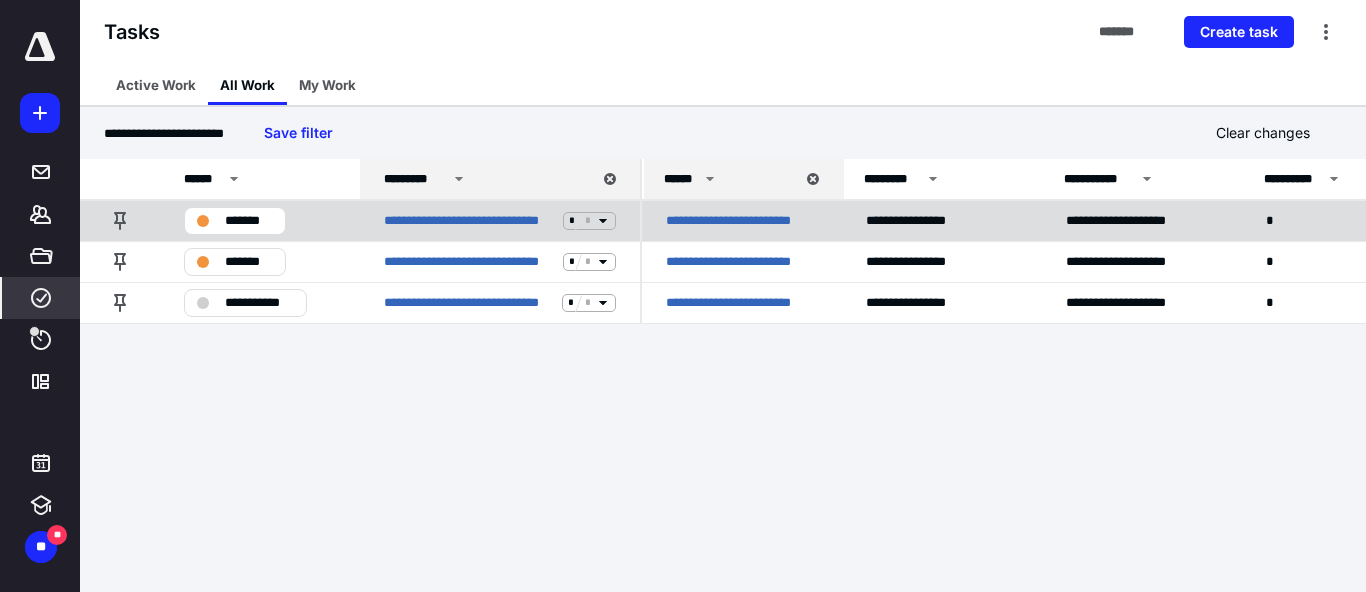 click on "*******" at bounding box center (249, 221) 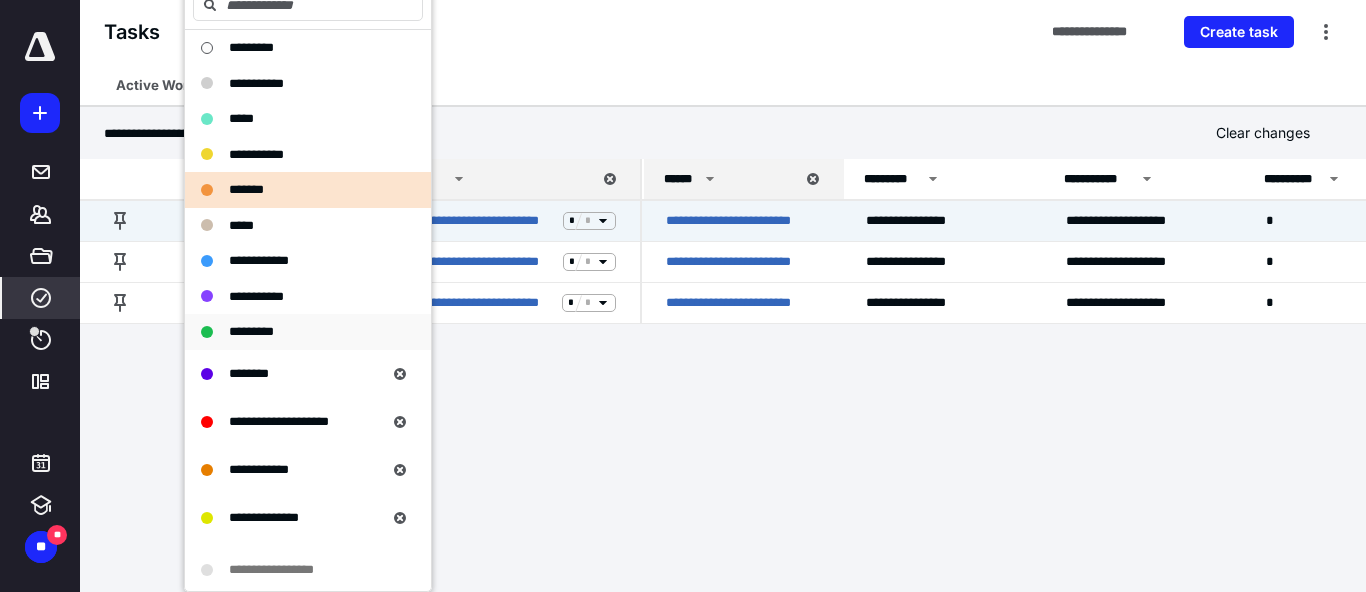 click on "*********" at bounding box center [251, 331] 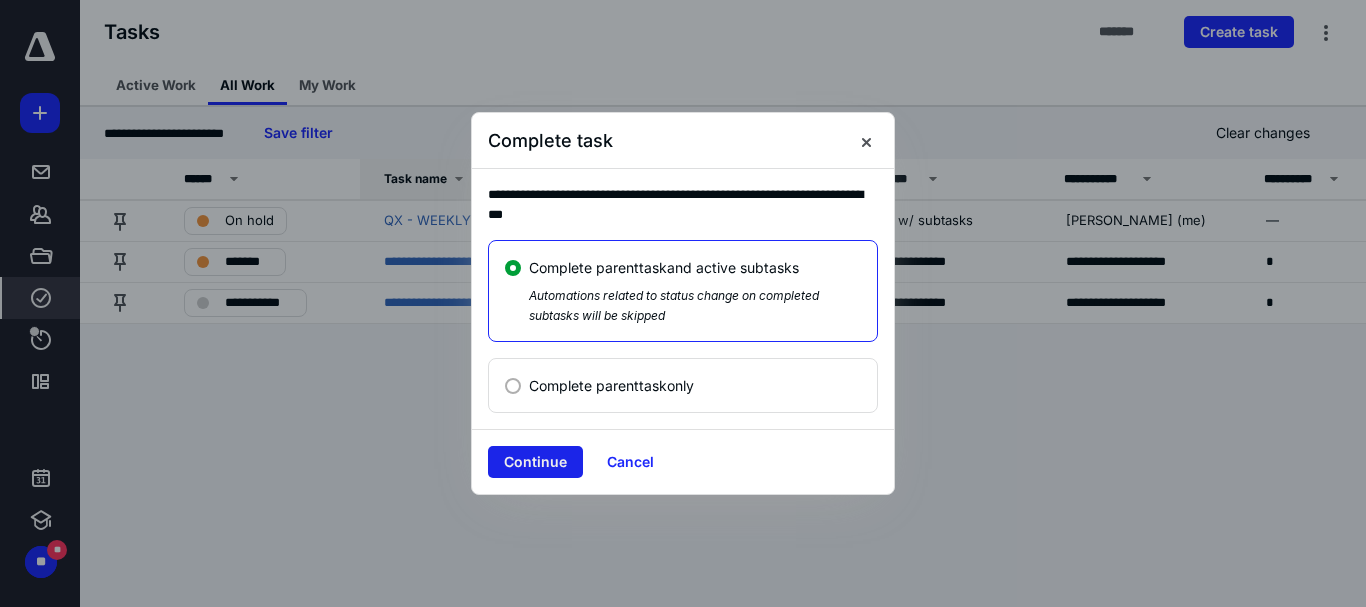 click on "Continue" at bounding box center [535, 462] 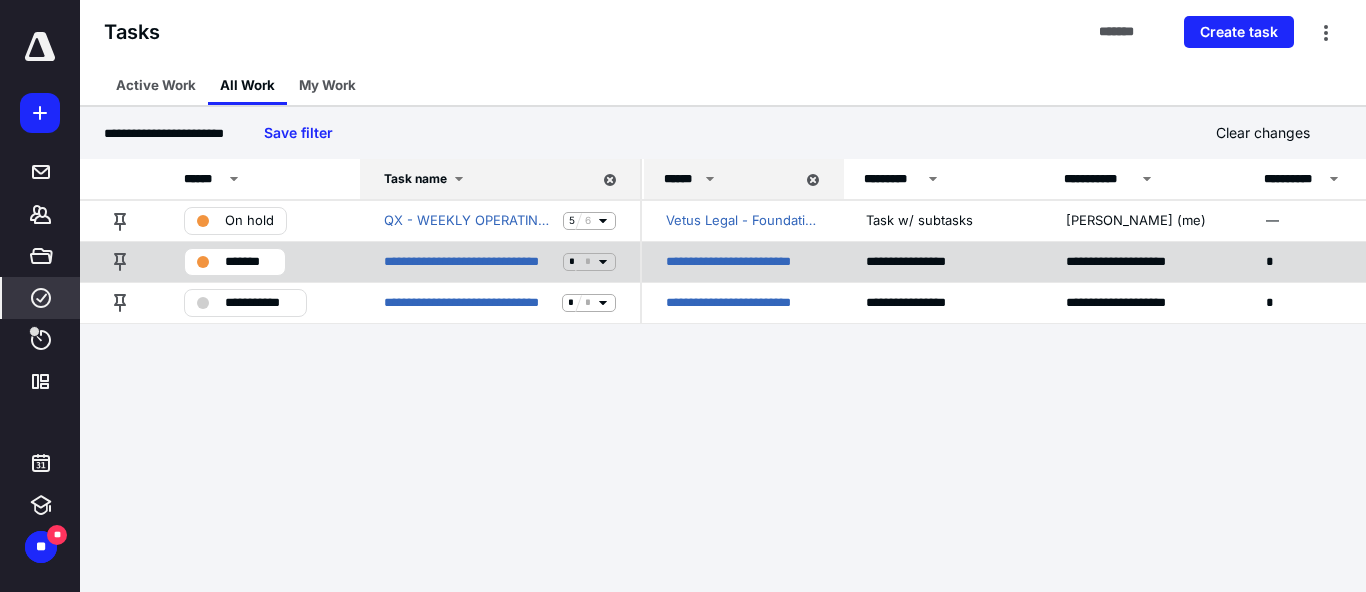 click on "*******" at bounding box center [249, 262] 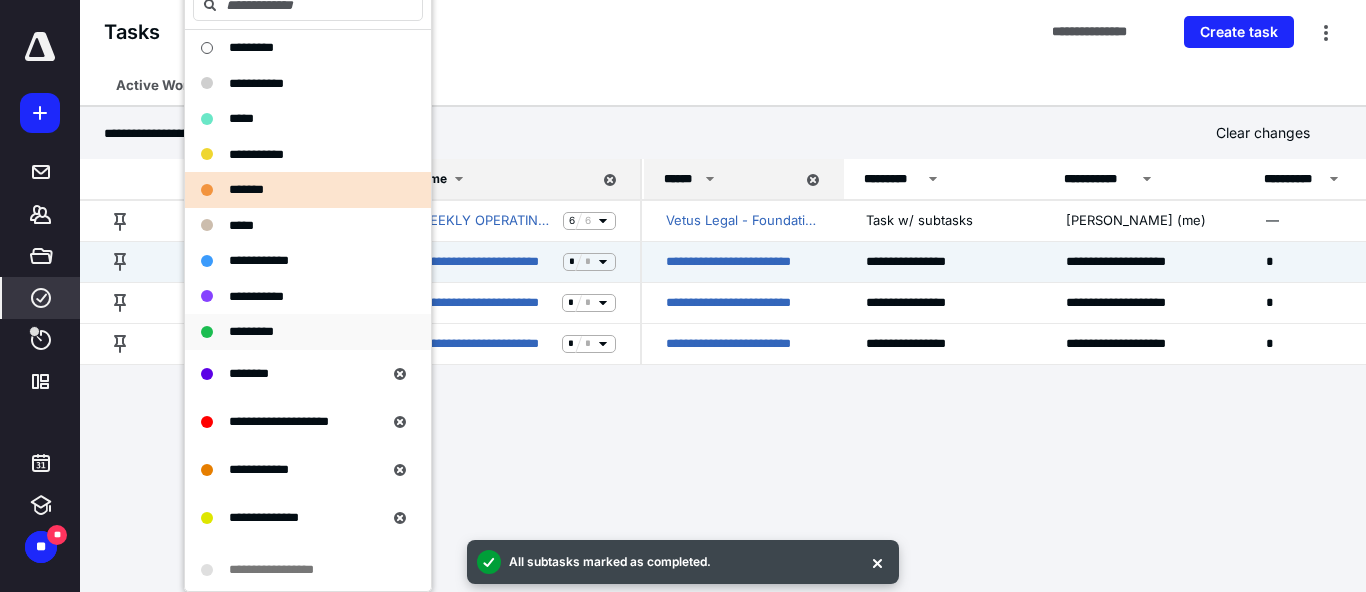 click on "*********" at bounding box center [308, 332] 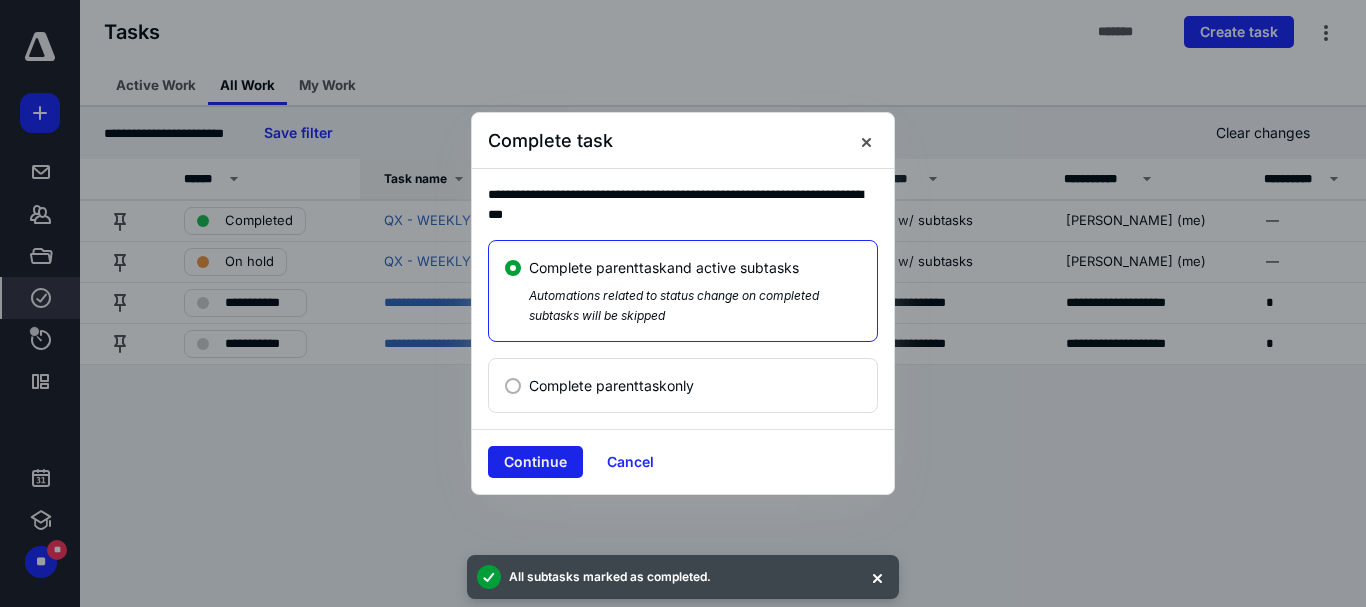 click on "Continue" at bounding box center [535, 462] 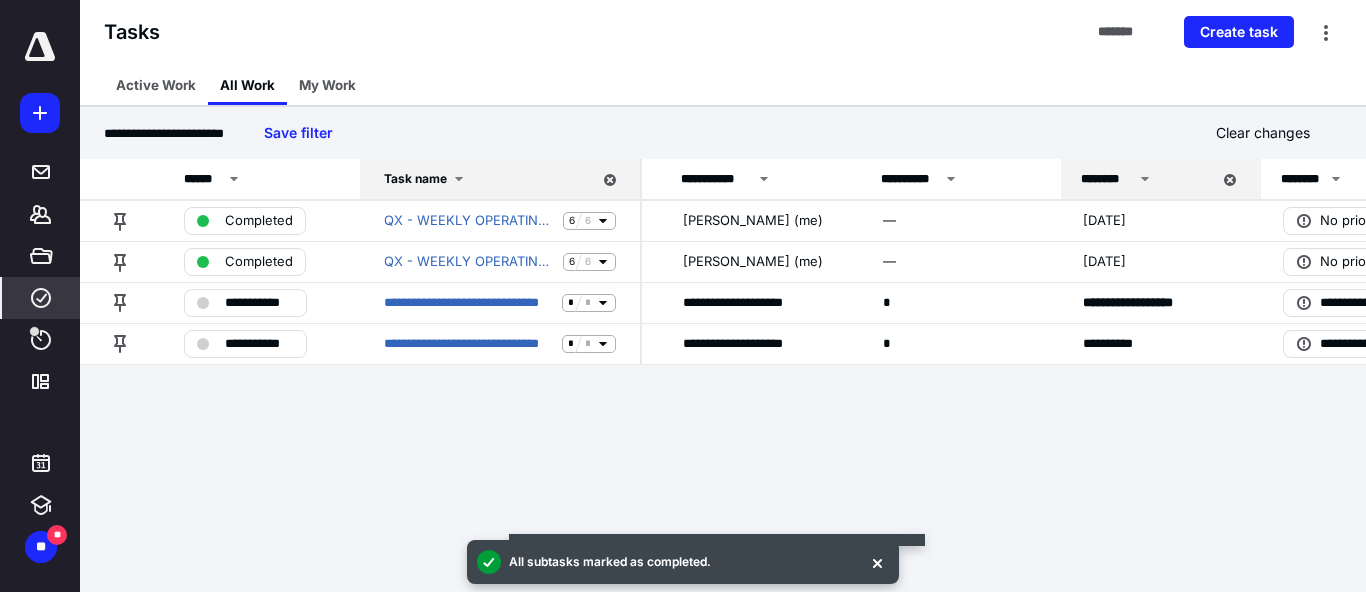 scroll, scrollTop: 0, scrollLeft: 391, axis: horizontal 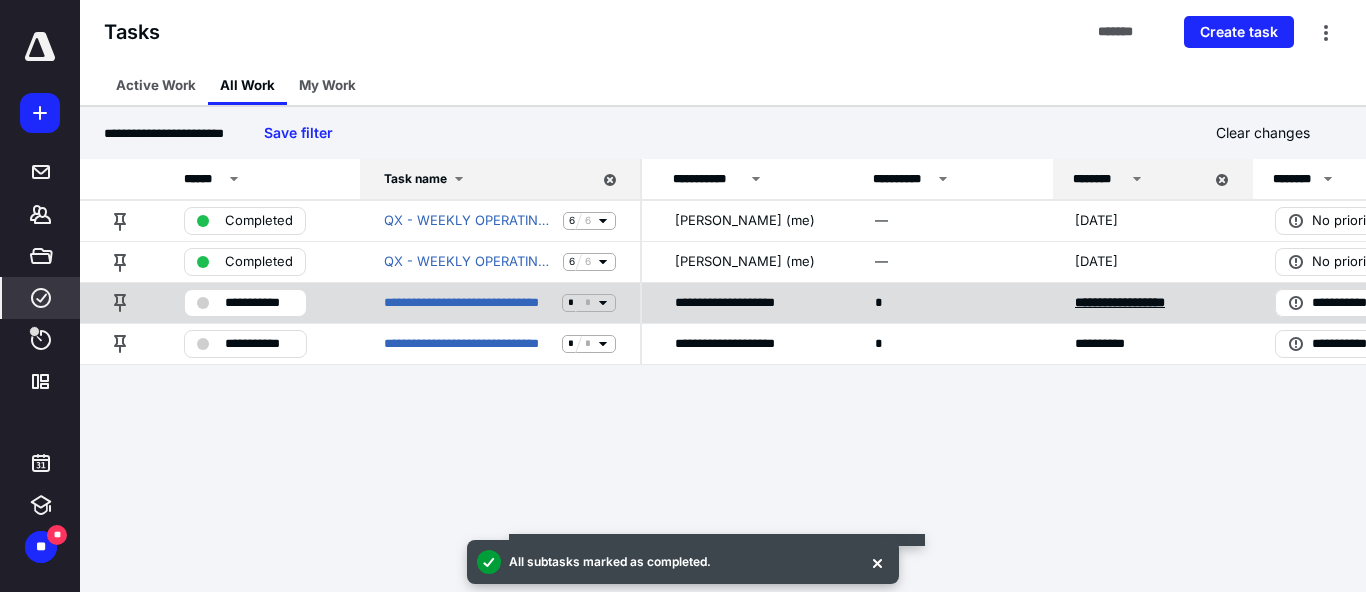 click on "**********" at bounding box center [1120, 302] 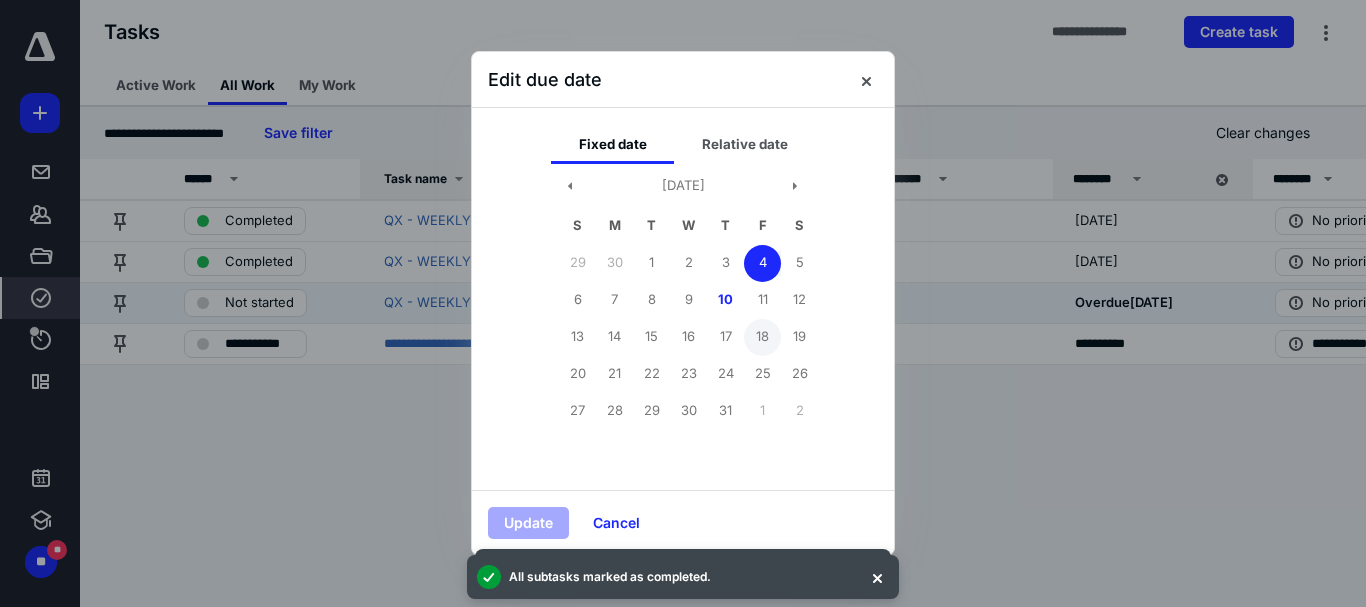 click on "18" at bounding box center (762, 337) 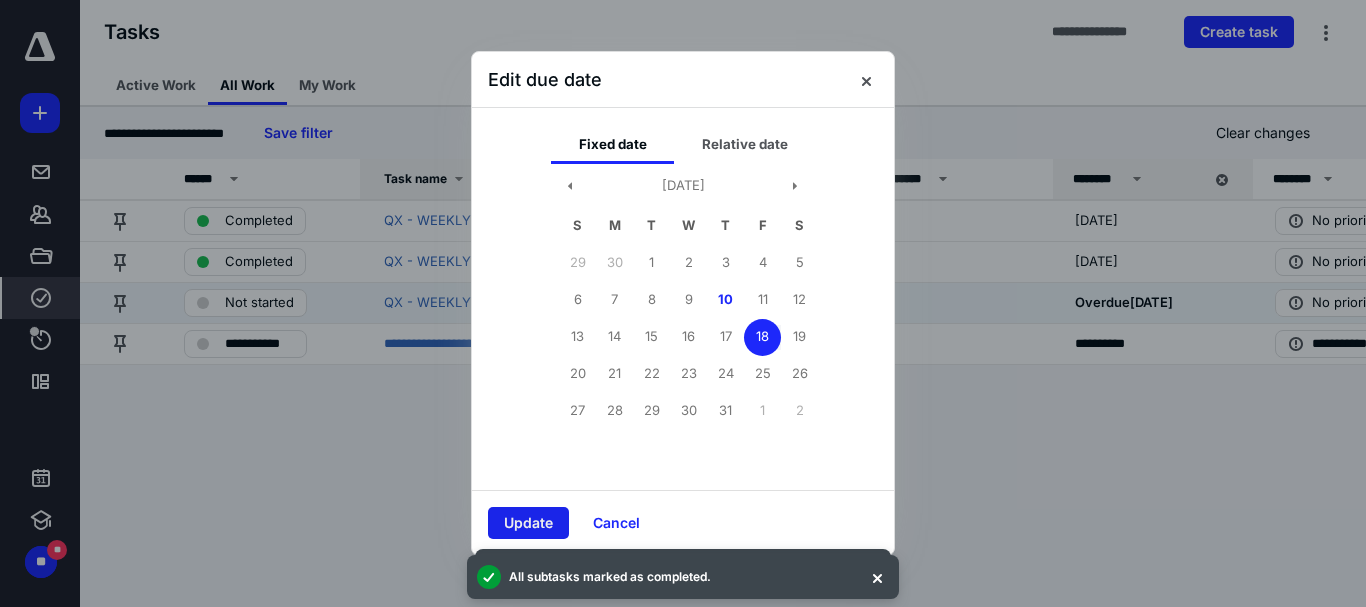 click on "Update" at bounding box center (528, 523) 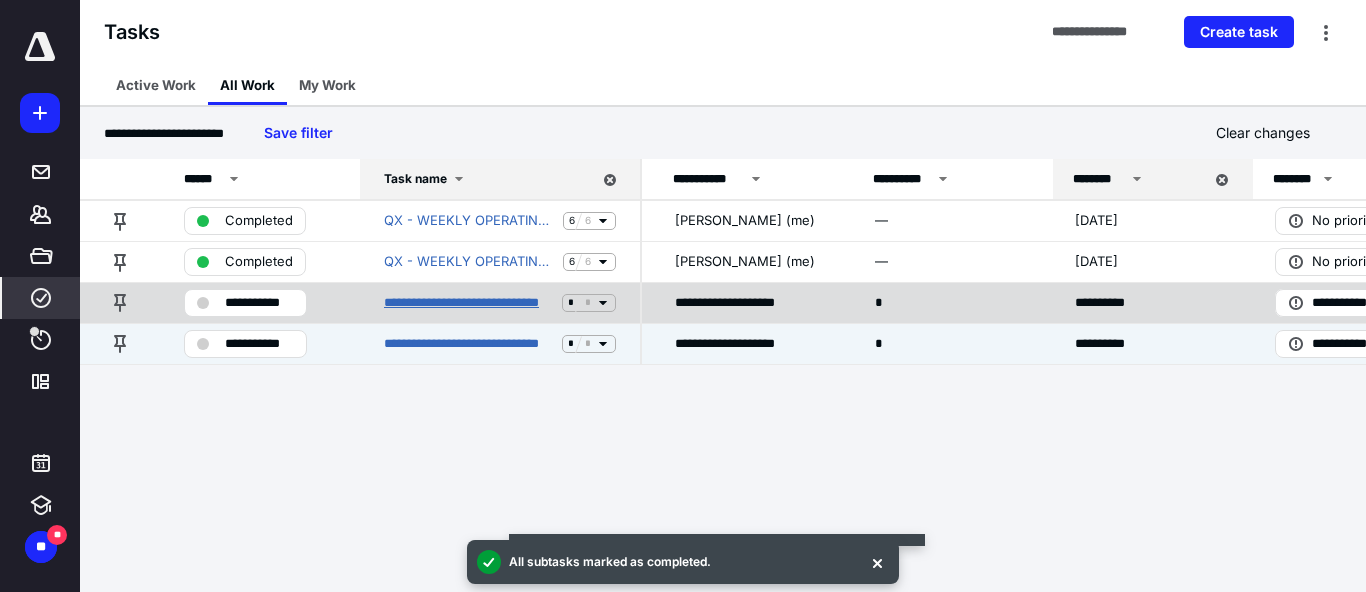 click on "**********" at bounding box center (469, 303) 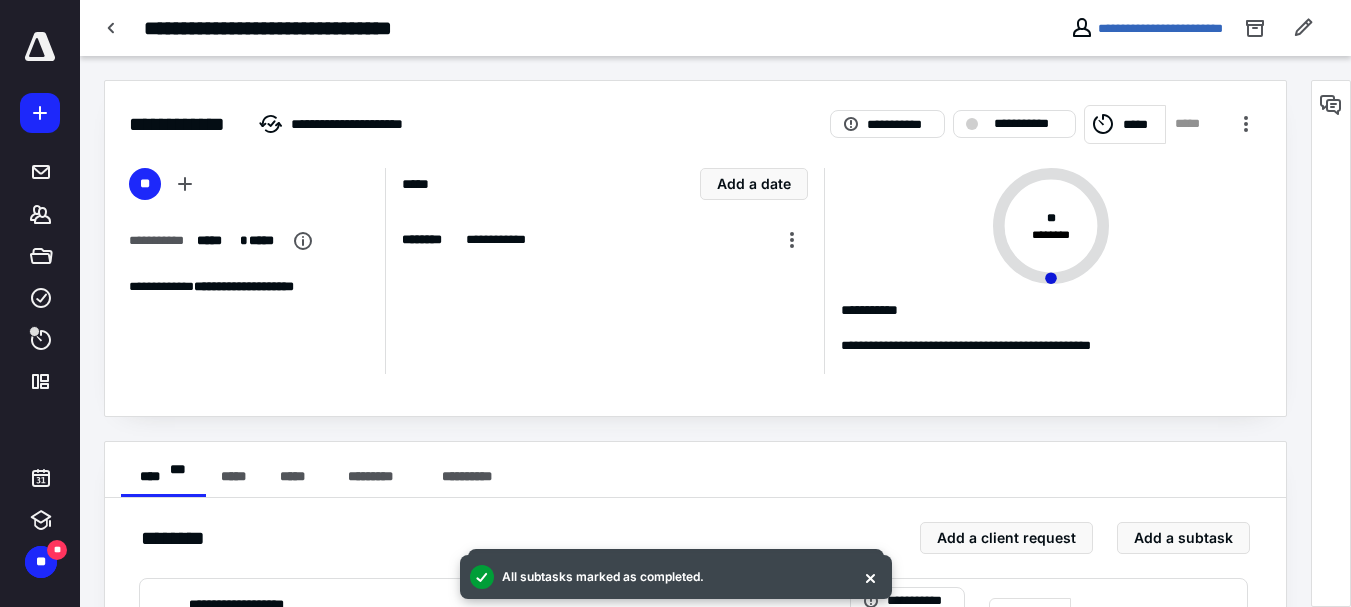 scroll, scrollTop: 200, scrollLeft: 0, axis: vertical 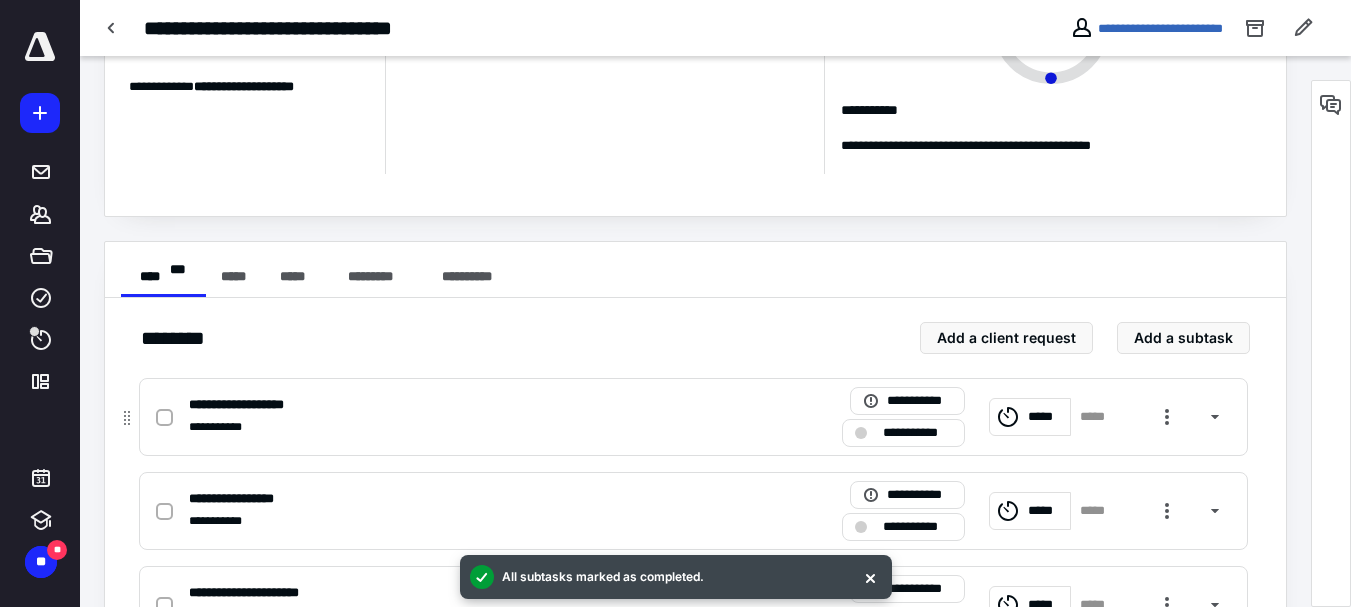 click 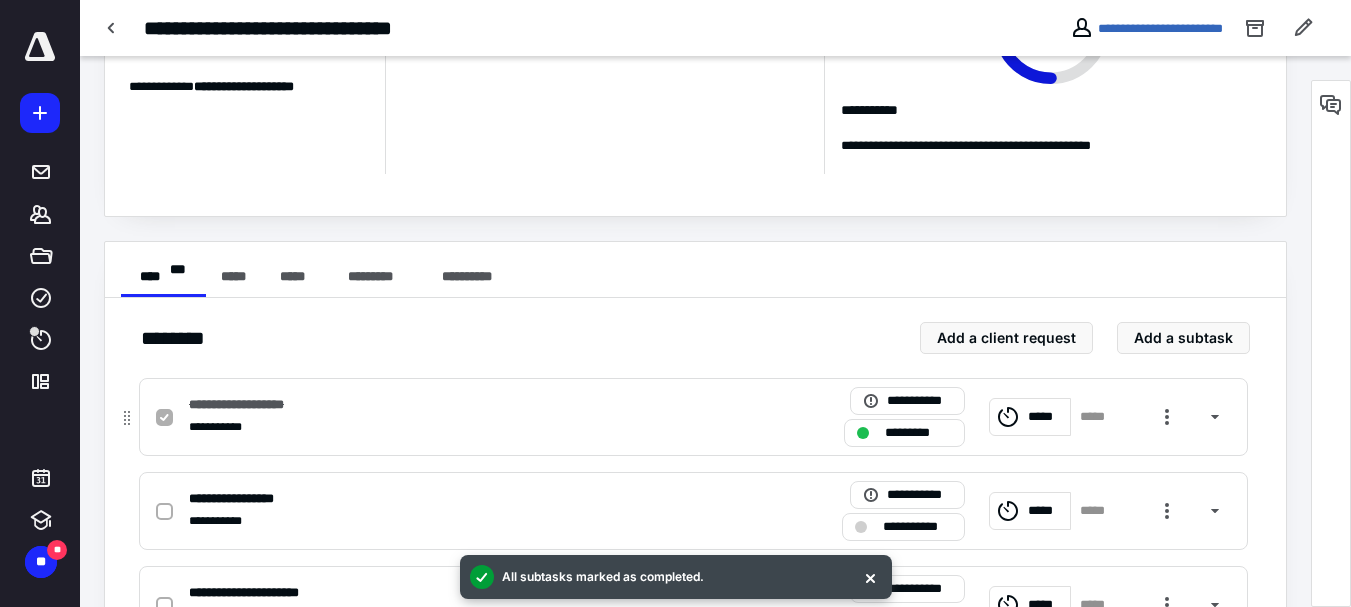 scroll, scrollTop: 400, scrollLeft: 0, axis: vertical 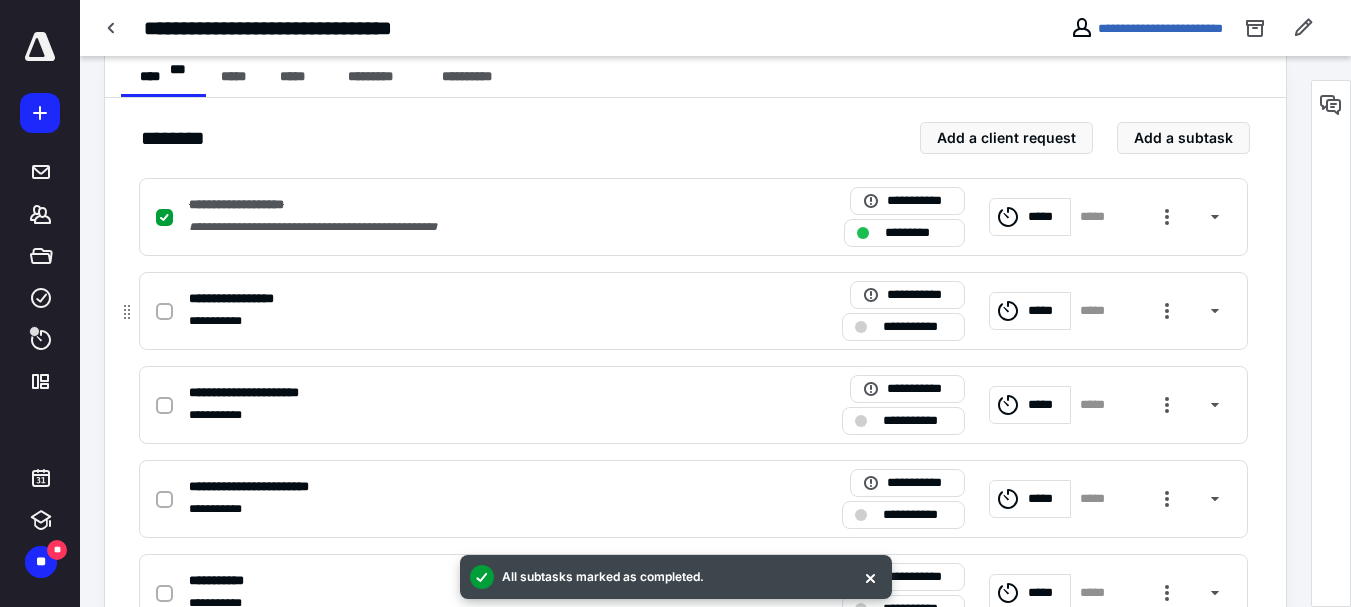 click at bounding box center (164, 312) 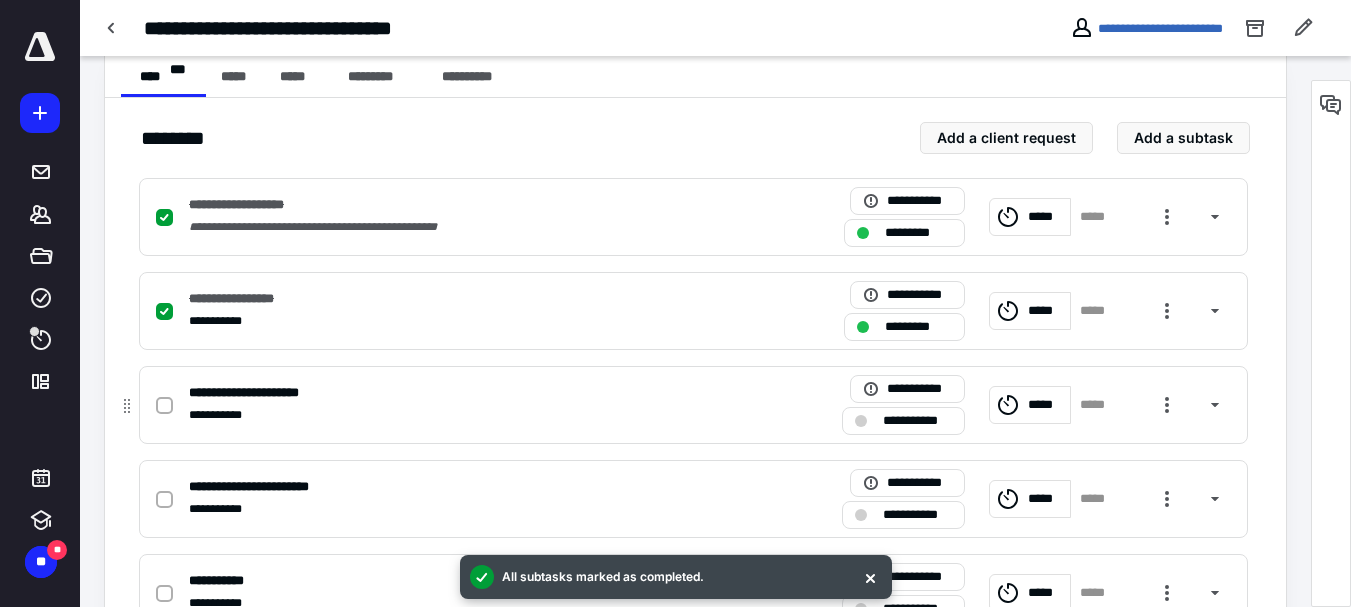 click 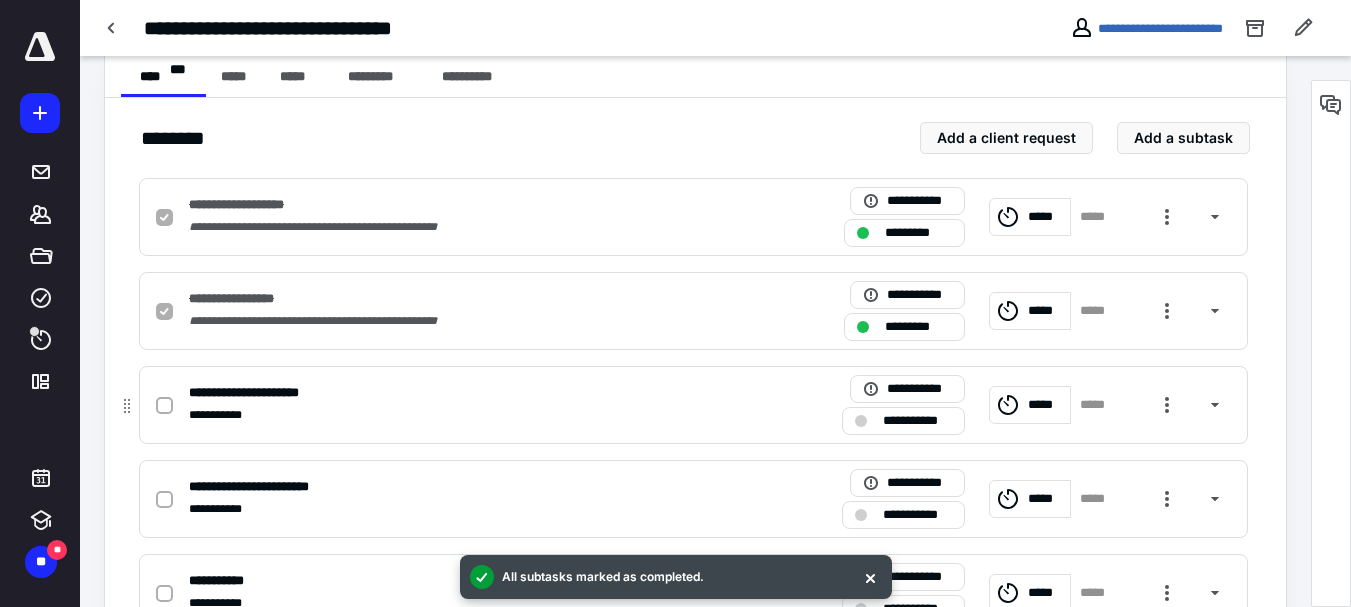 checkbox on "true" 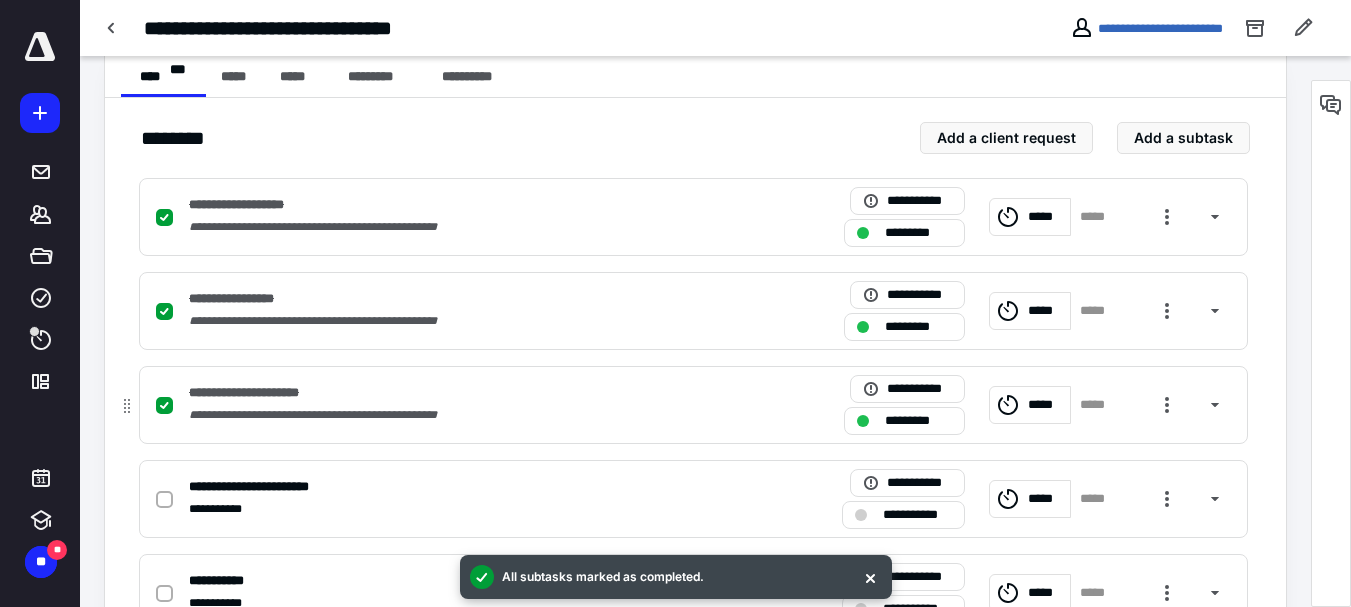 scroll, scrollTop: 568, scrollLeft: 0, axis: vertical 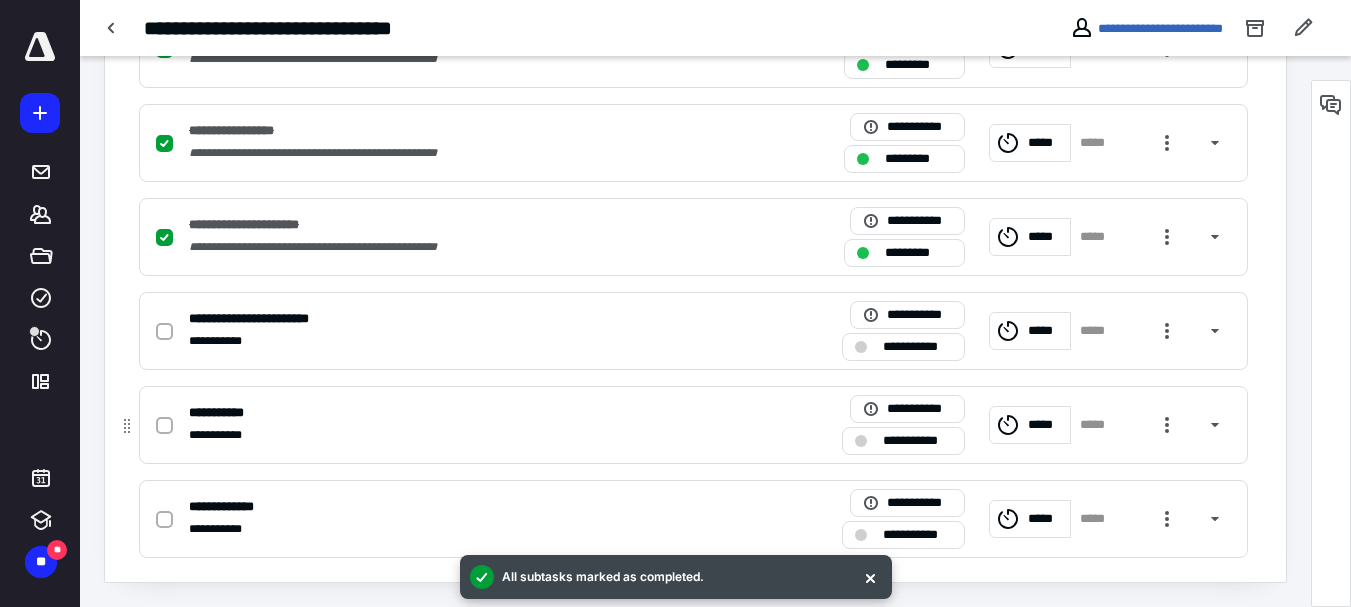 click 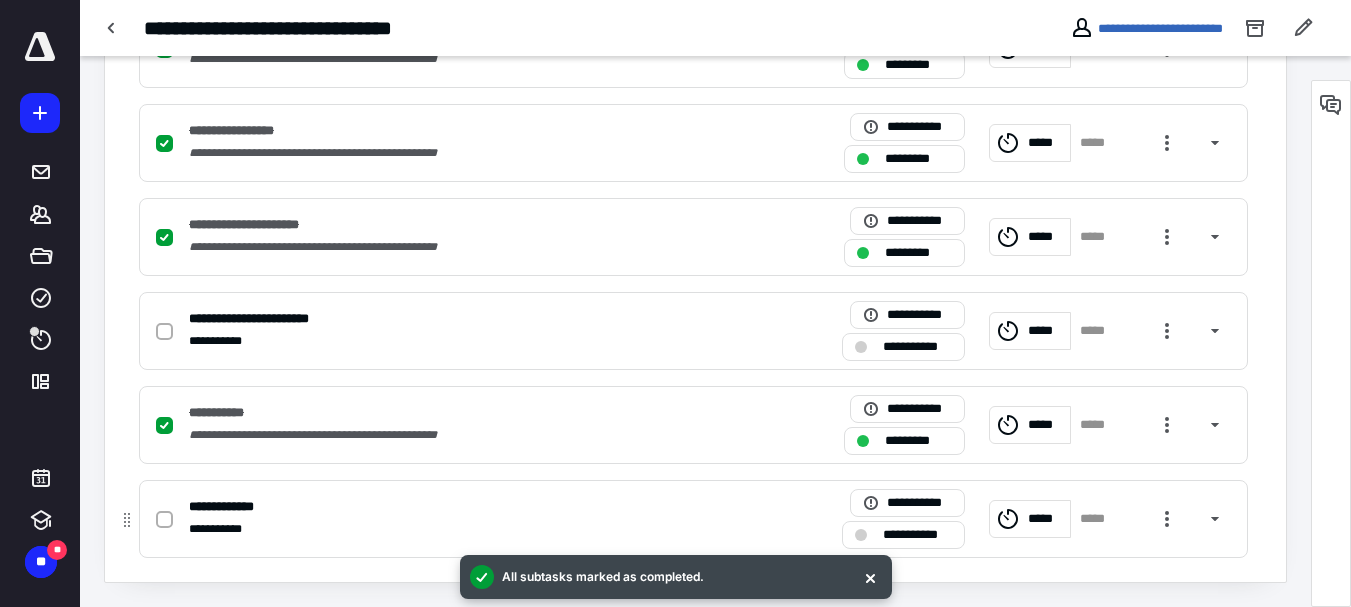 click 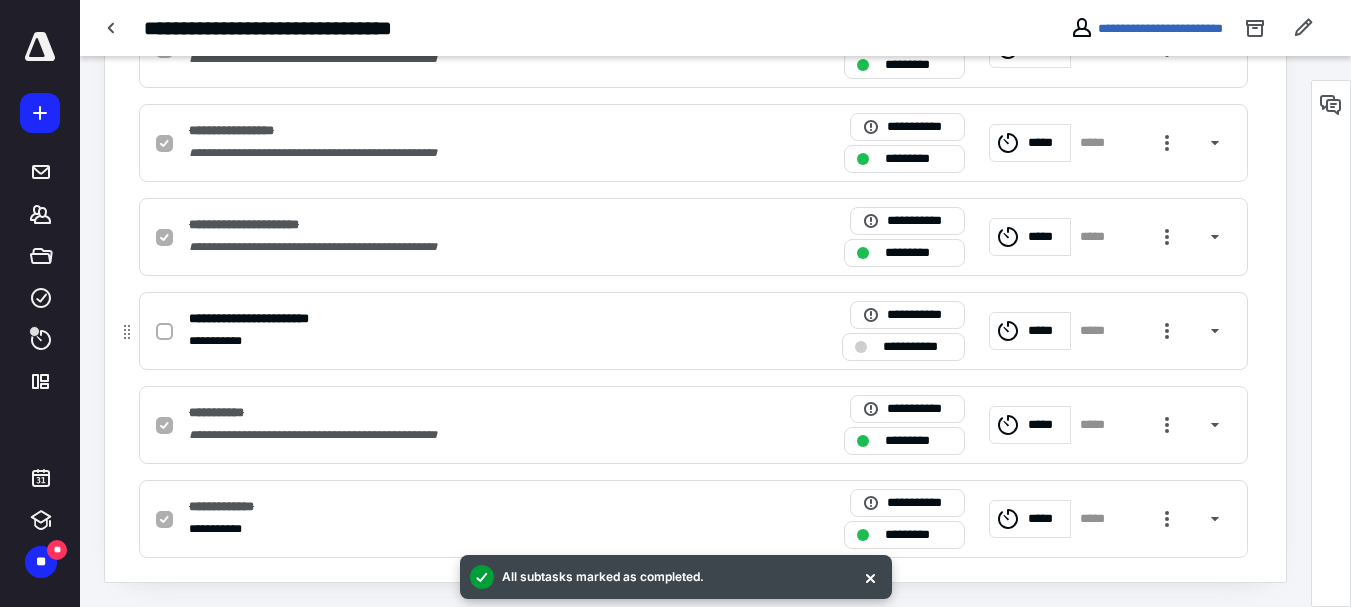 click on "**********" at bounding box center [431, 341] 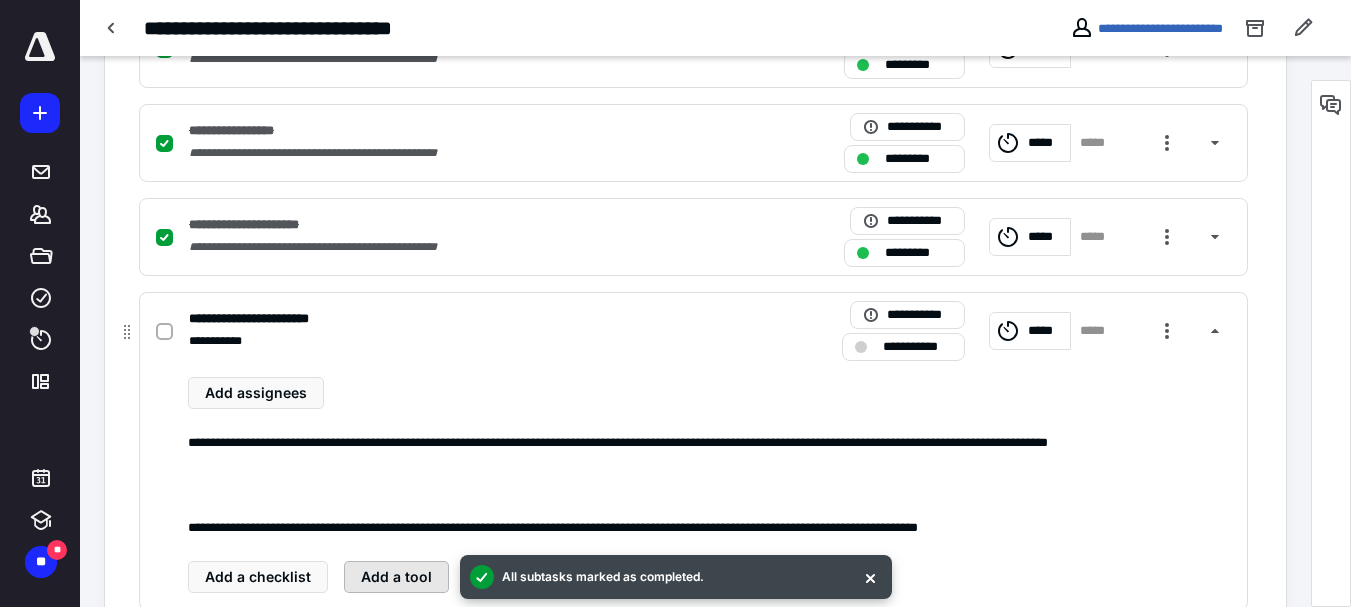 click on "Add a tool" at bounding box center [396, 577] 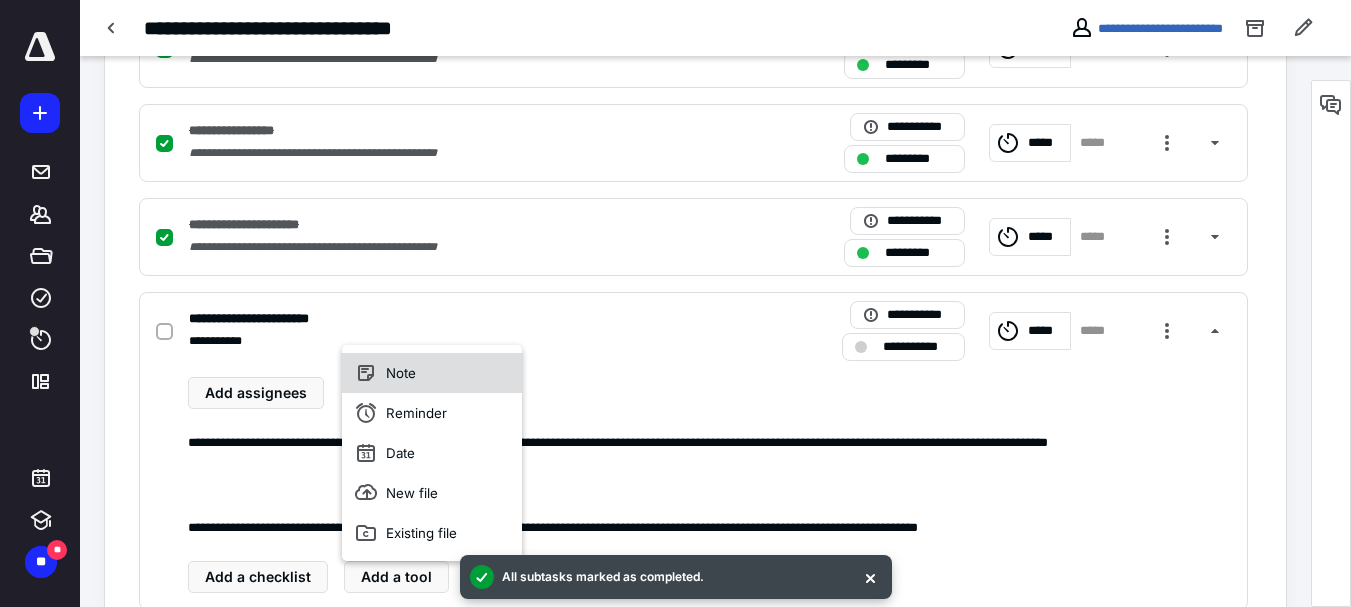 click on "Note" at bounding box center (432, 373) 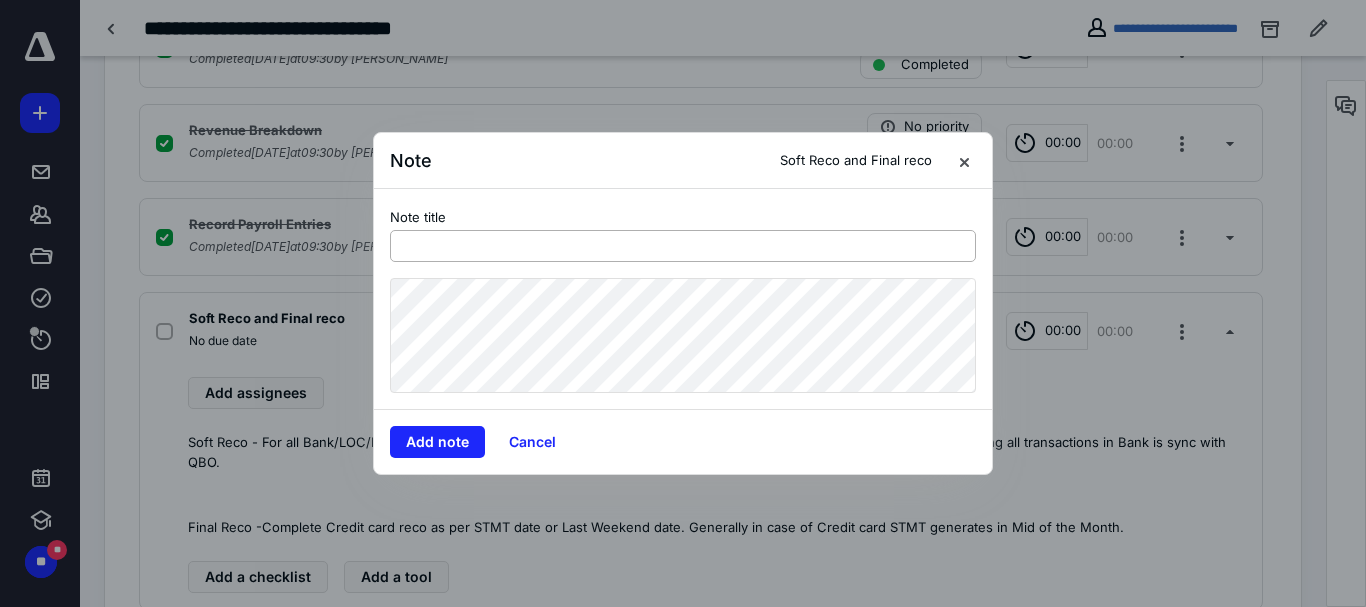 click at bounding box center (683, 246) 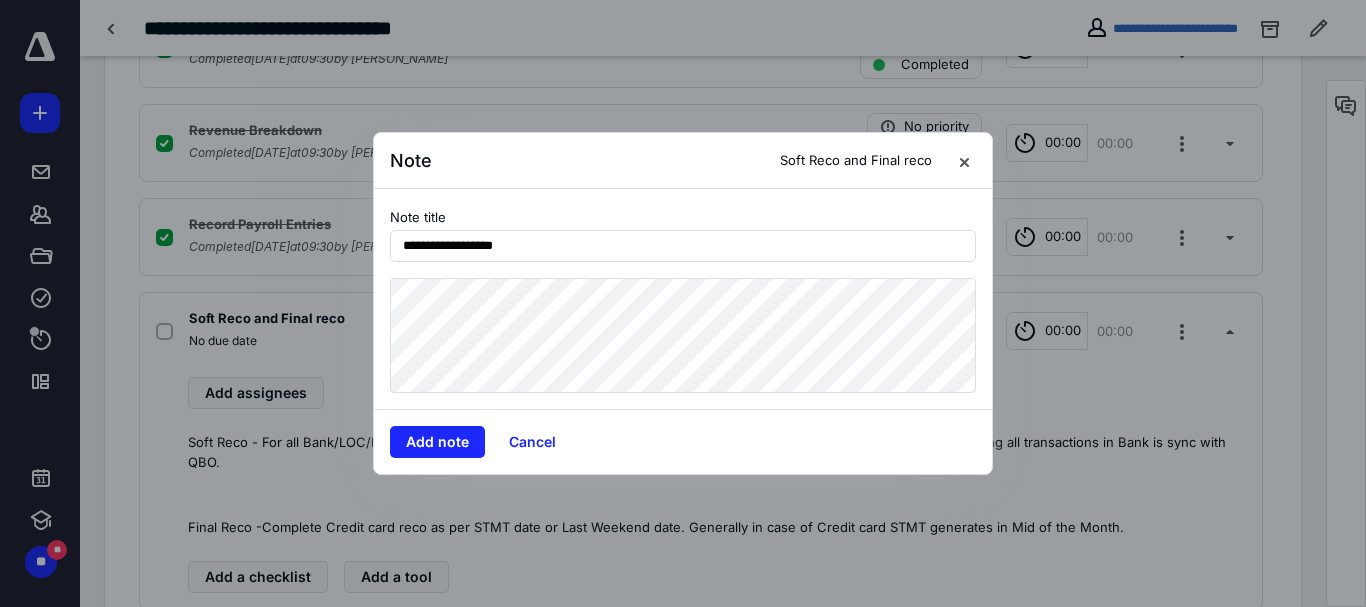 type on "**********" 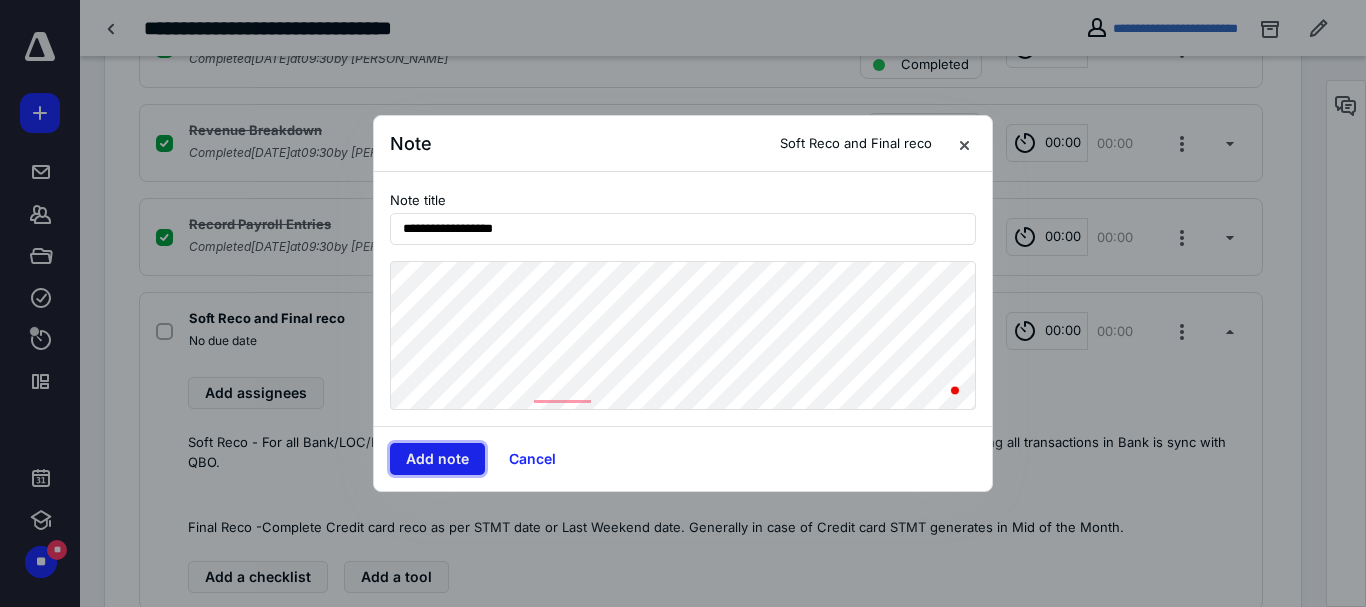 click on "Add note" at bounding box center [437, 459] 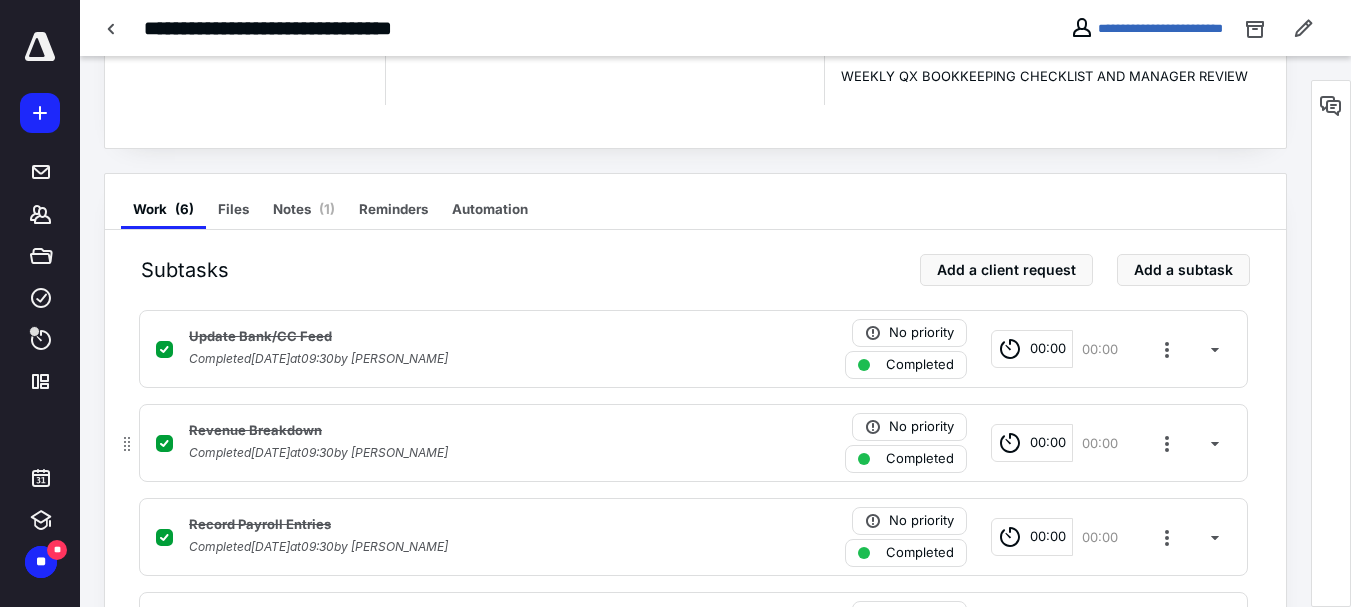 scroll, scrollTop: 468, scrollLeft: 0, axis: vertical 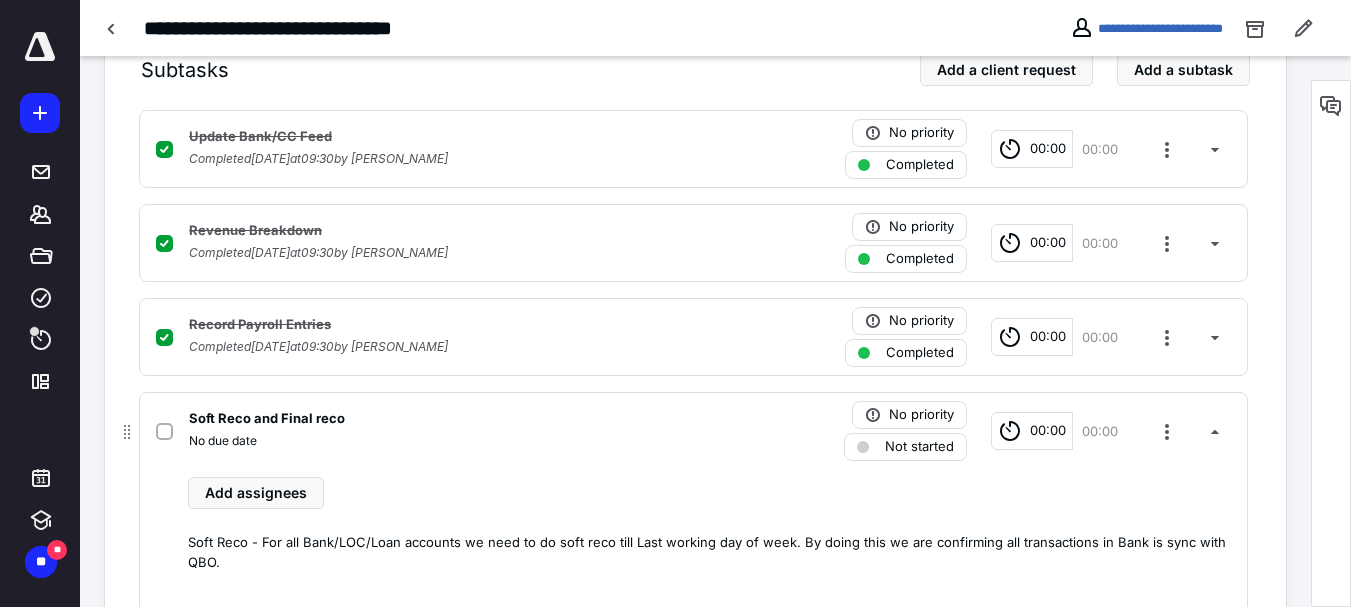 click on "Not started" at bounding box center [919, 447] 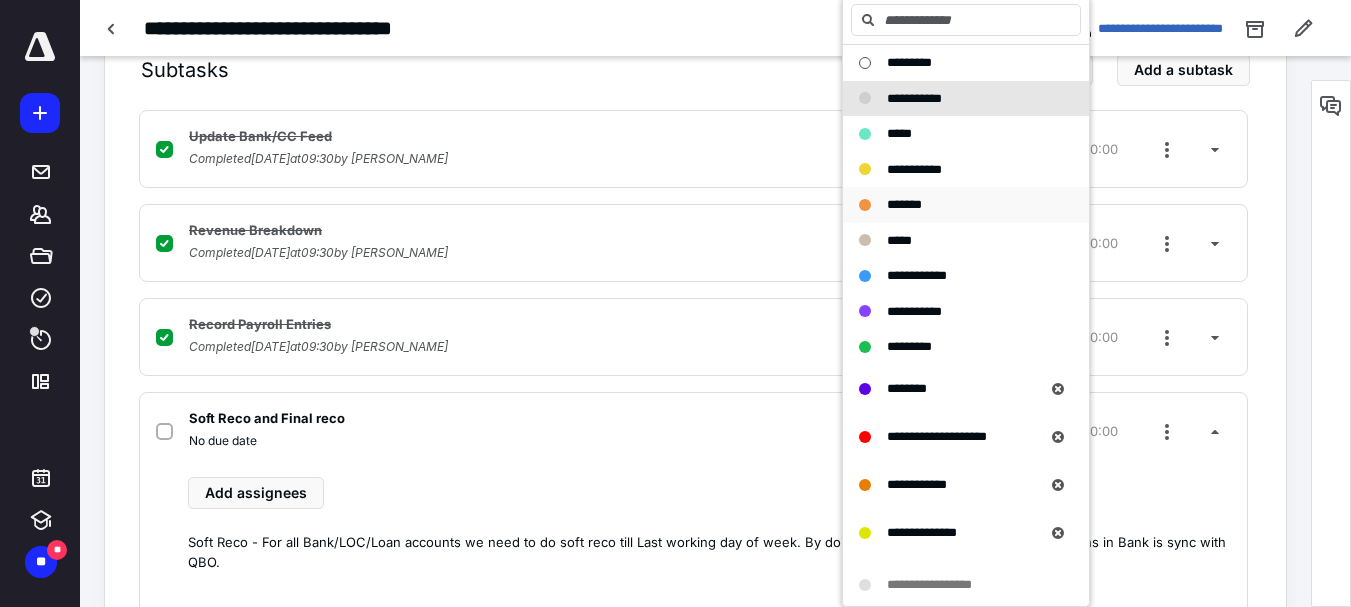 click on "*******" at bounding box center [904, 204] 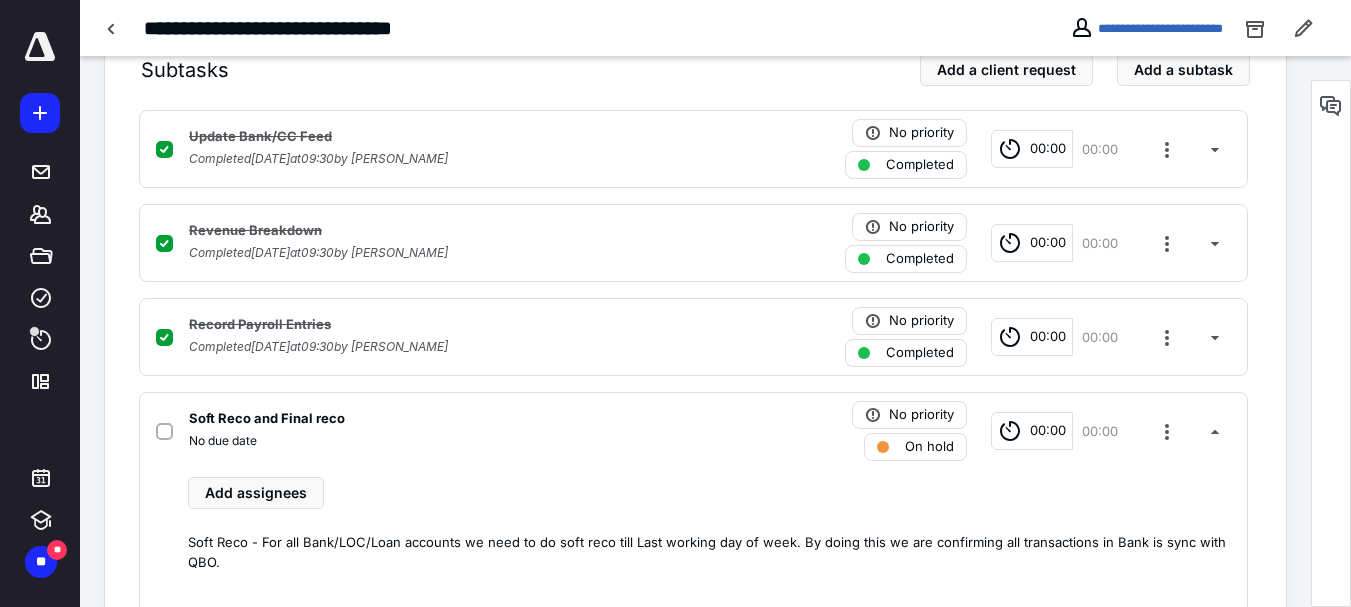 scroll, scrollTop: 368, scrollLeft: 0, axis: vertical 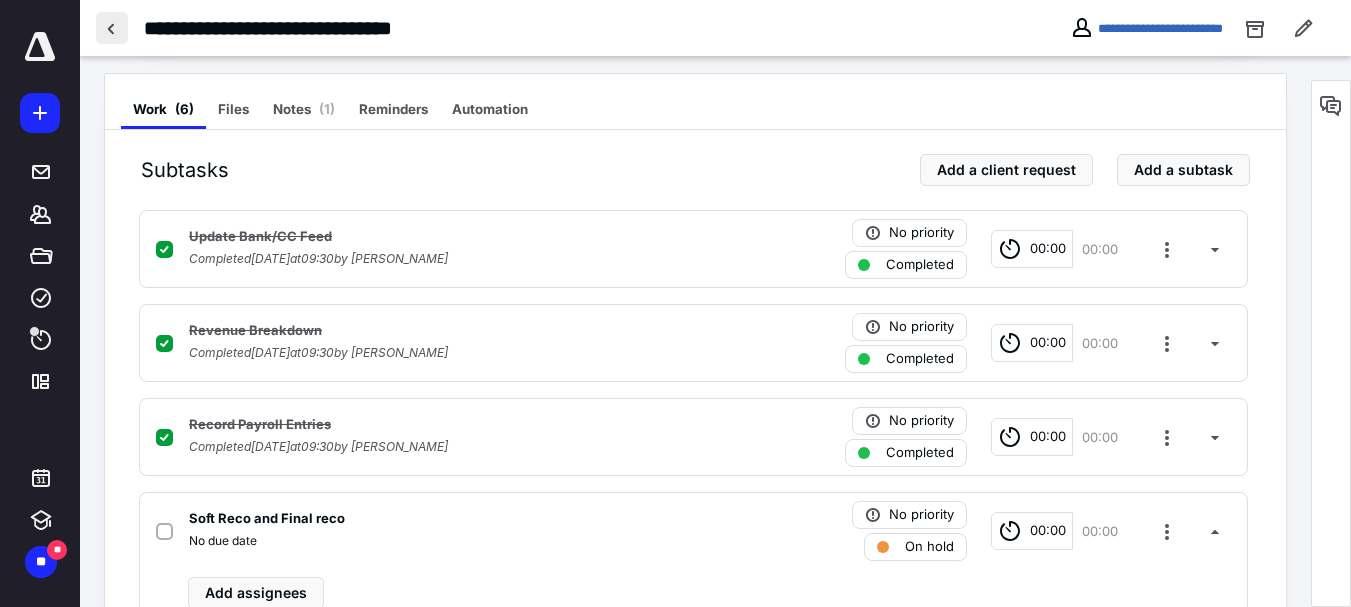 click at bounding box center [112, 28] 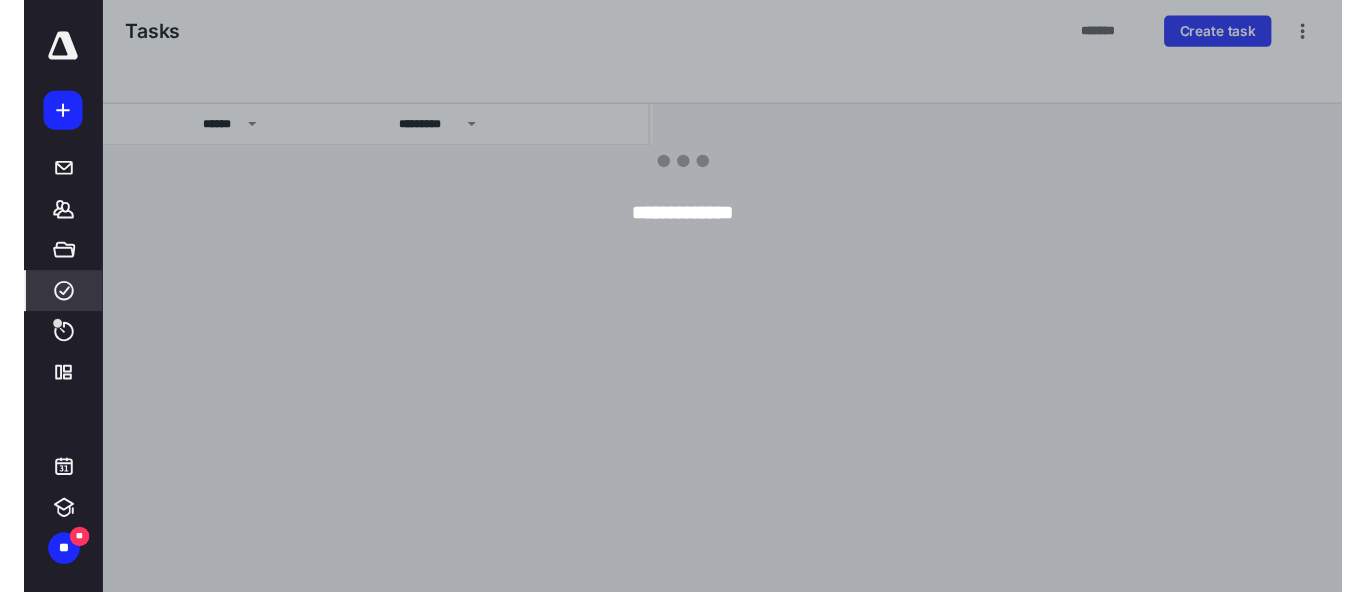 scroll, scrollTop: 0, scrollLeft: 0, axis: both 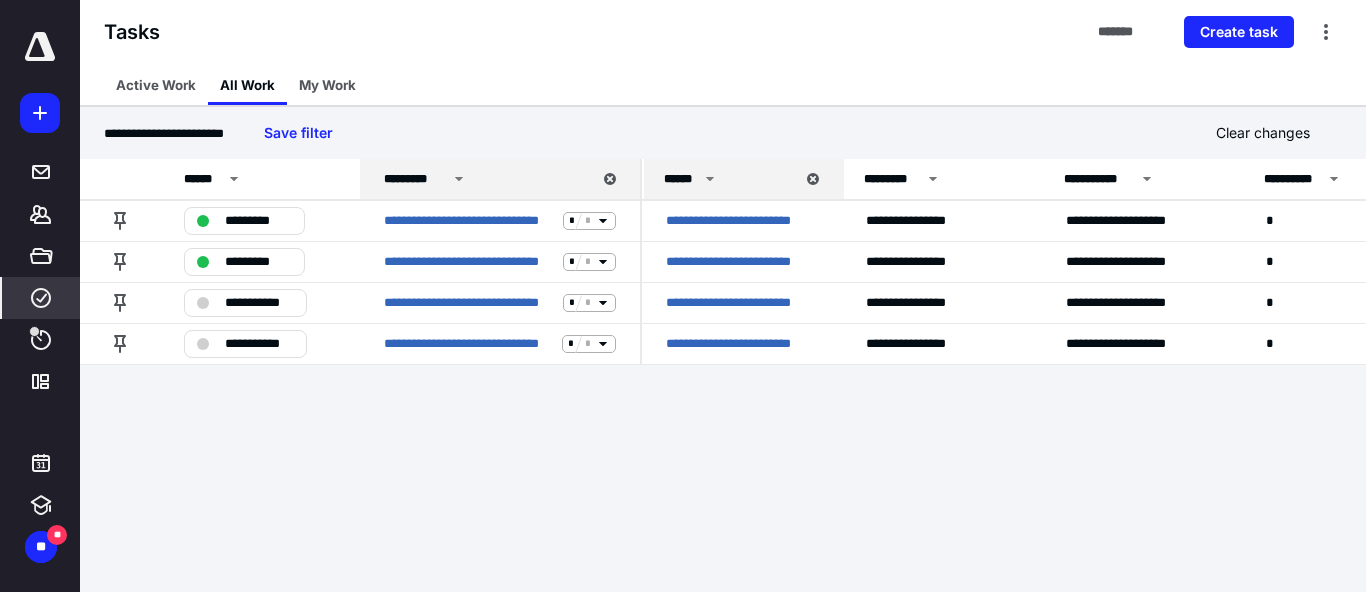 click on "**********" at bounding box center [683, 296] 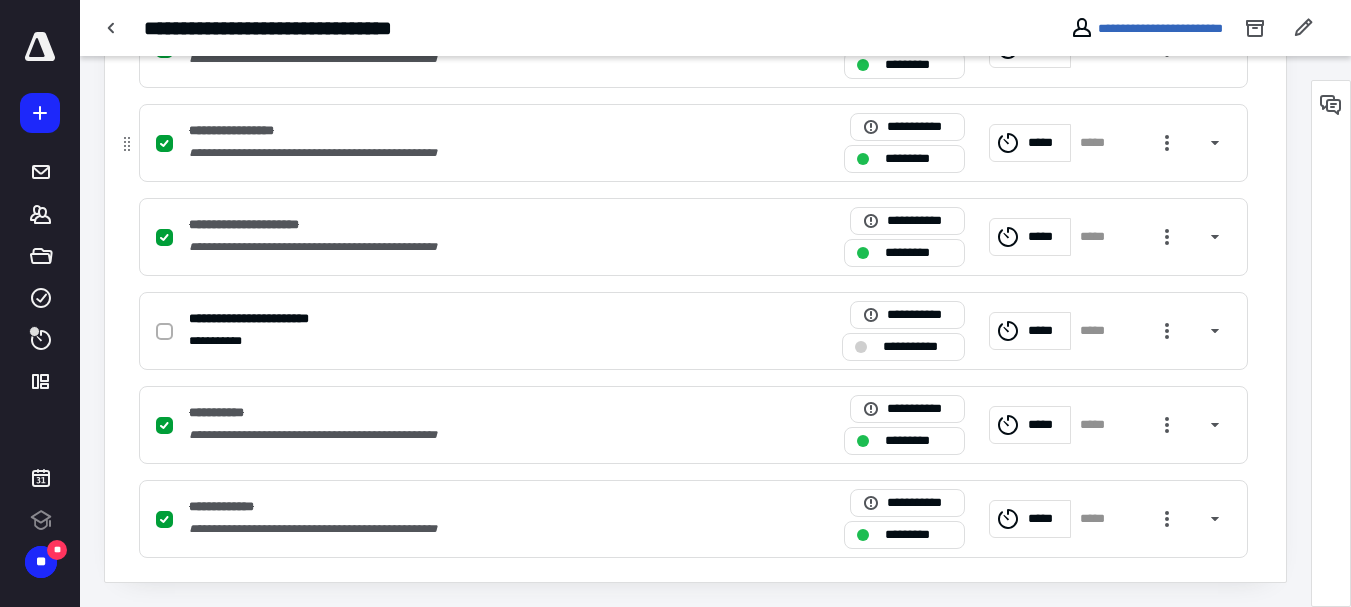 scroll, scrollTop: 0, scrollLeft: 0, axis: both 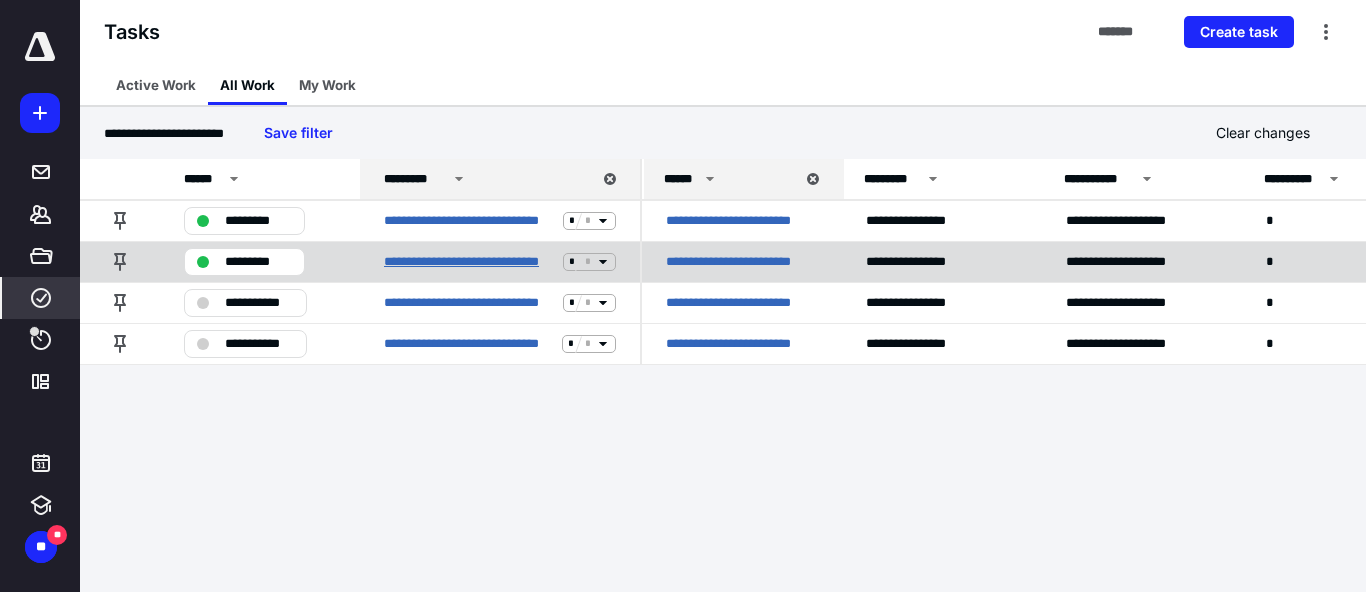 click on "**********" at bounding box center [469, 262] 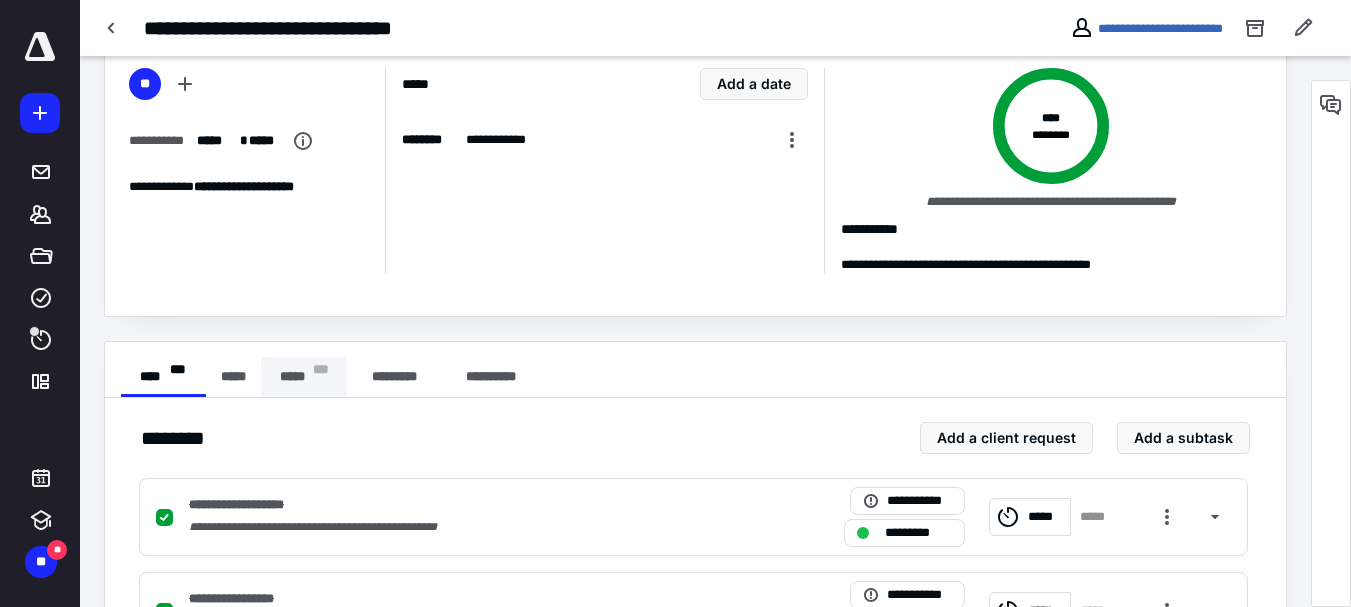 click on "***** * * *" at bounding box center [304, 377] 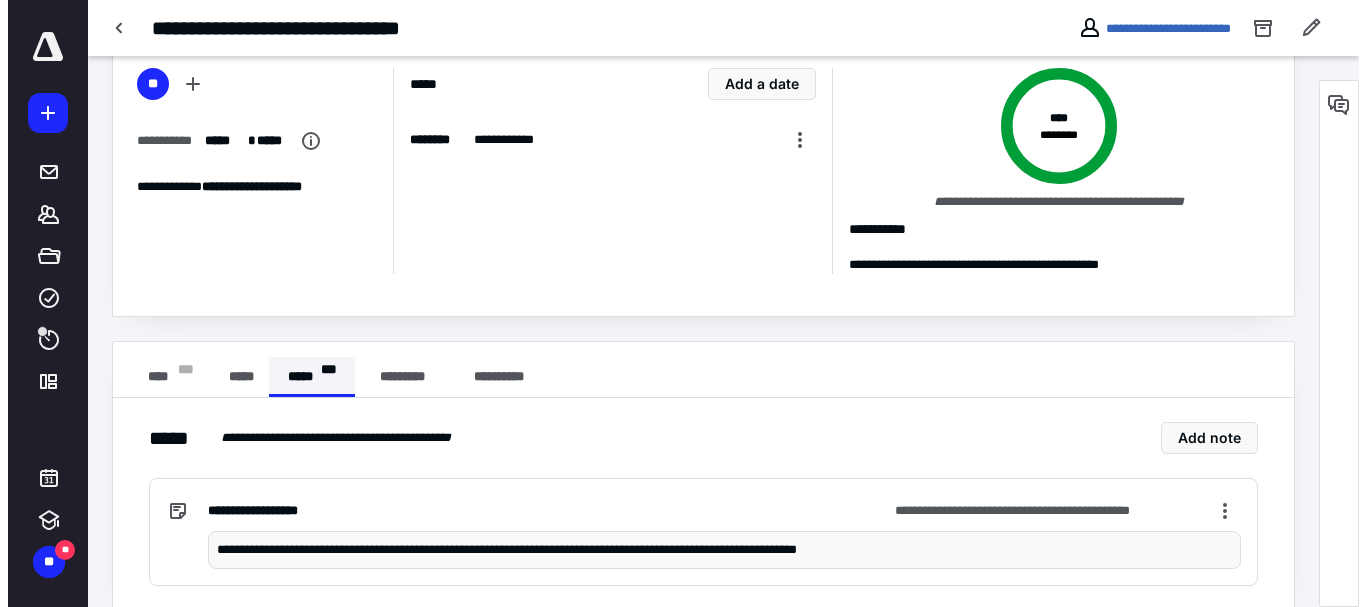 scroll, scrollTop: 128, scrollLeft: 0, axis: vertical 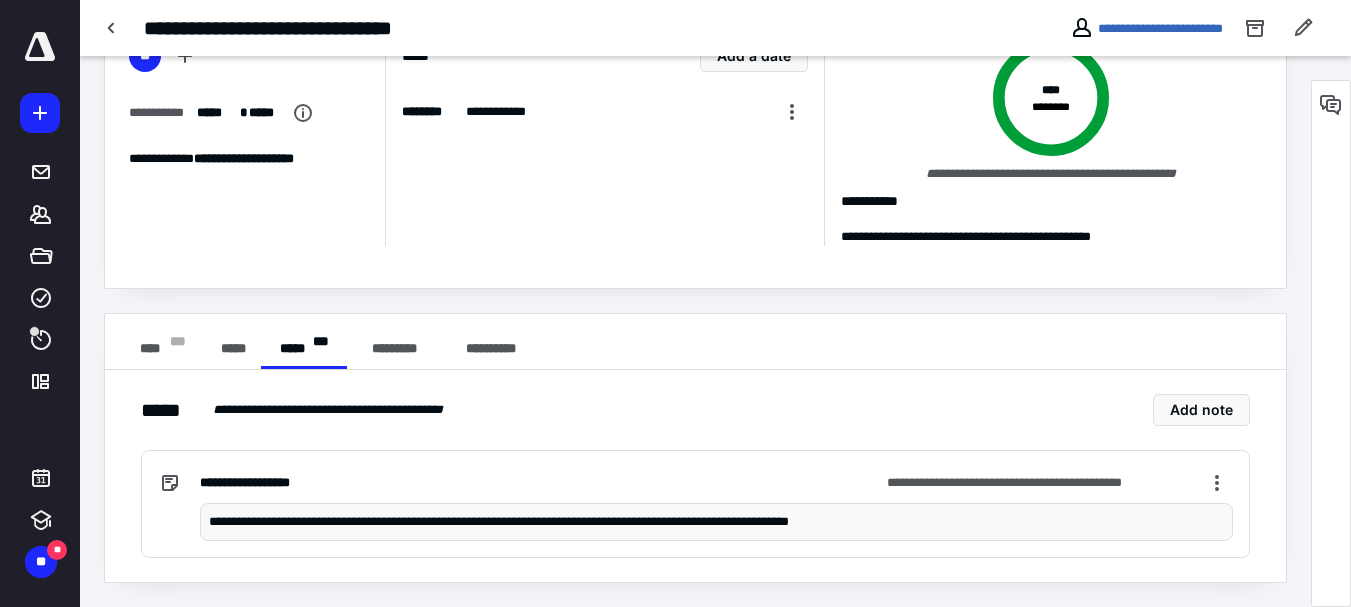click on "**********" at bounding box center [716, 522] 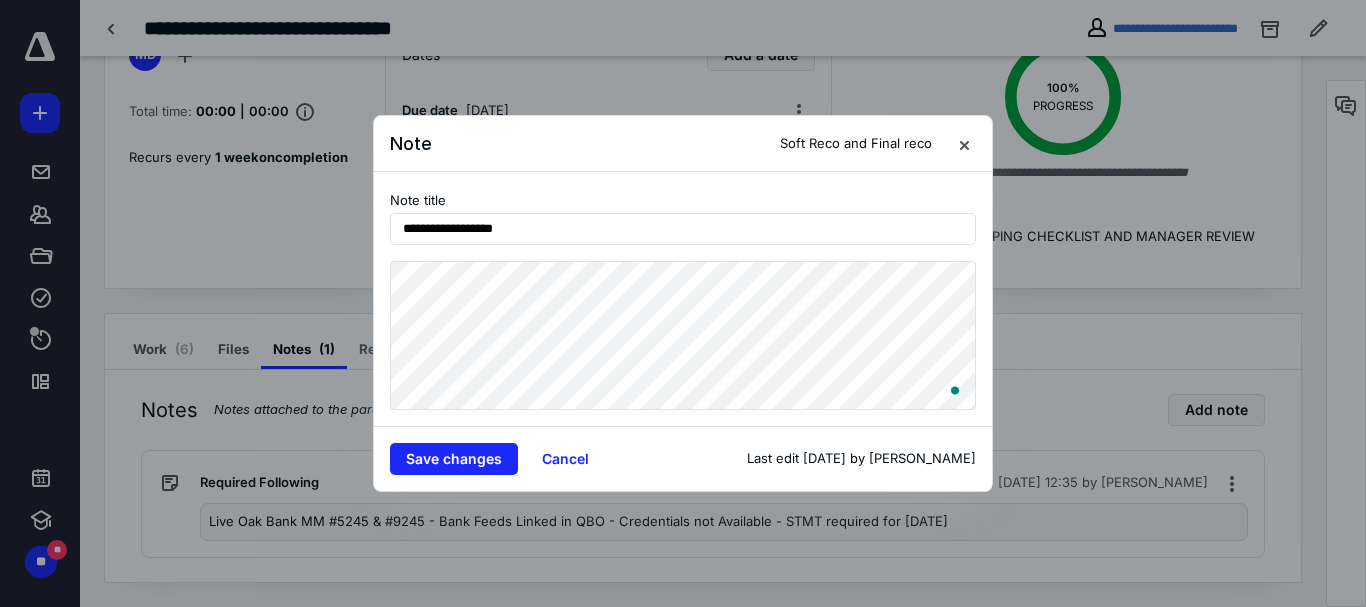click on "**********" at bounding box center [683, 303] 